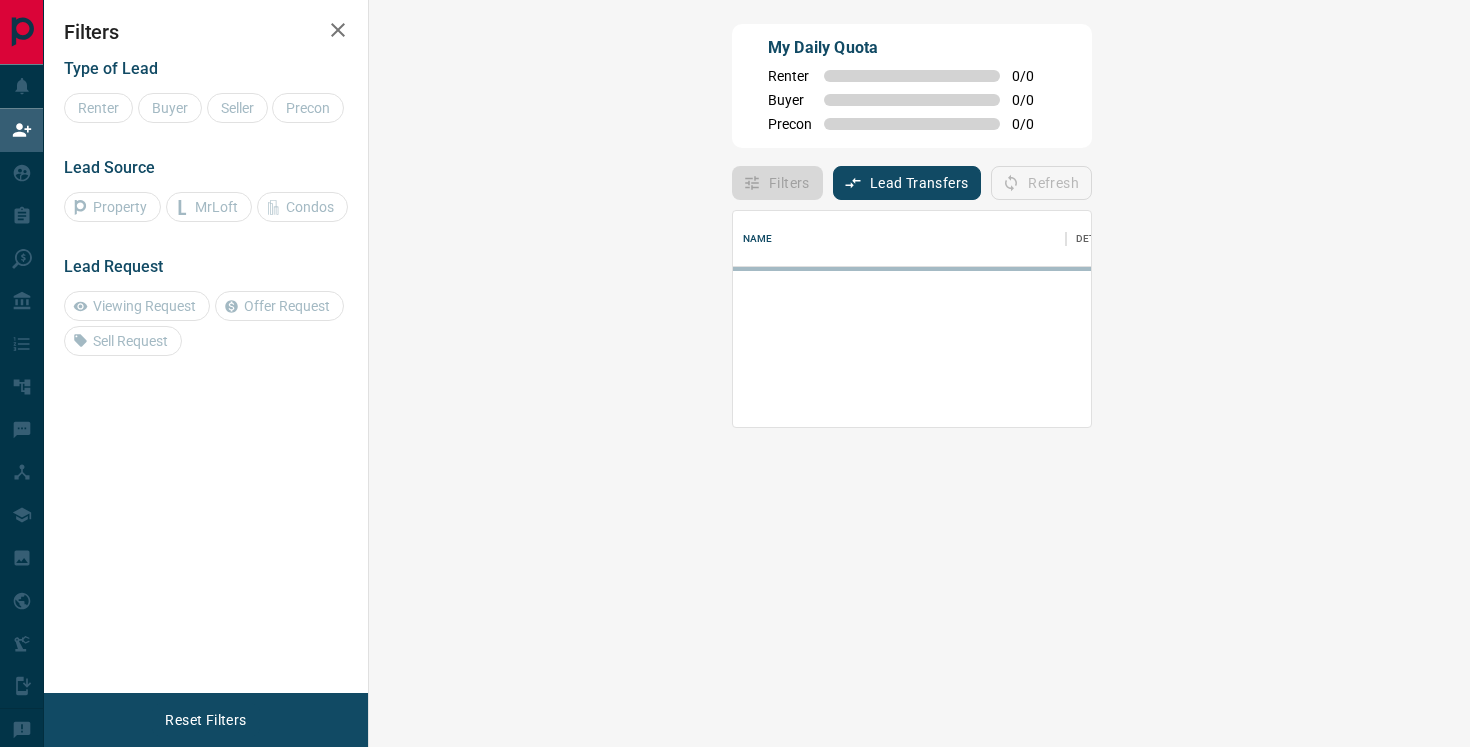 scroll, scrollTop: 0, scrollLeft: 0, axis: both 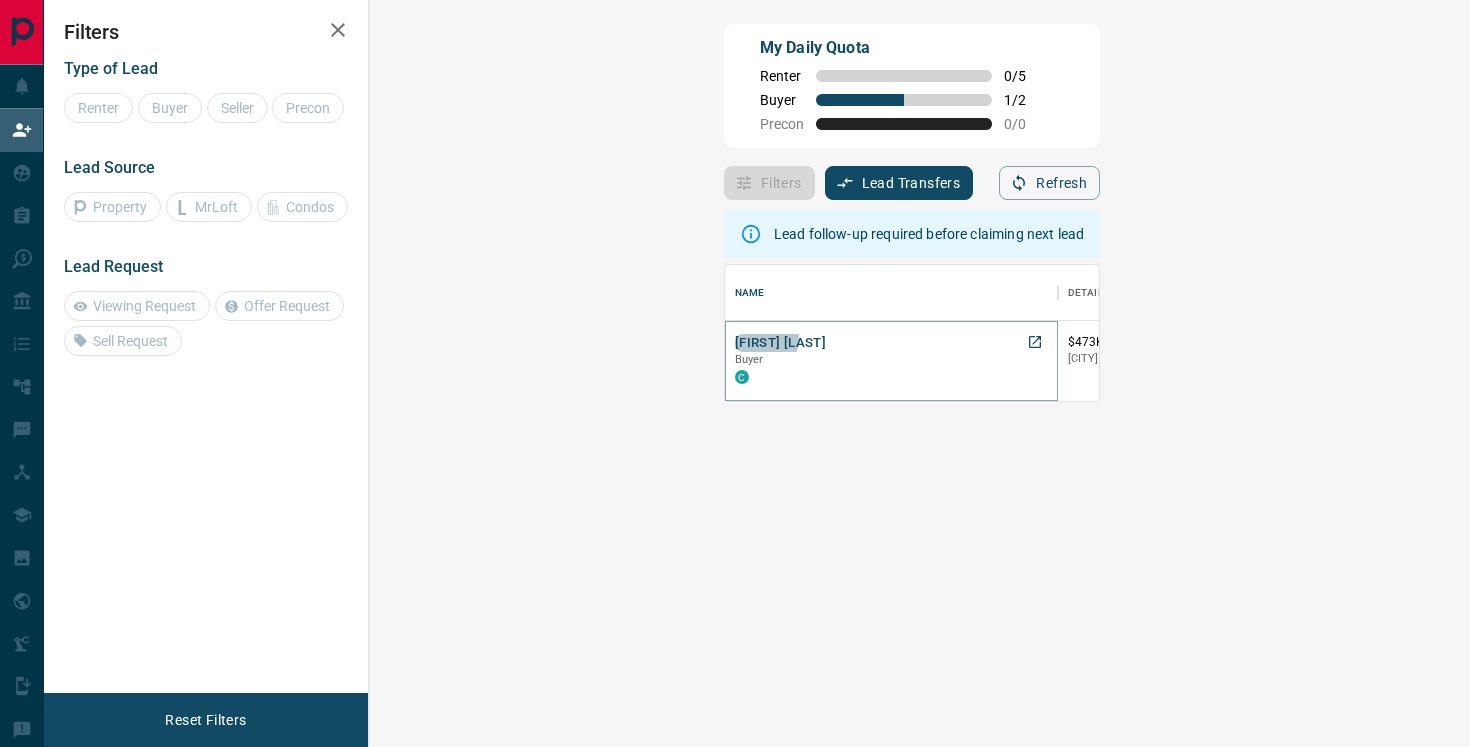 click on "[FIRST] [LAST]" at bounding box center (780, 343) 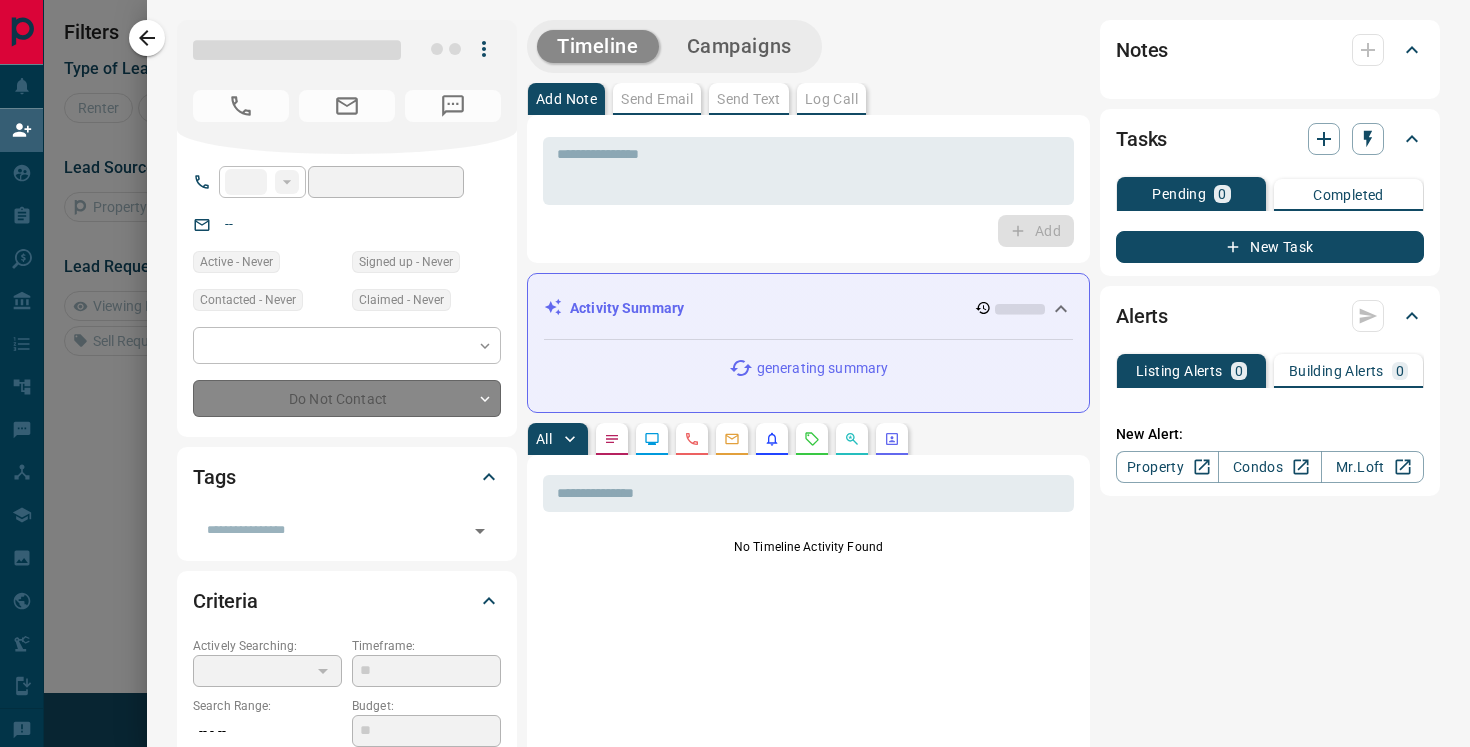 type on "**" 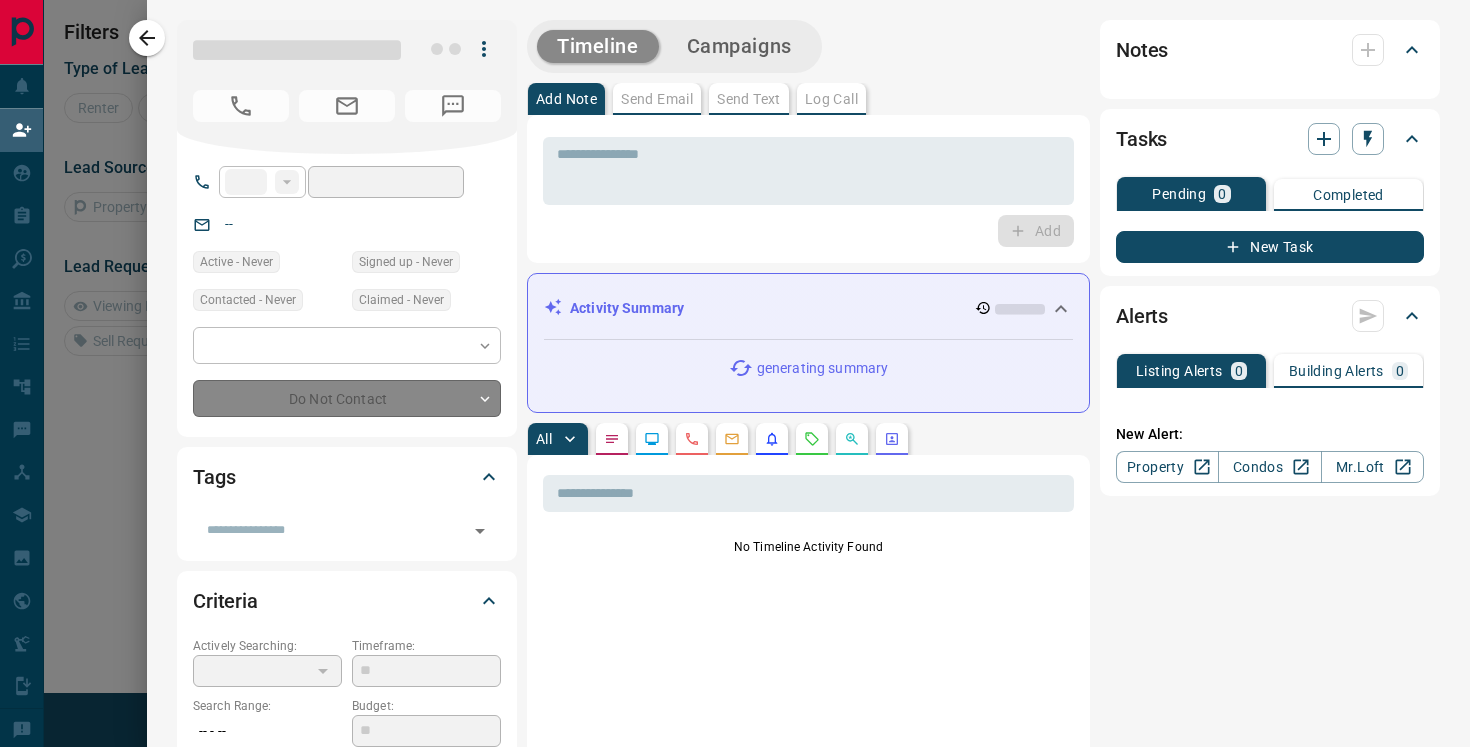 type on "**********" 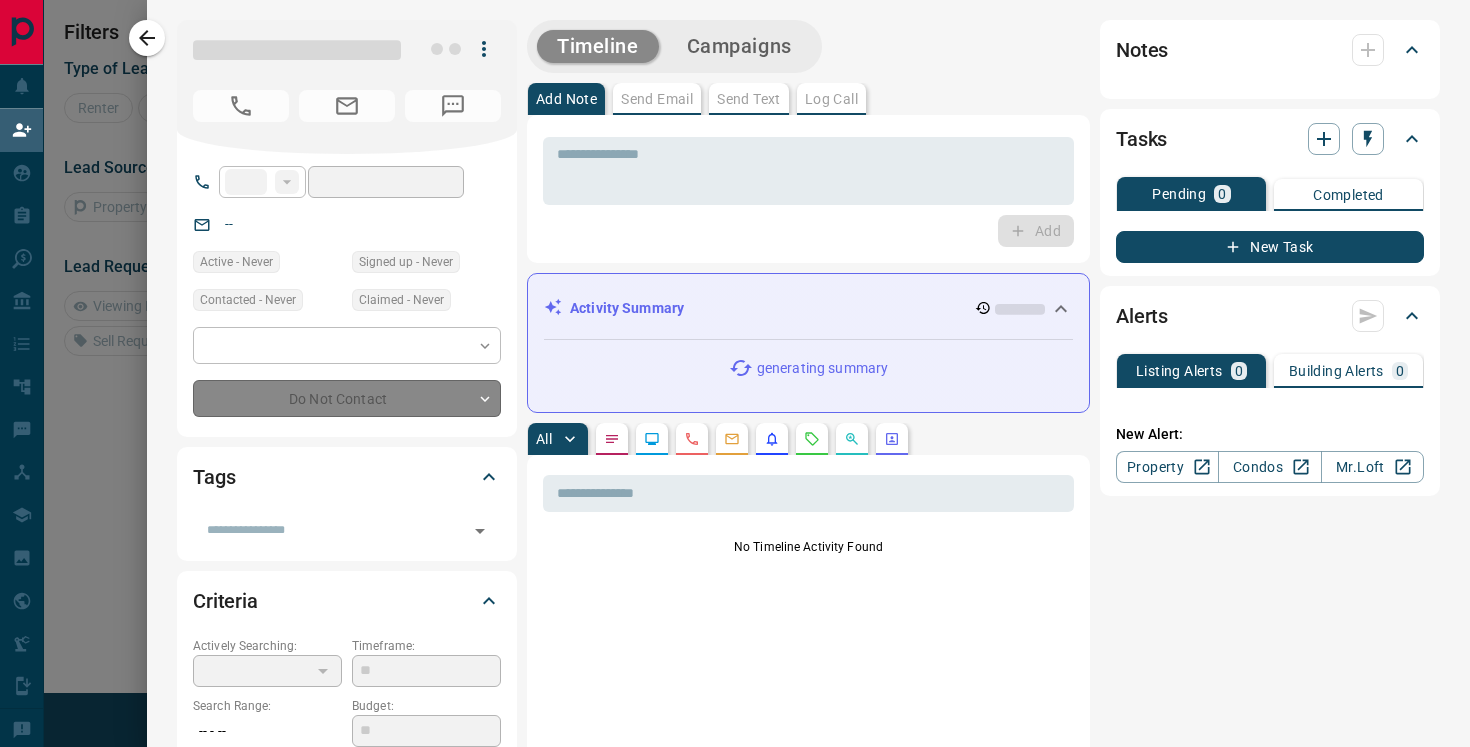type on "**********" 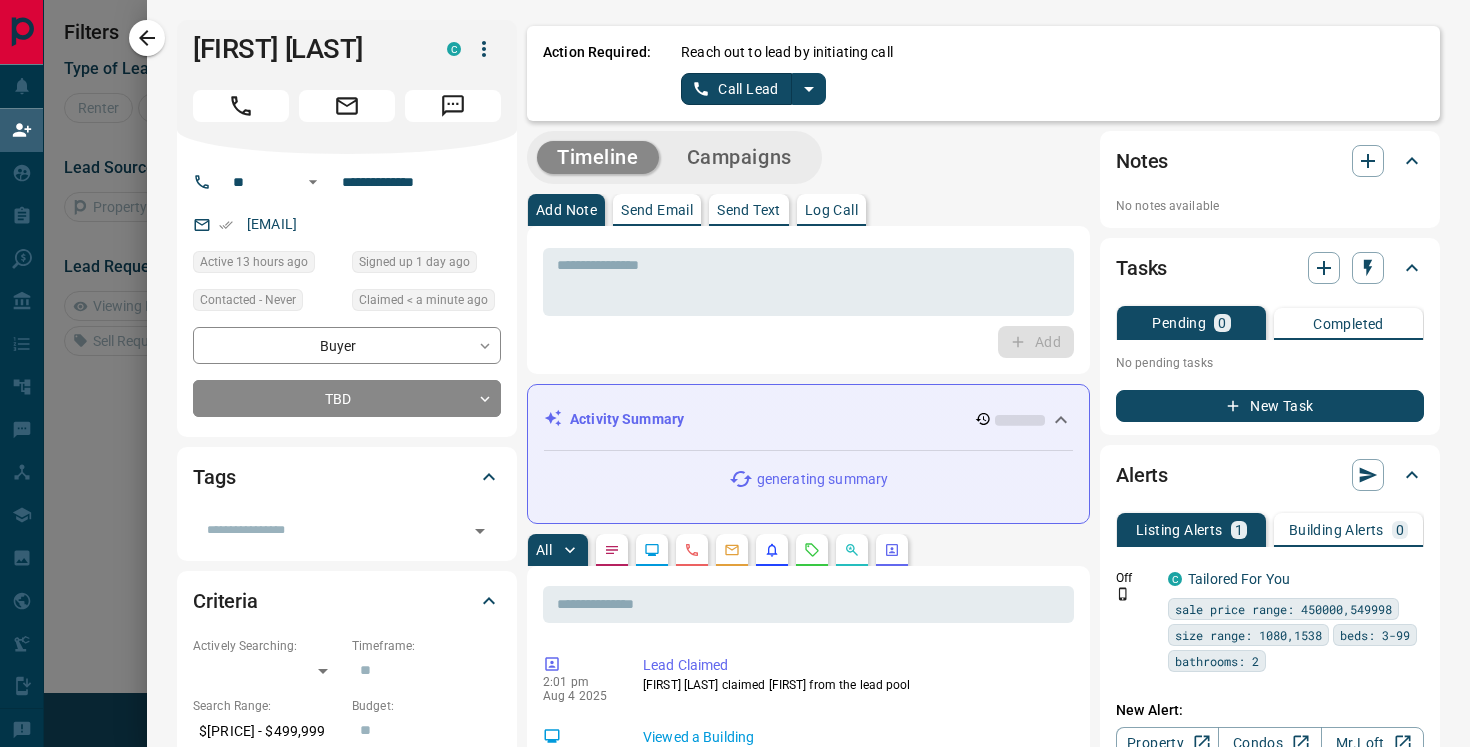 click on "Call Lead" at bounding box center [736, 89] 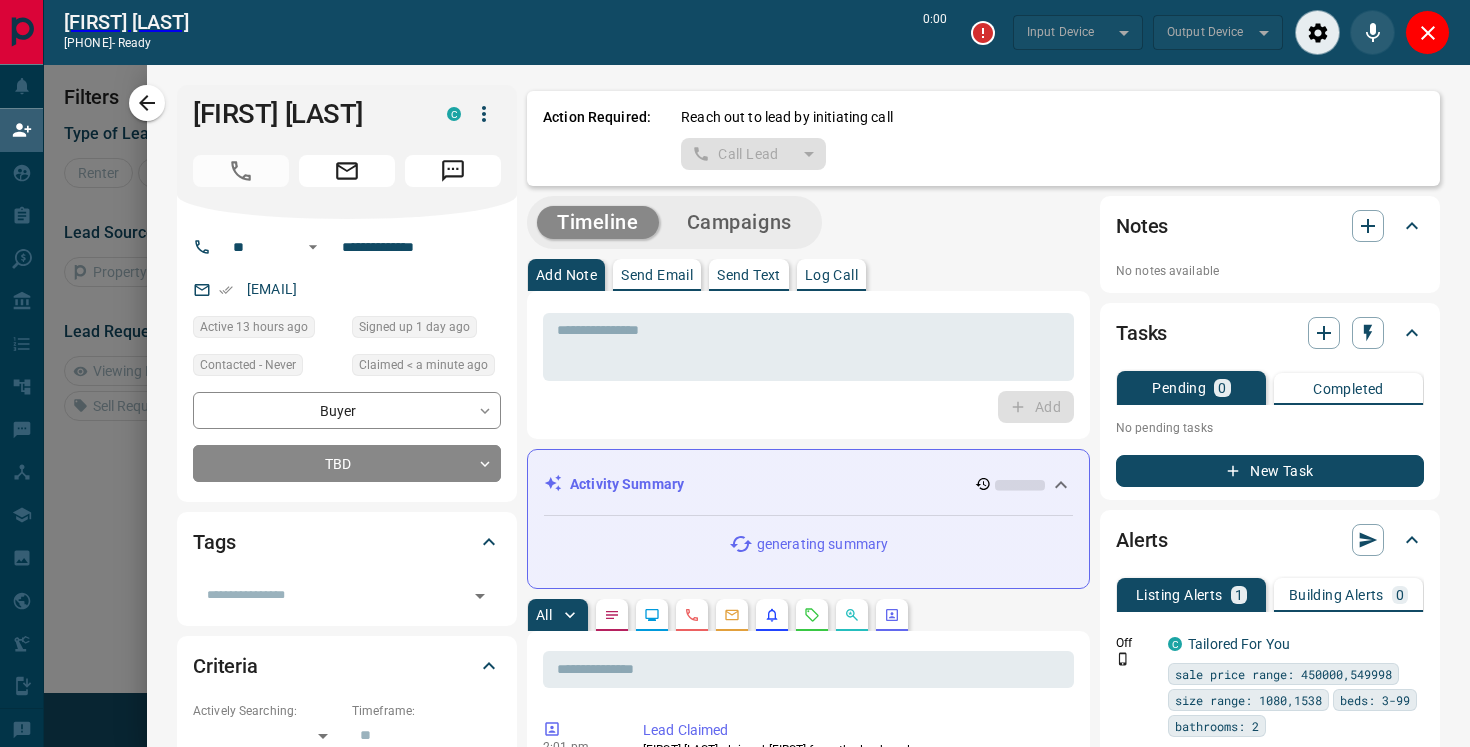 type on "*******" 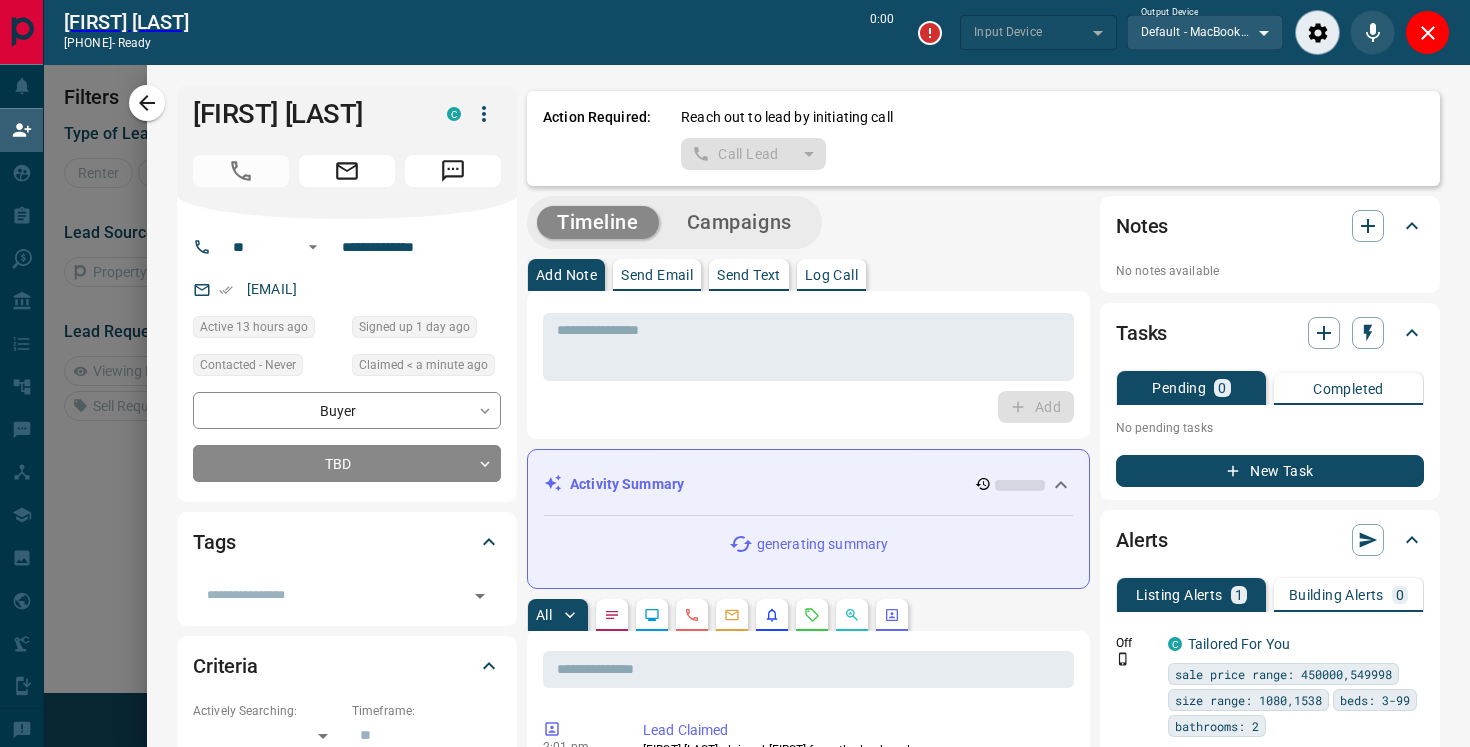 type on "*******" 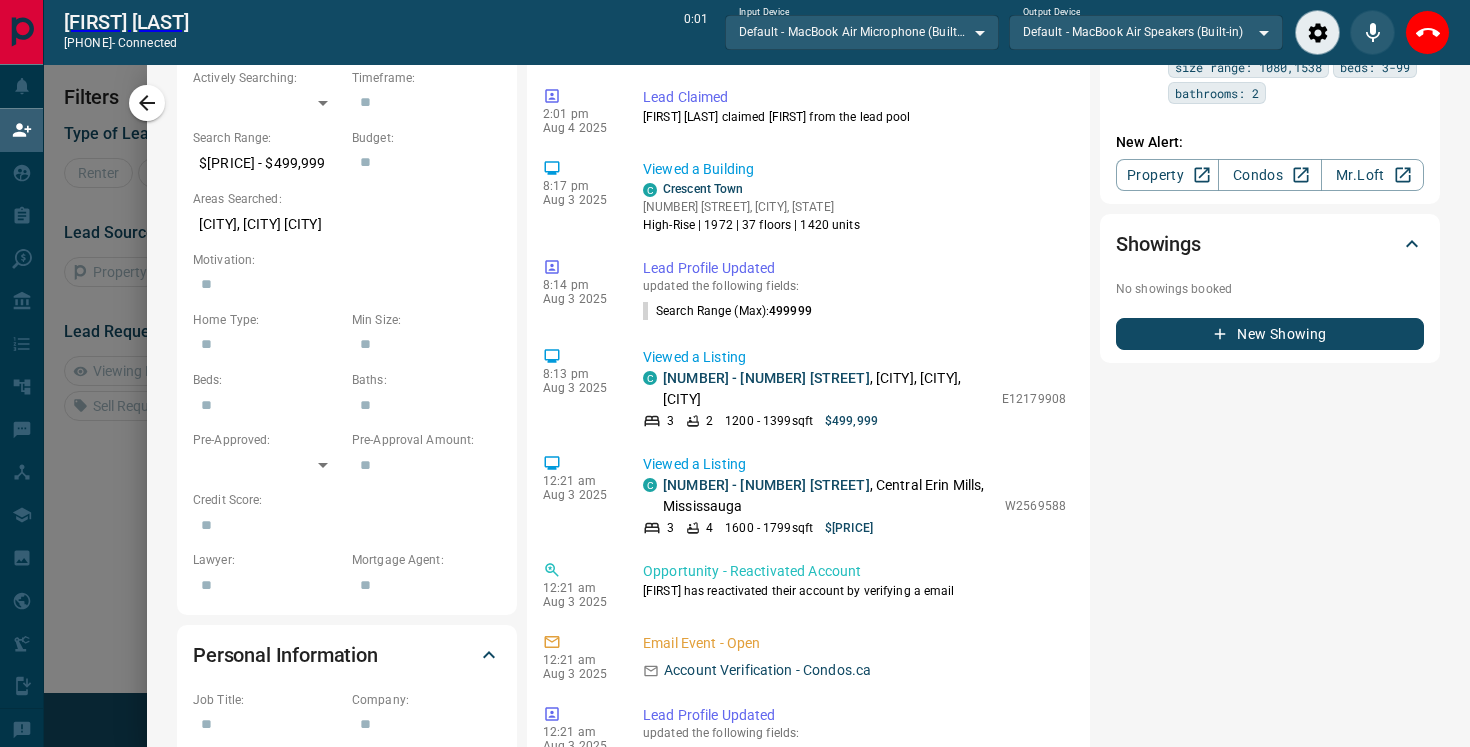 scroll, scrollTop: 743, scrollLeft: 0, axis: vertical 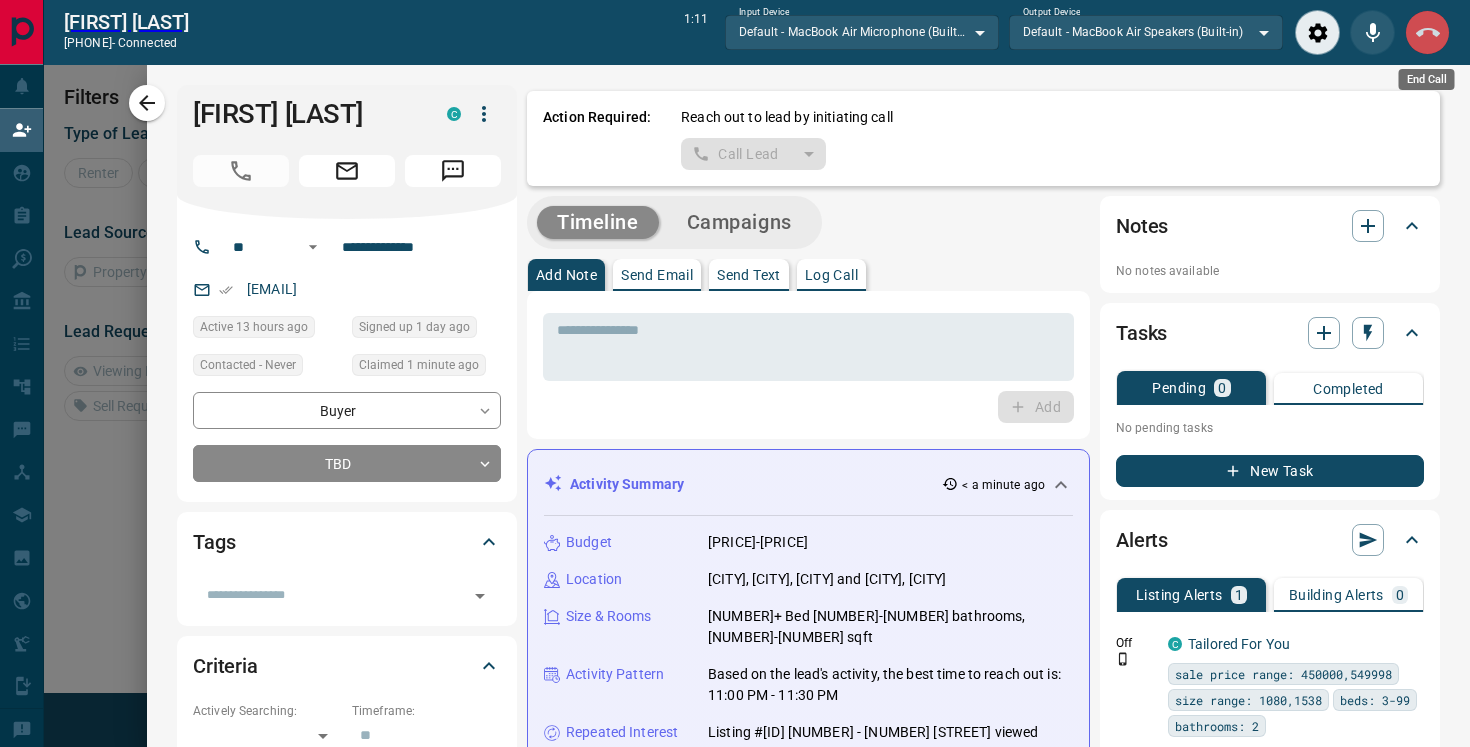 click 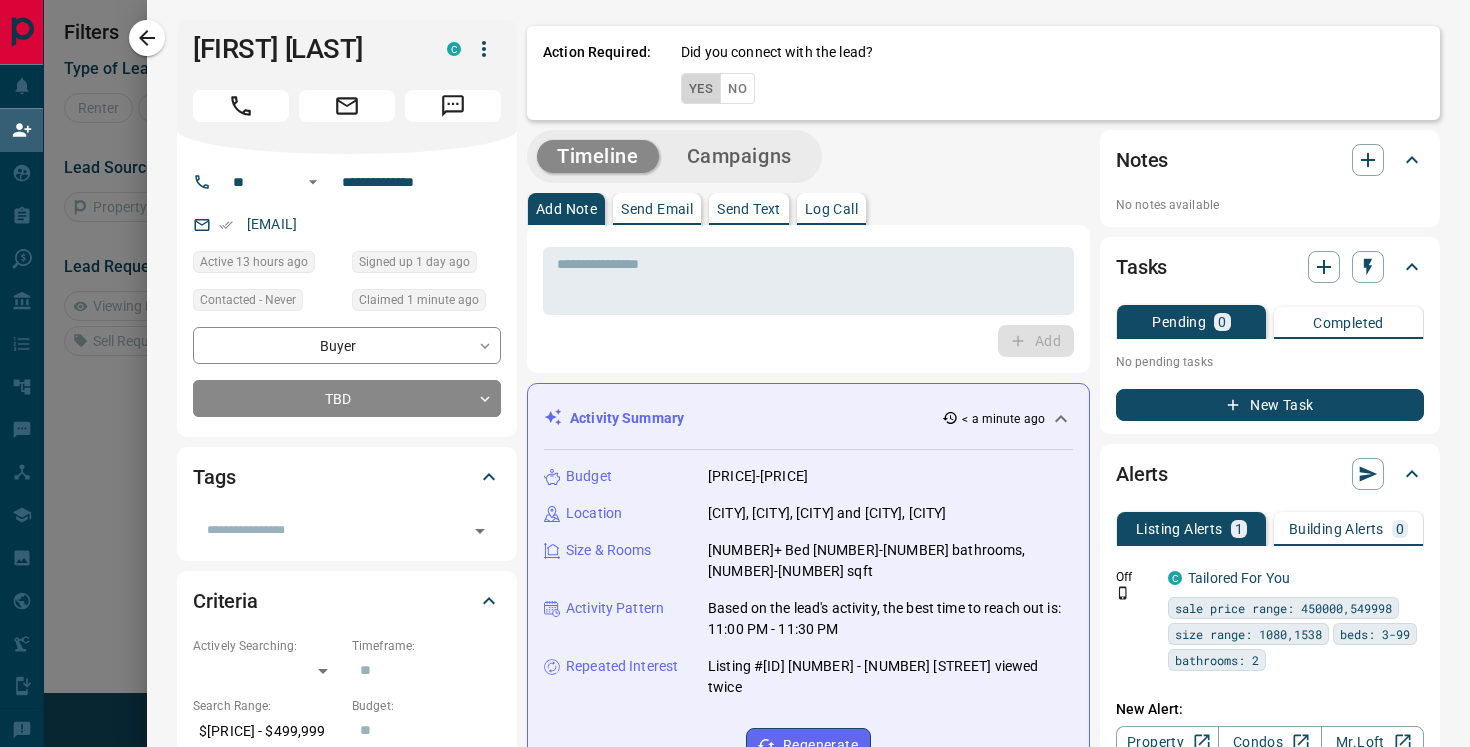 click on "Yes" at bounding box center [701, 88] 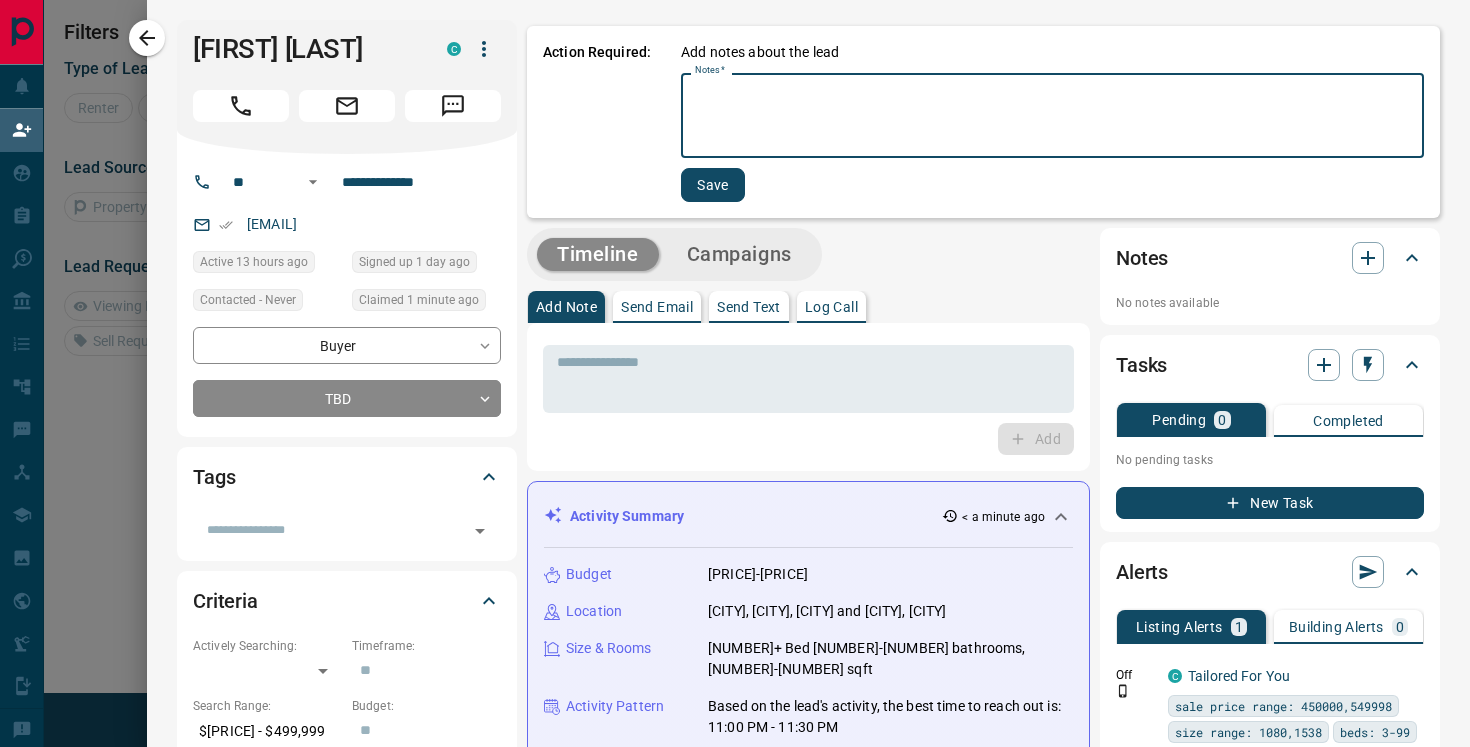 click on "Notes   *" at bounding box center (1052, 116) 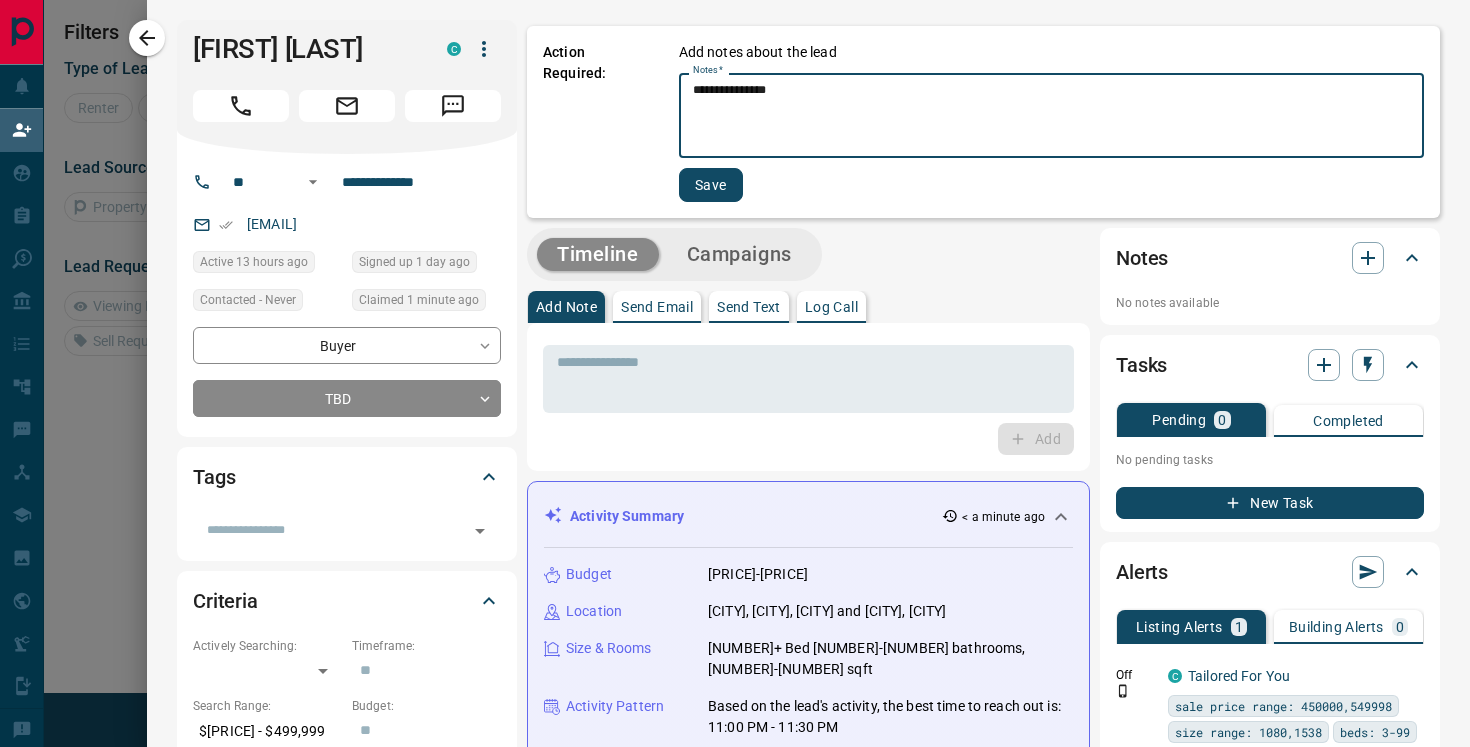 click on "**********" at bounding box center (1051, 116) 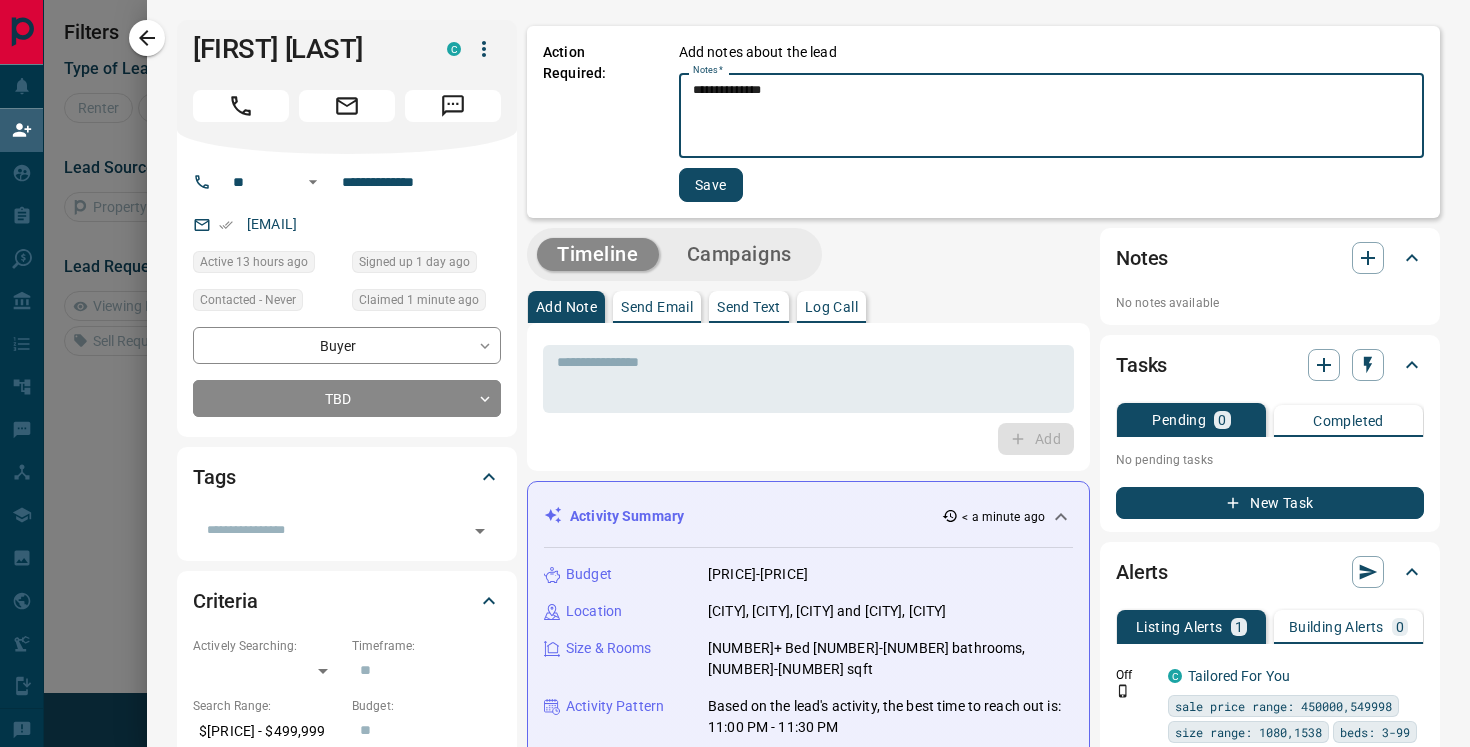 type on "**********" 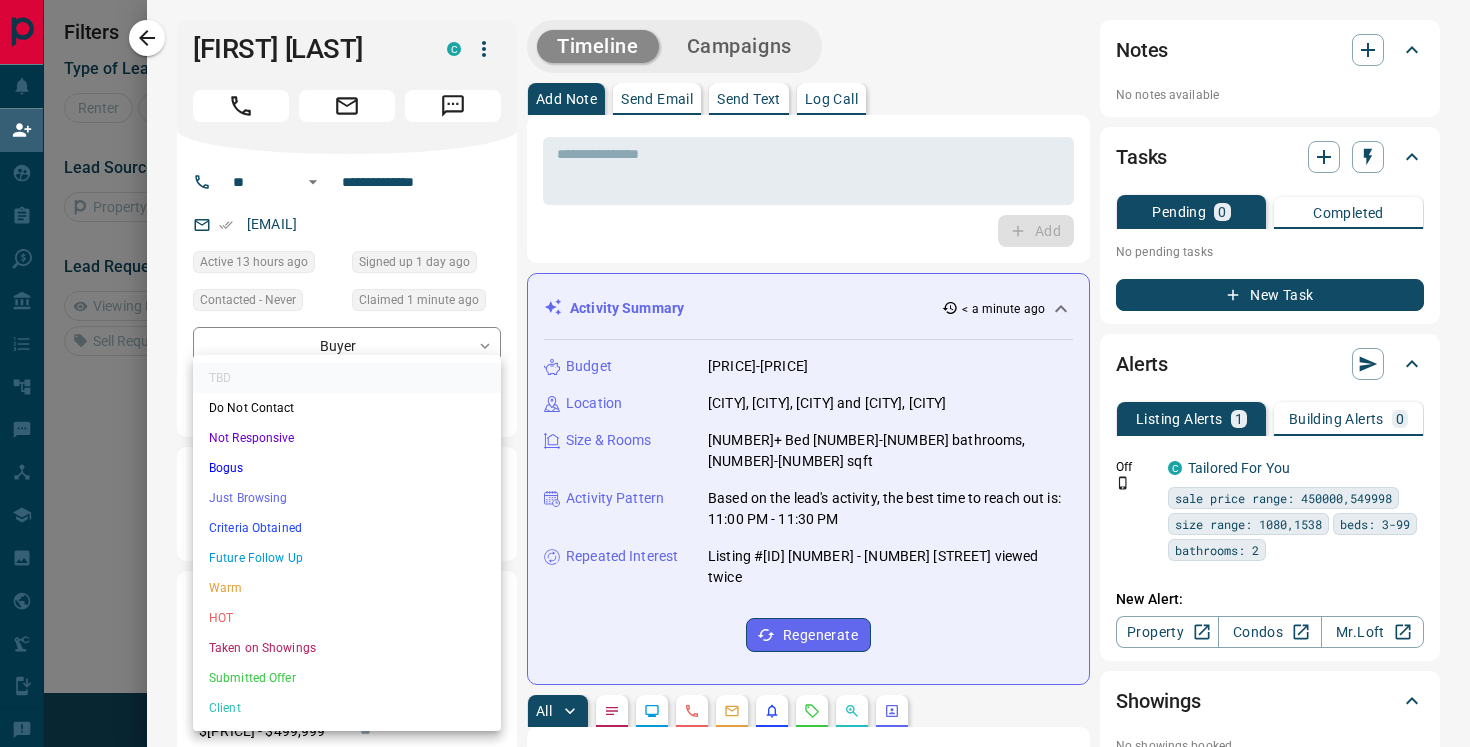 click on "**********" at bounding box center (735, 319) 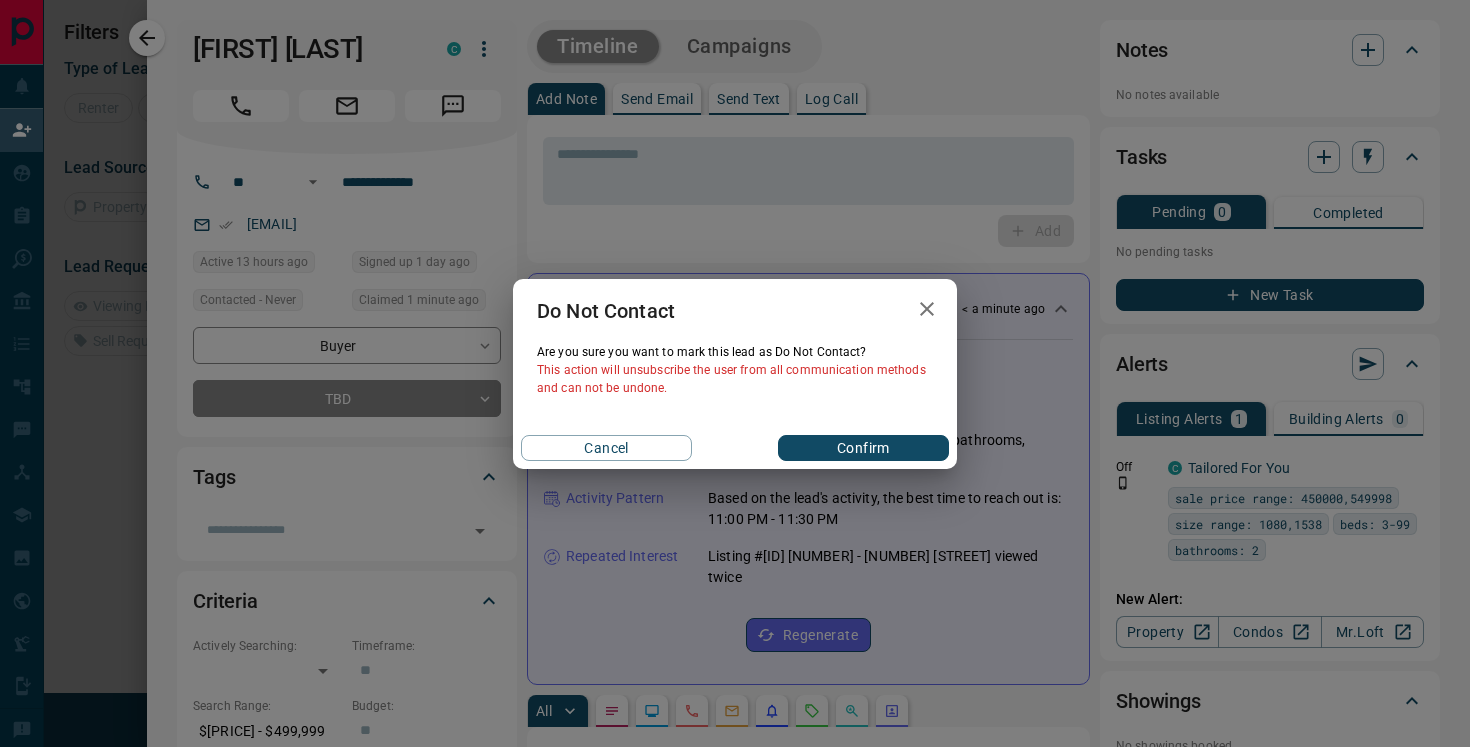 click on "Confirm" at bounding box center [863, 448] 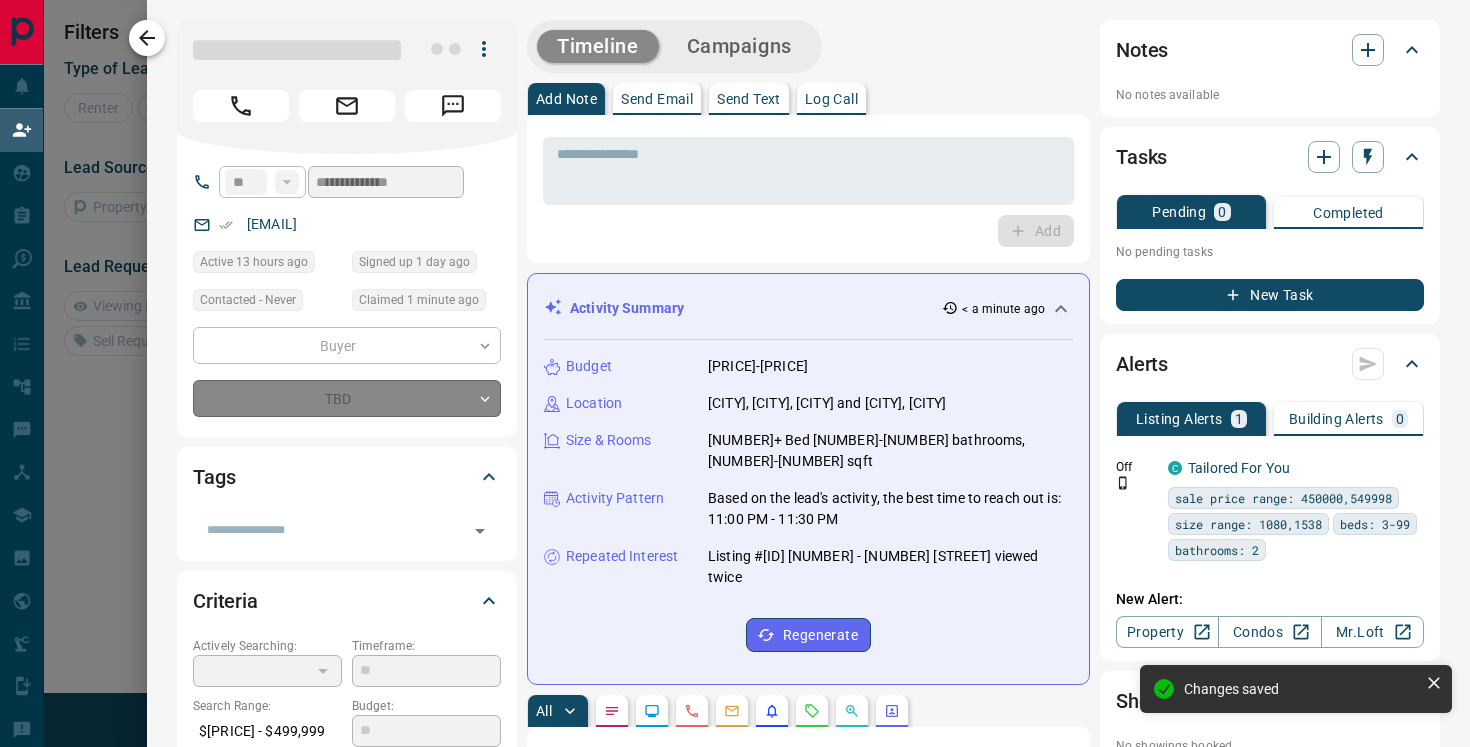 type on "*" 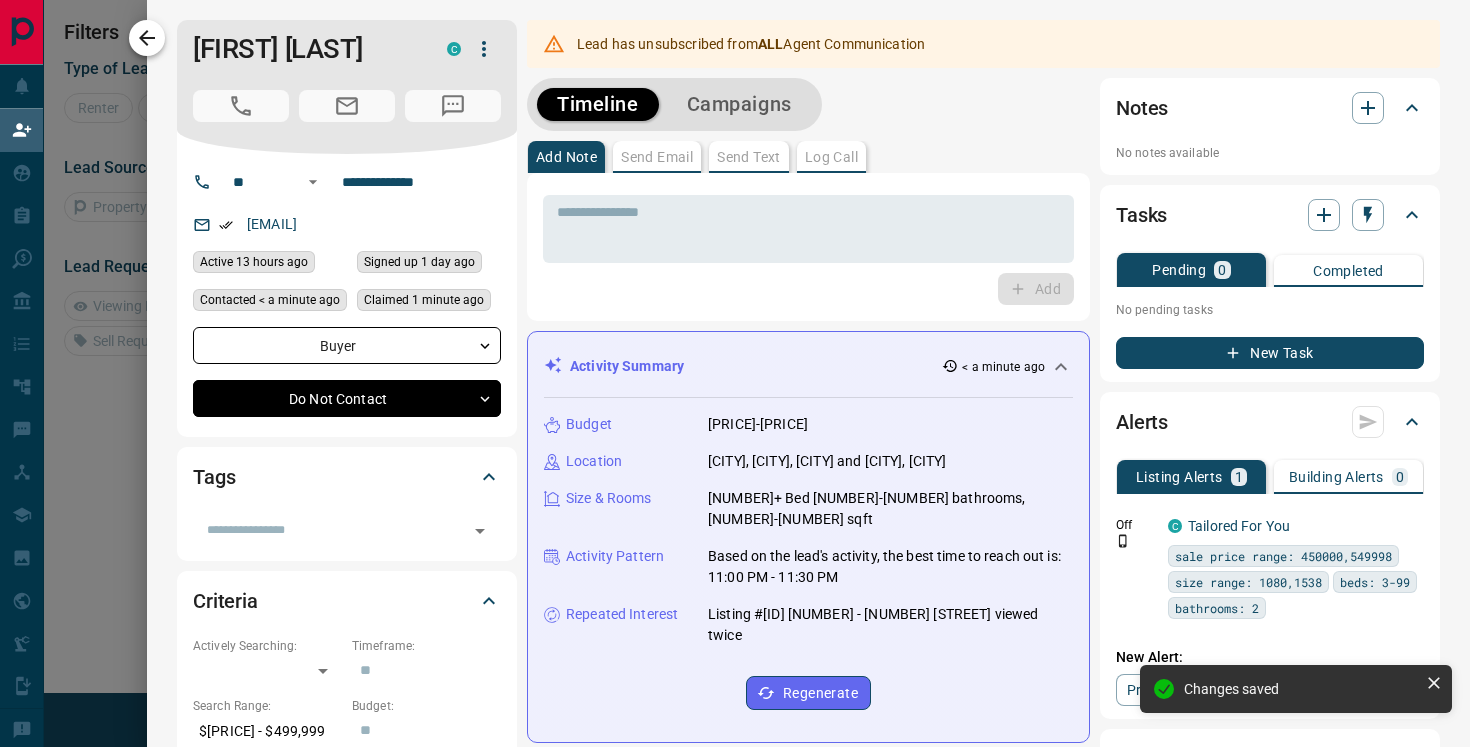 click 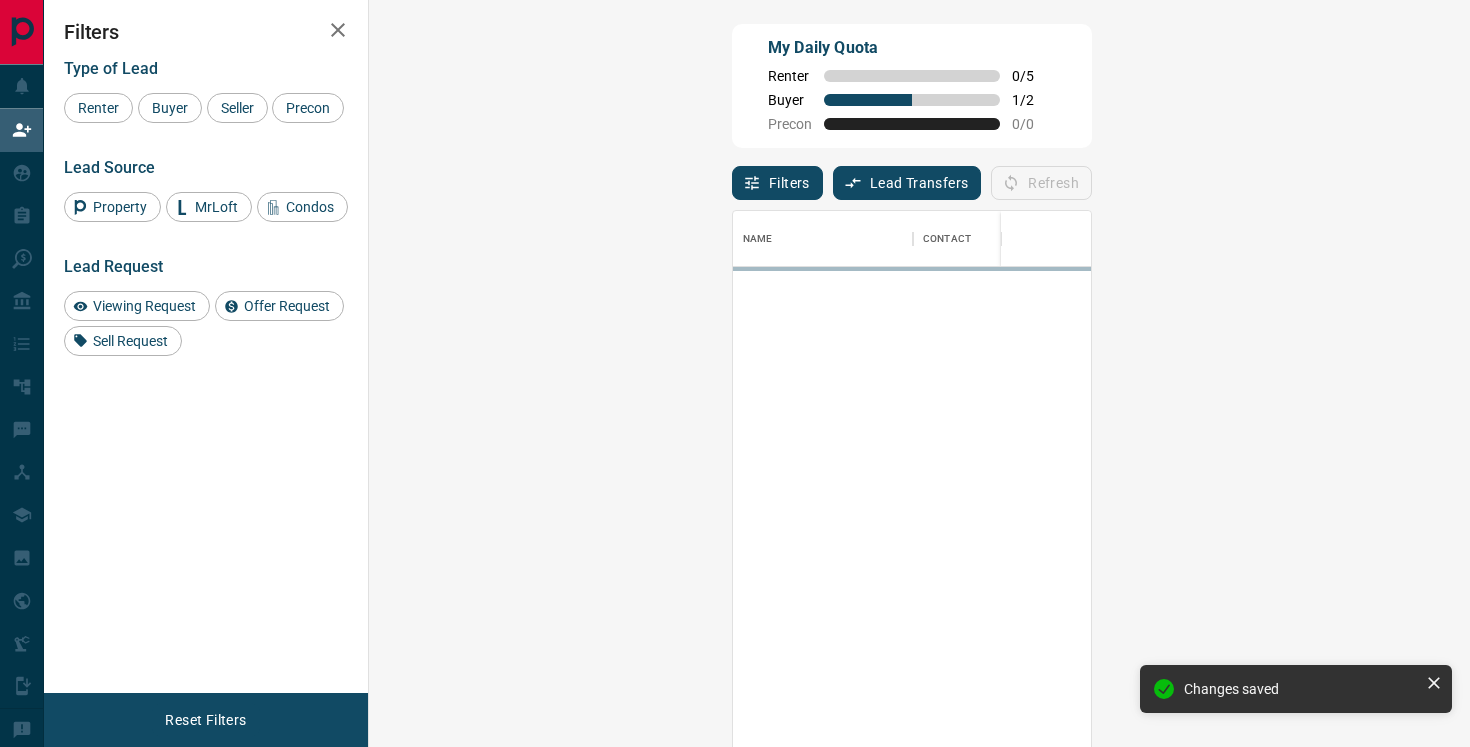 scroll, scrollTop: 1, scrollLeft: 1, axis: both 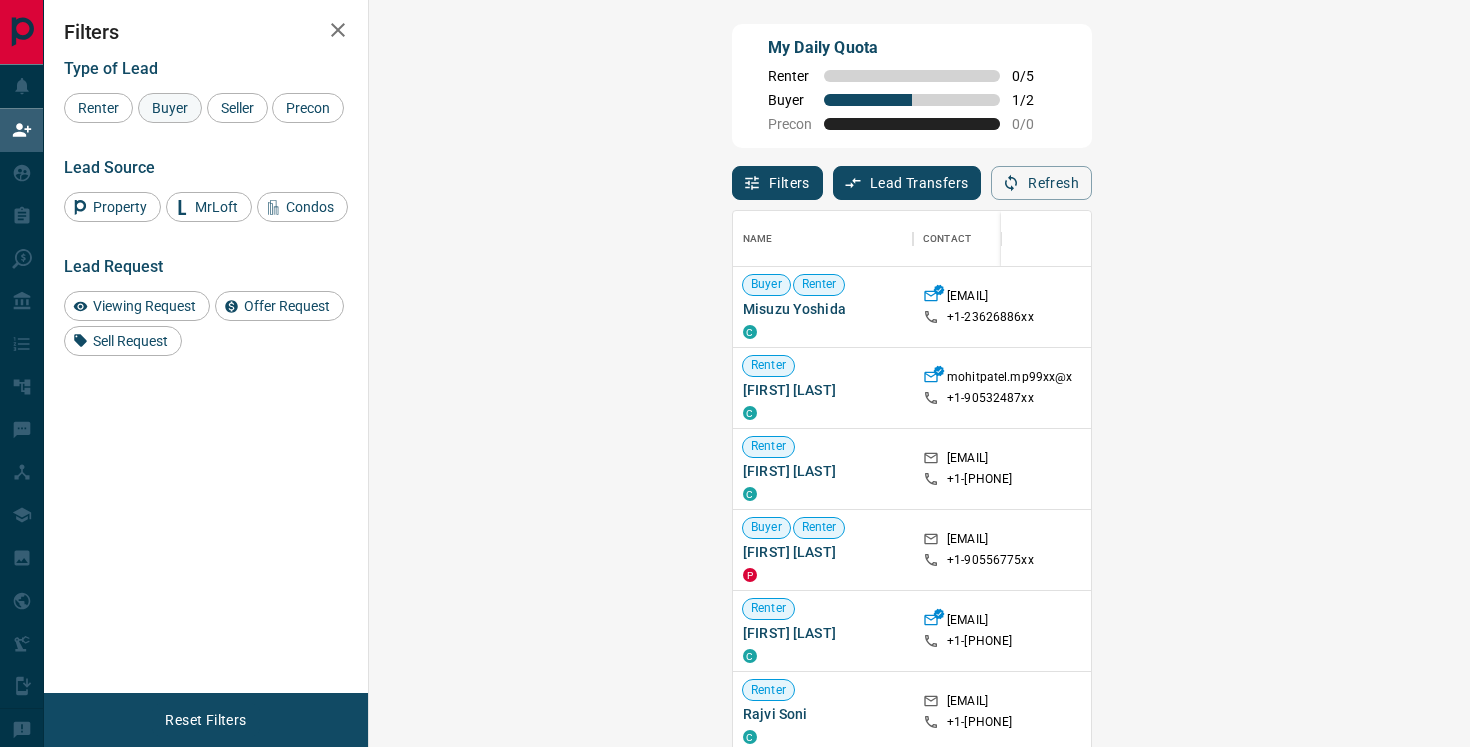click on "Buyer" at bounding box center (170, 108) 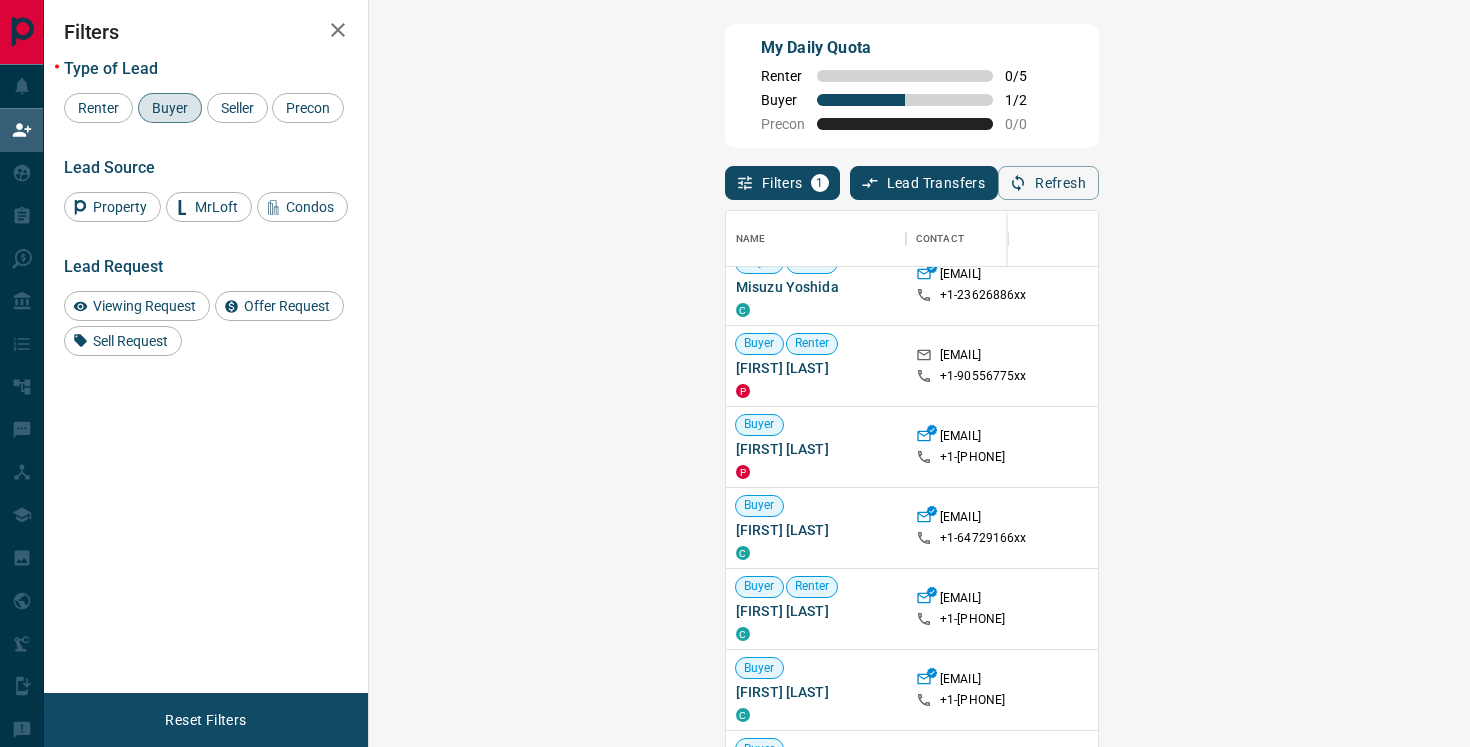 scroll, scrollTop: 0, scrollLeft: 0, axis: both 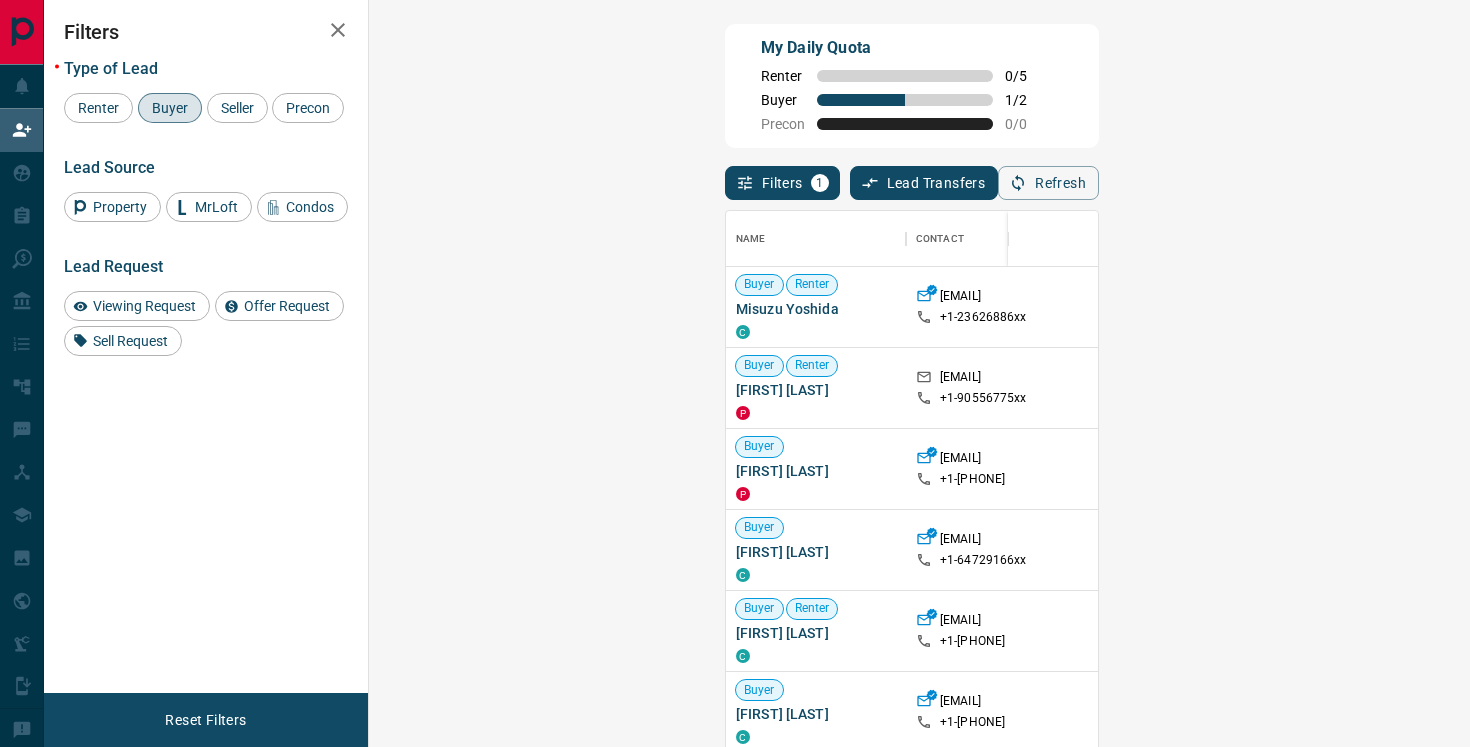 click on "Claim" at bounding box center [1739, 550] 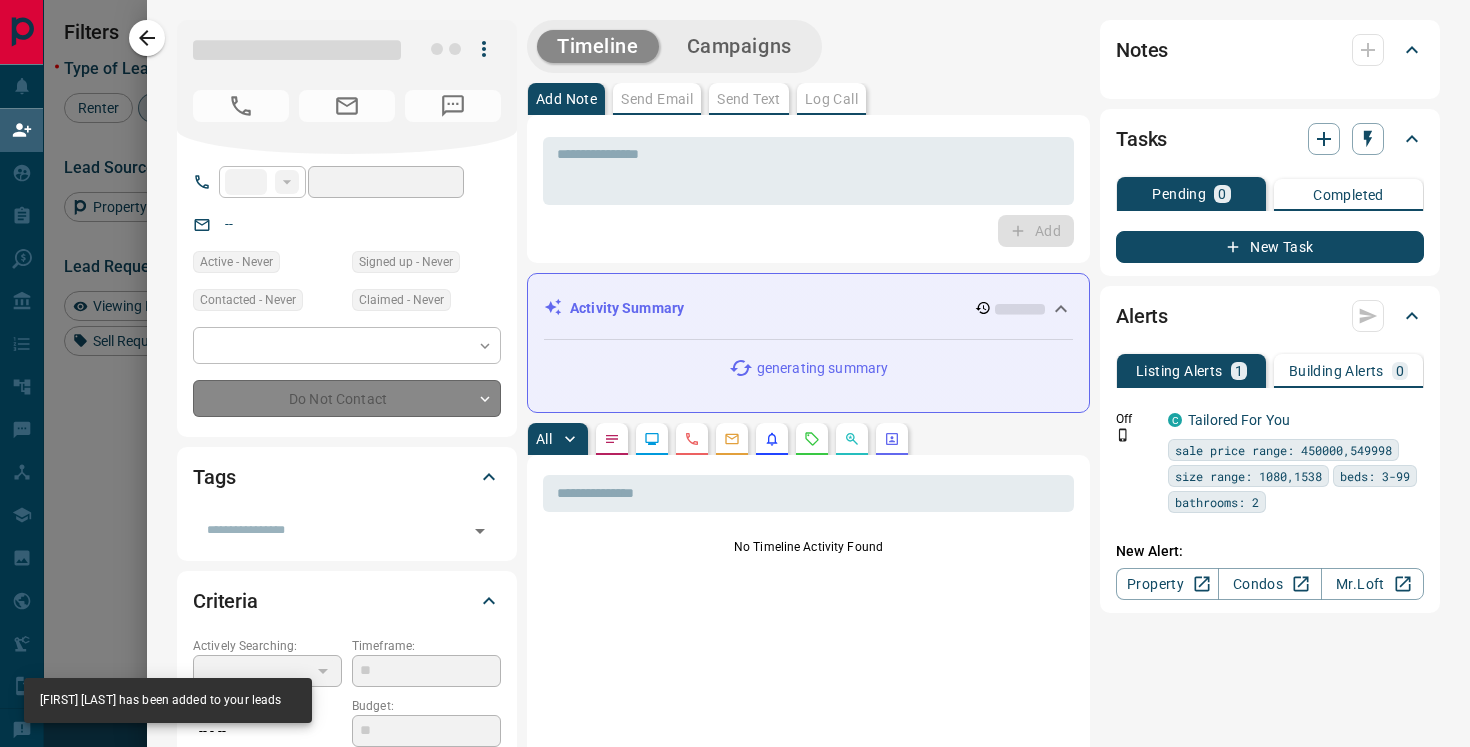 type on "**" 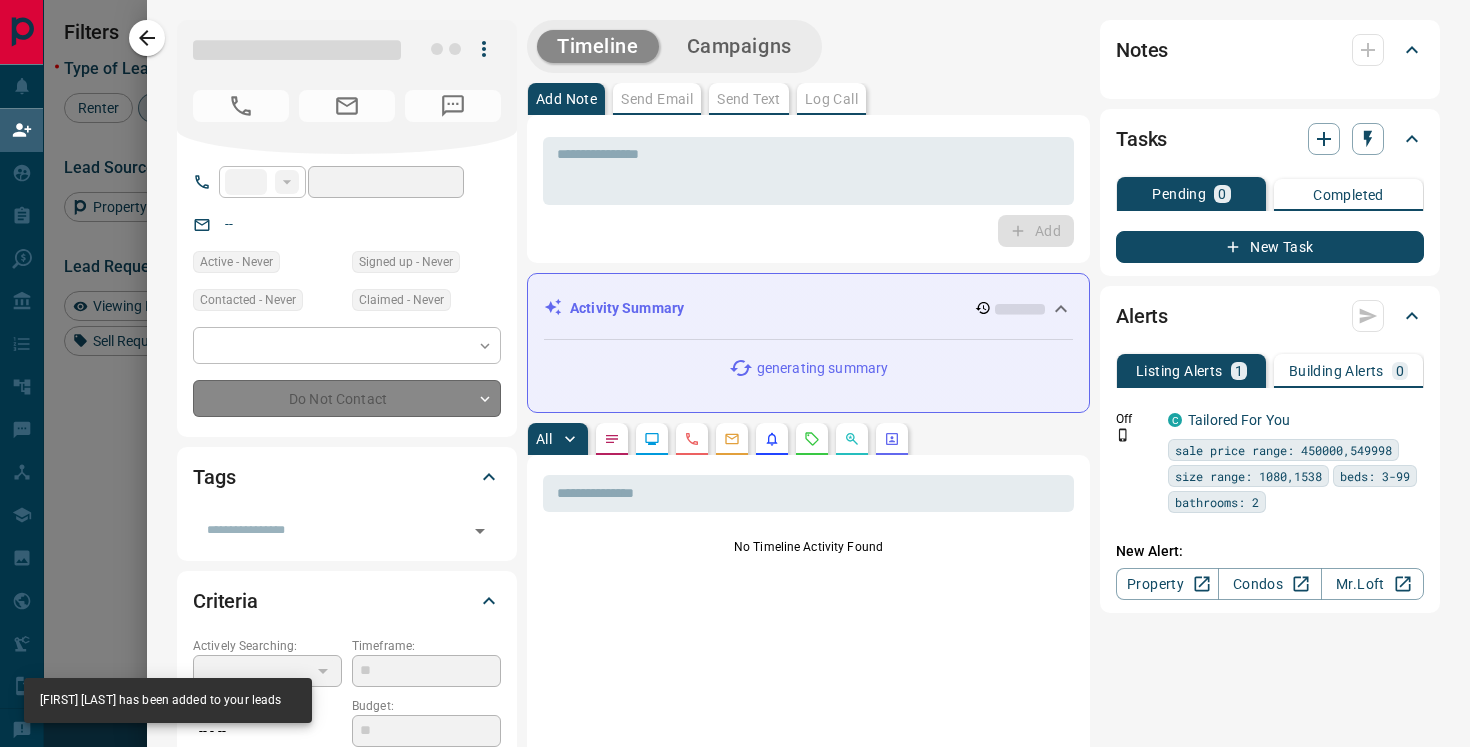 type on "**********" 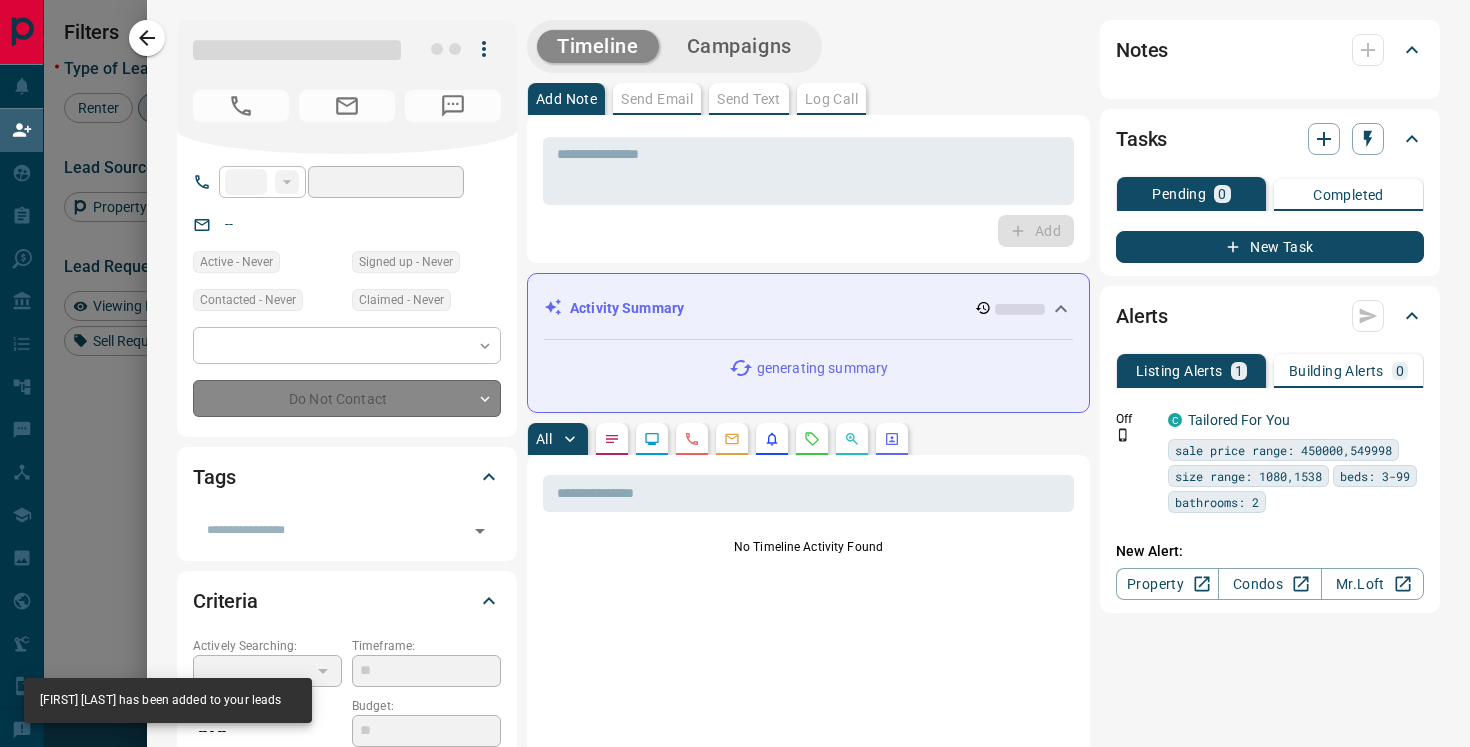 type on "**********" 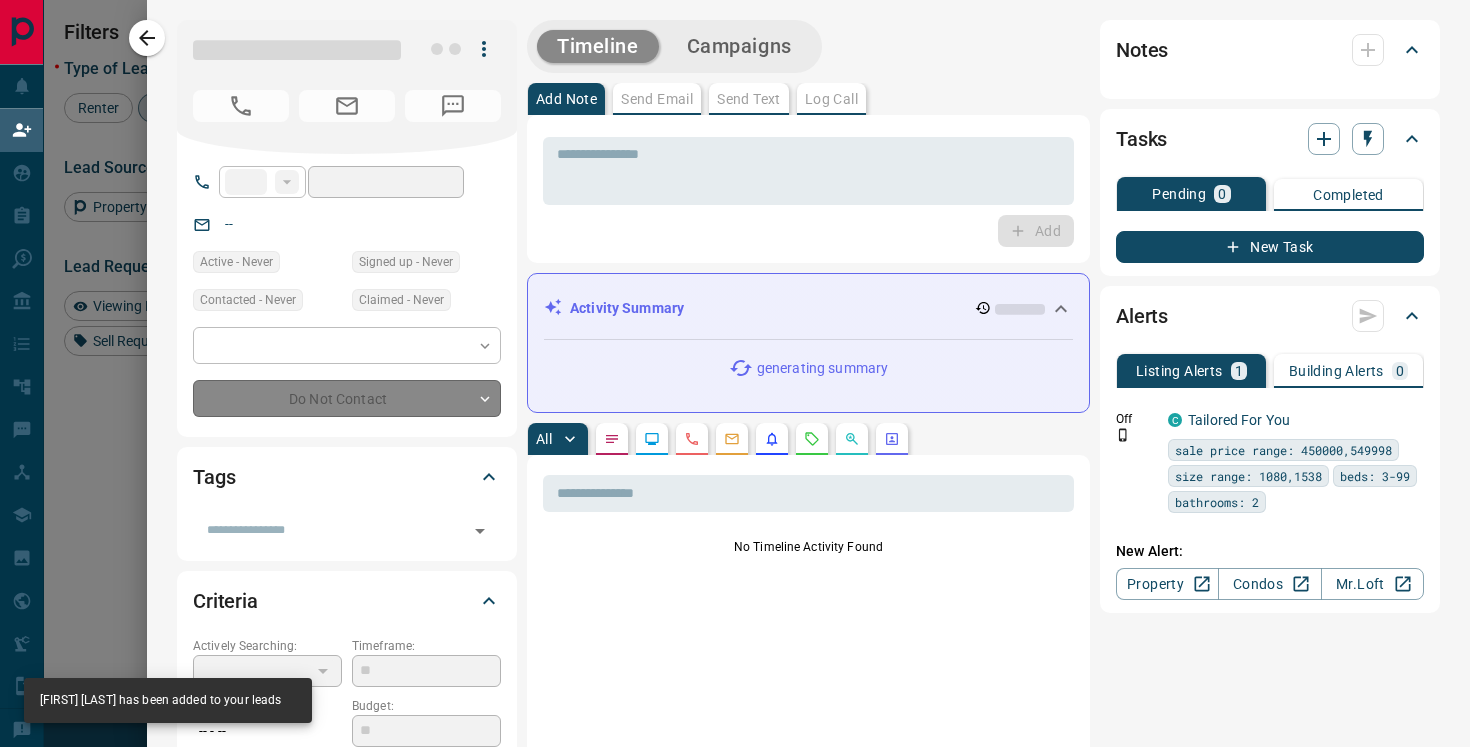type on "**" 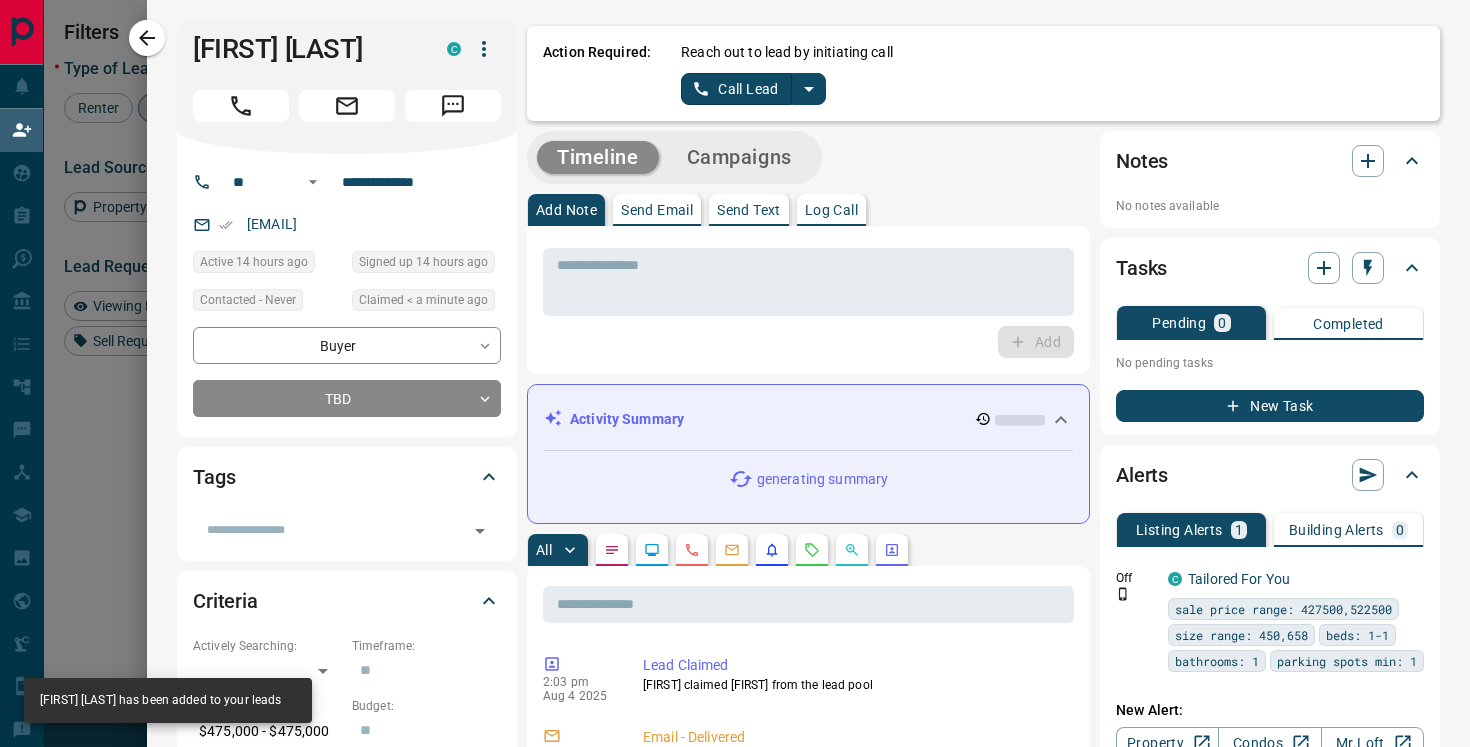 click on "Call Lead" at bounding box center [736, 89] 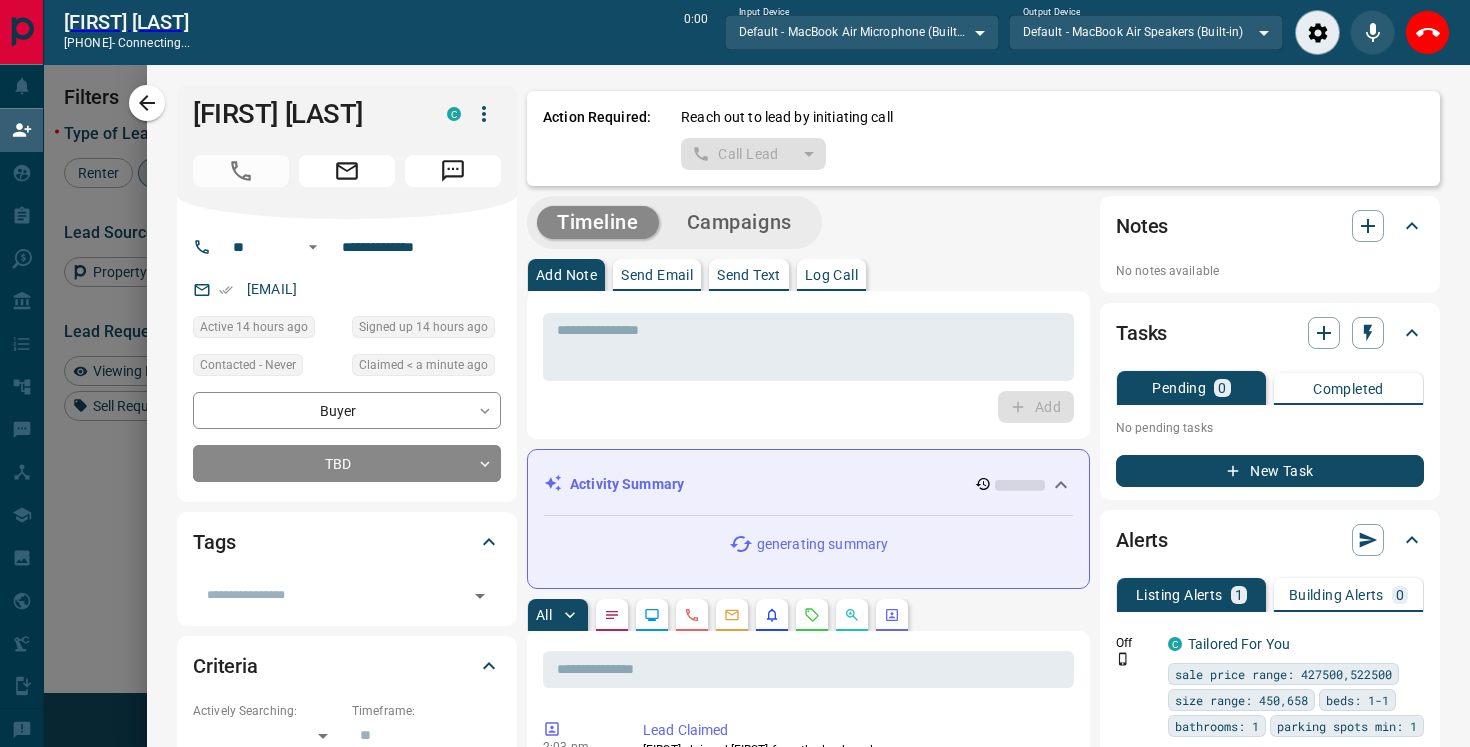 scroll, scrollTop: 515, scrollLeft: 1058, axis: both 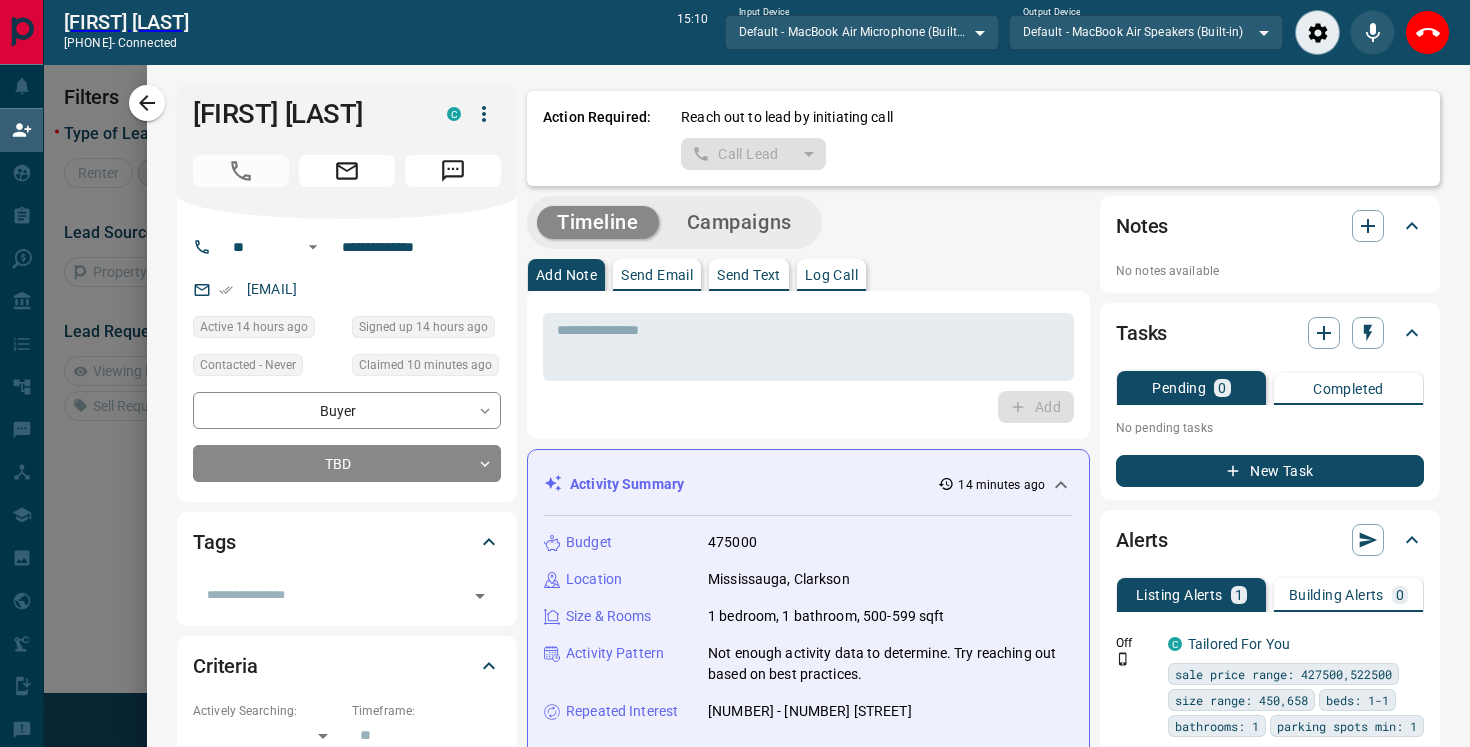 click on "Timeline Campaigns" at bounding box center [808, 222] 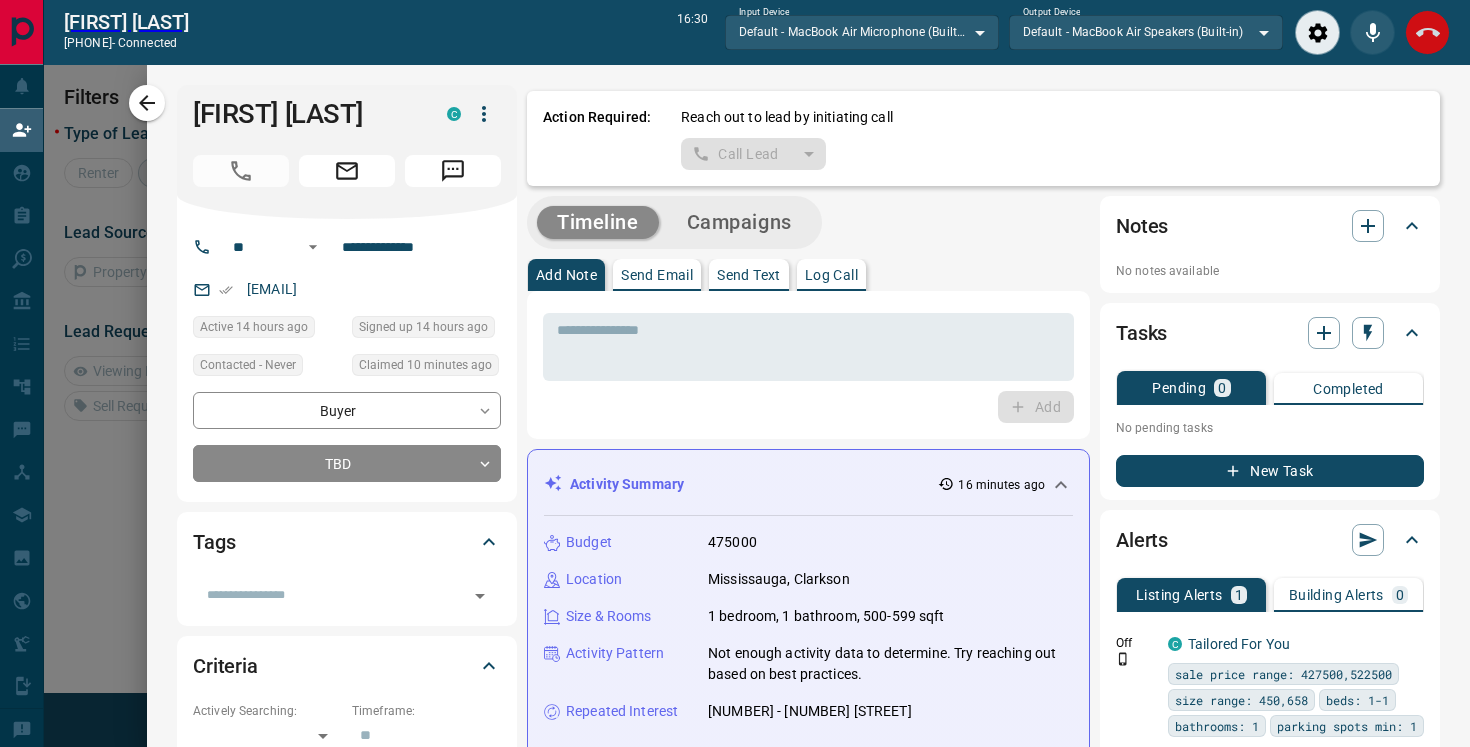 click 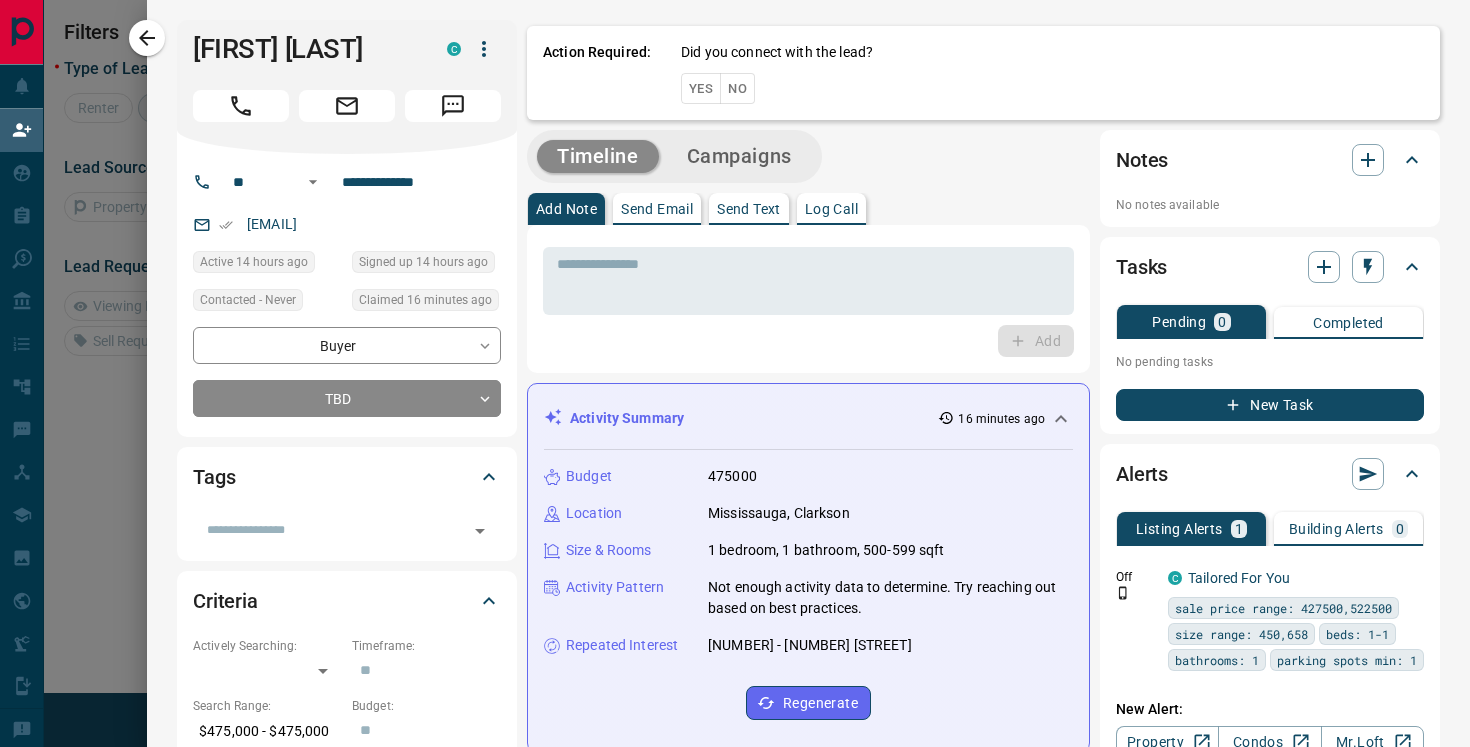 click on "Yes" at bounding box center [701, 88] 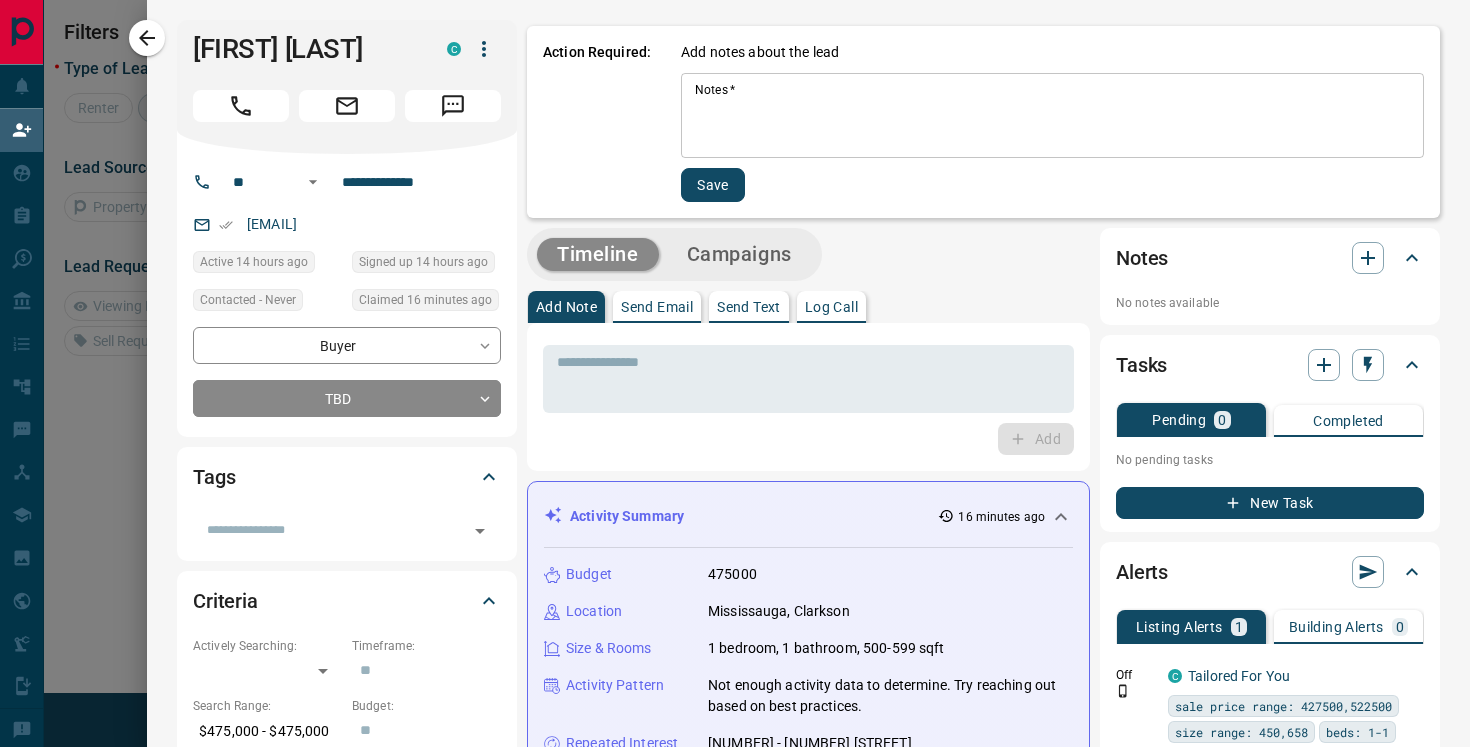click on "Notes   *" at bounding box center [1052, 116] 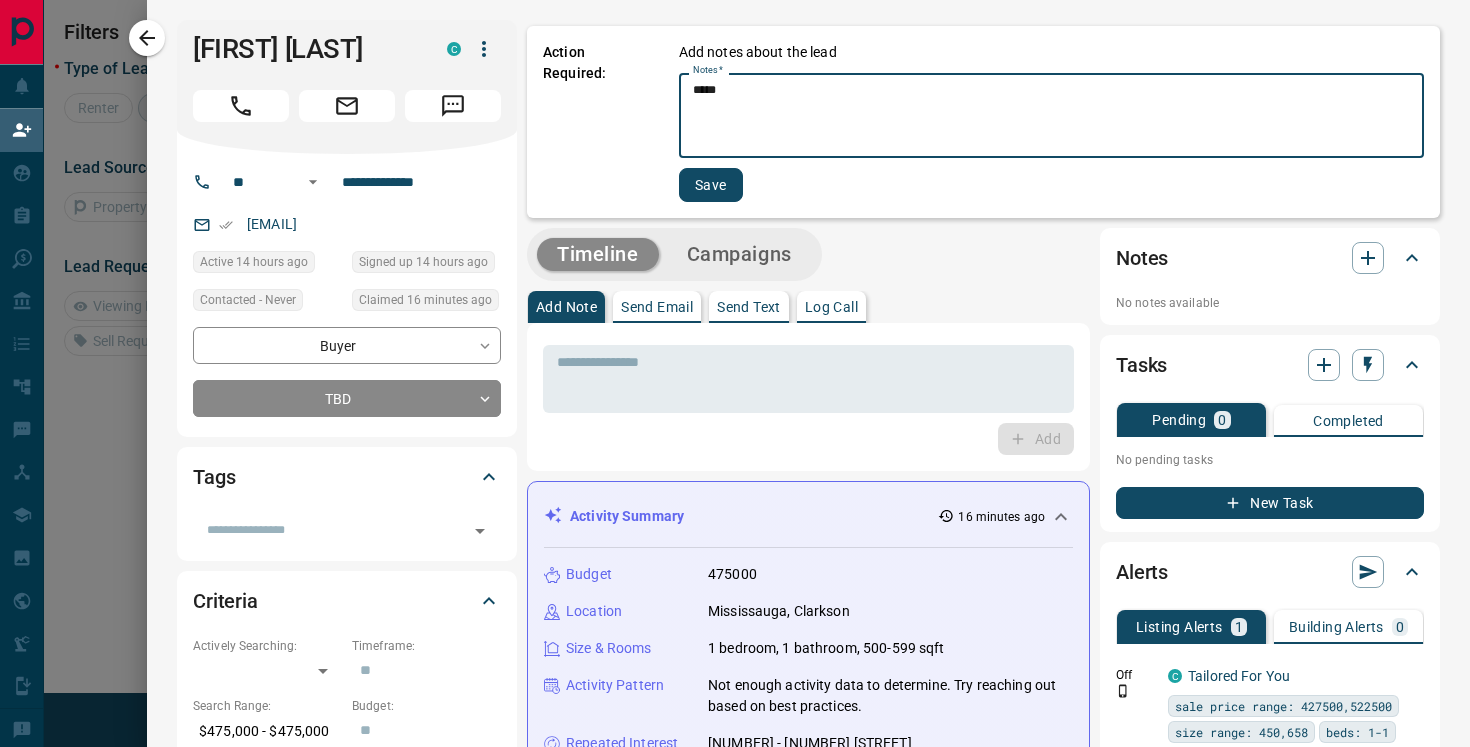 type on "*****" 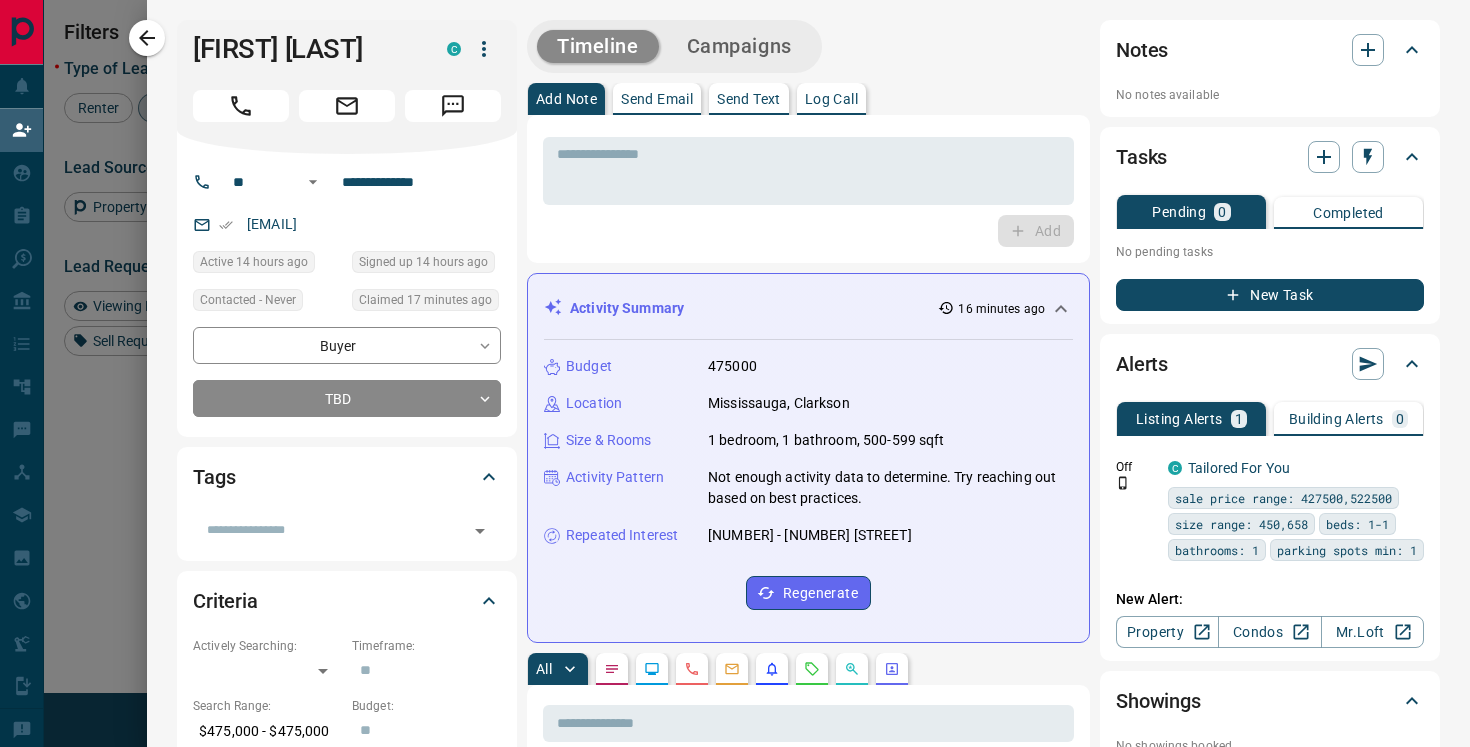 scroll, scrollTop: 1, scrollLeft: 1, axis: both 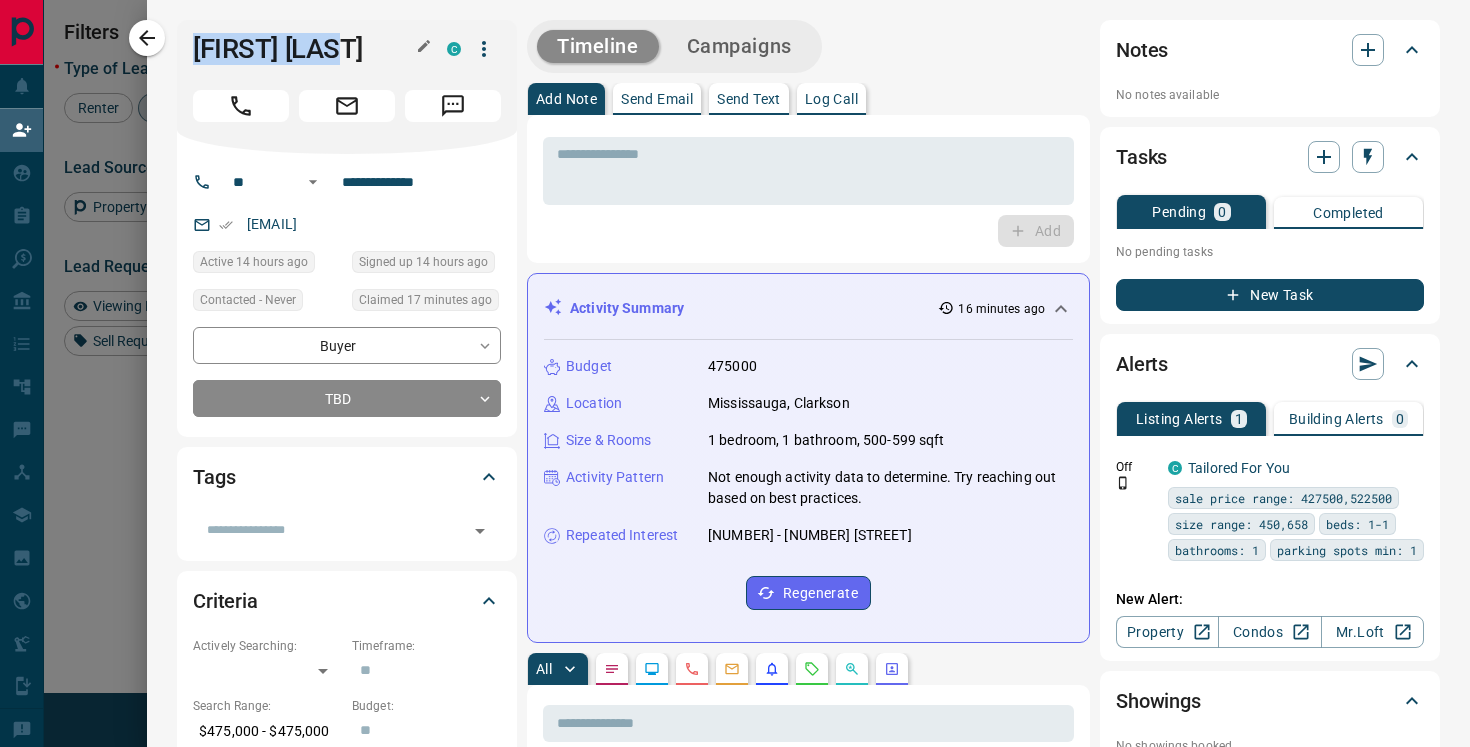 drag, startPoint x: 361, startPoint y: 51, endPoint x: 197, endPoint y: 60, distance: 164.24677 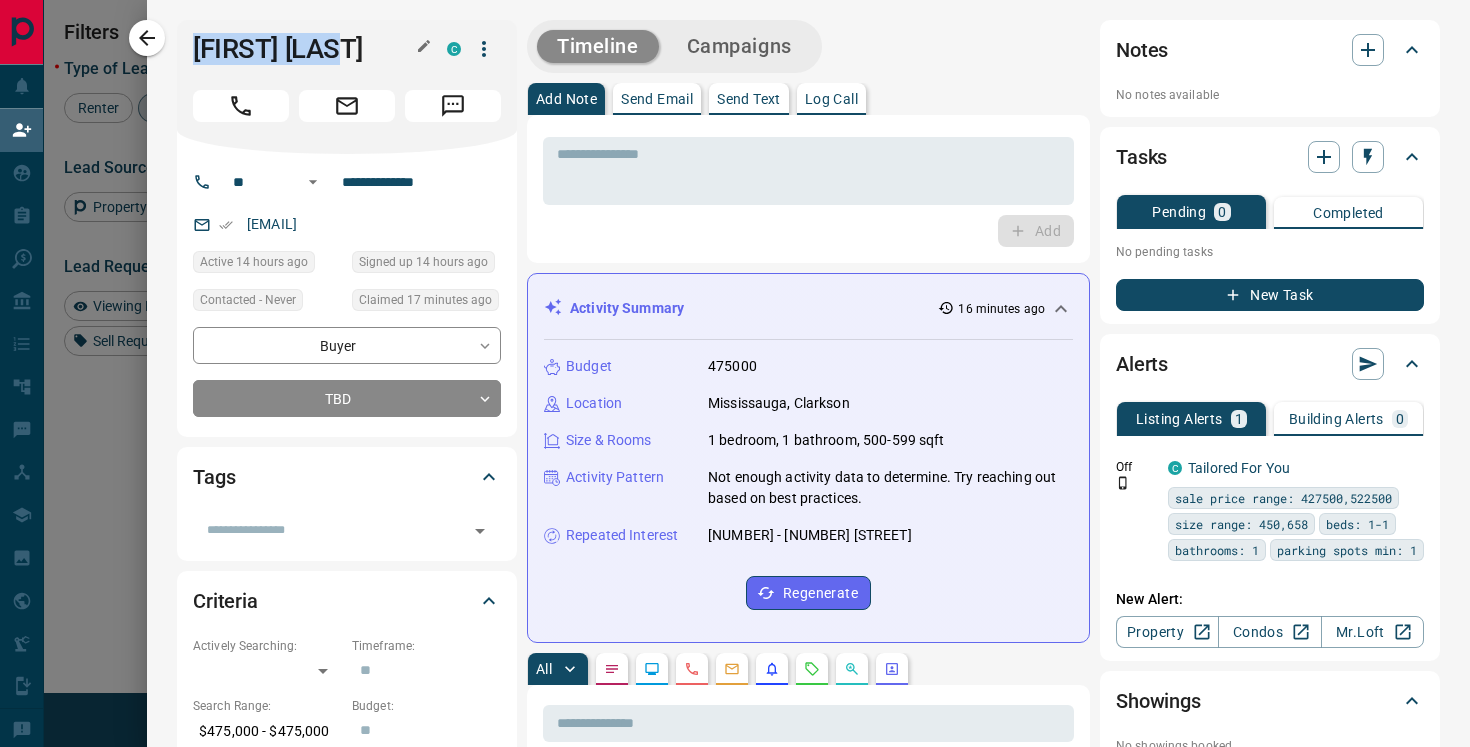 click on "[FIRST] [LAST]" at bounding box center [305, 49] 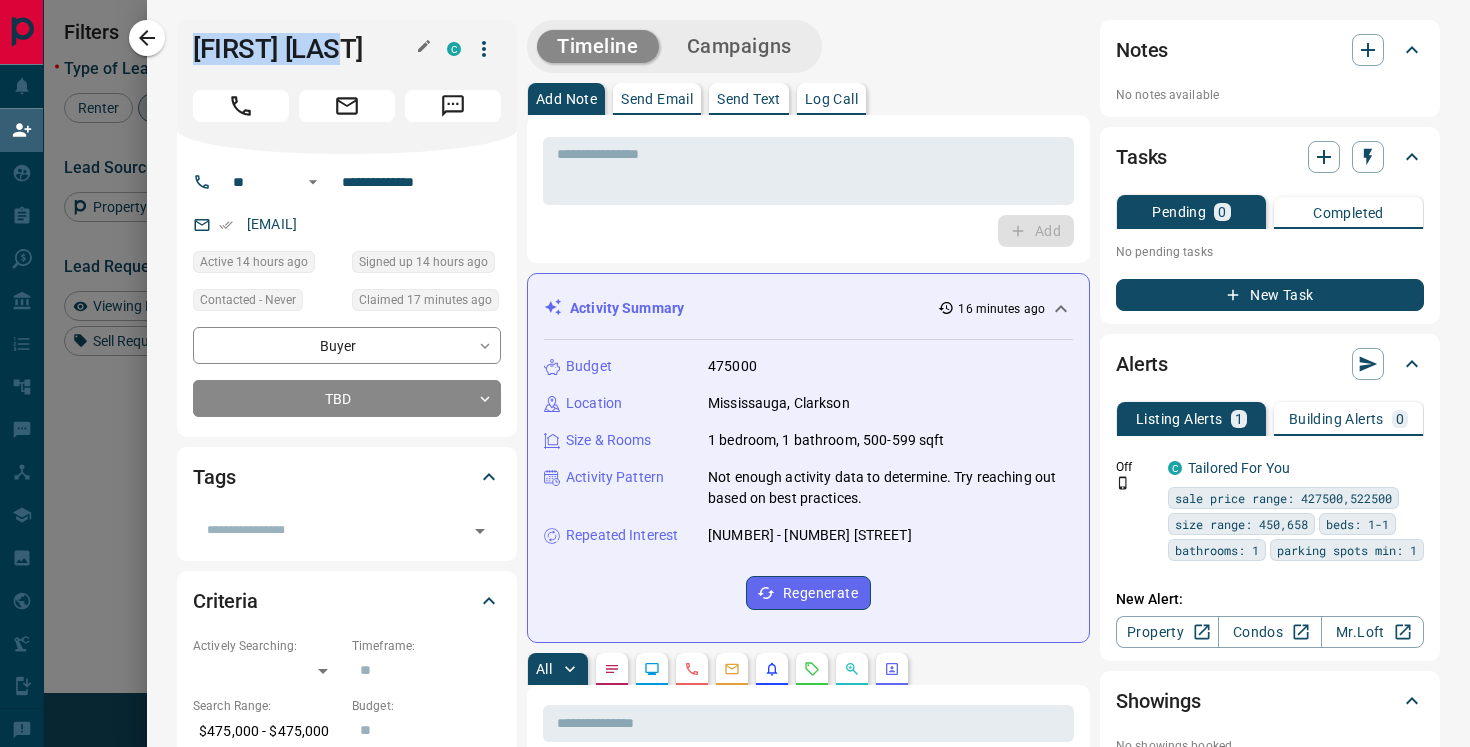 copy on "[FIRST] [LAST]" 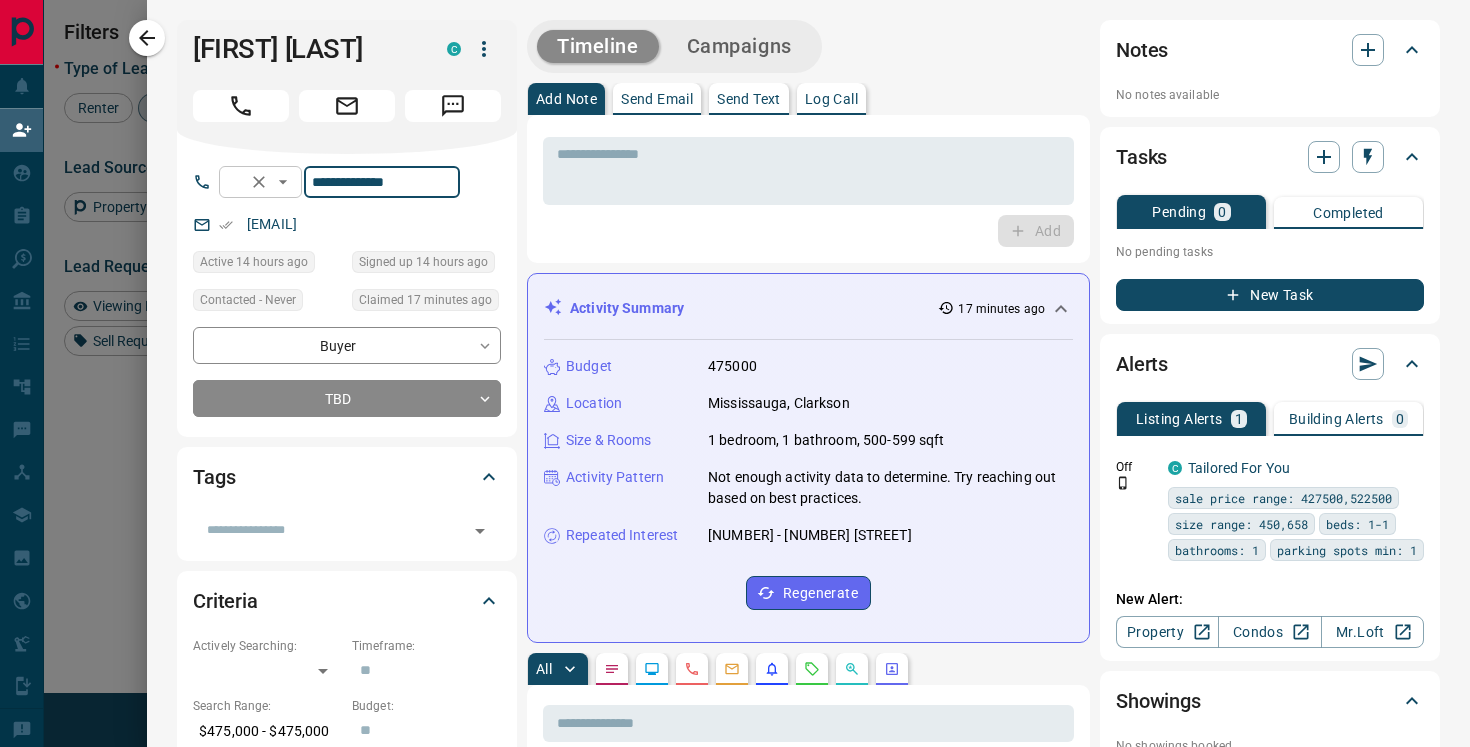 drag, startPoint x: 455, startPoint y: 185, endPoint x: 328, endPoint y: 184, distance: 127.00394 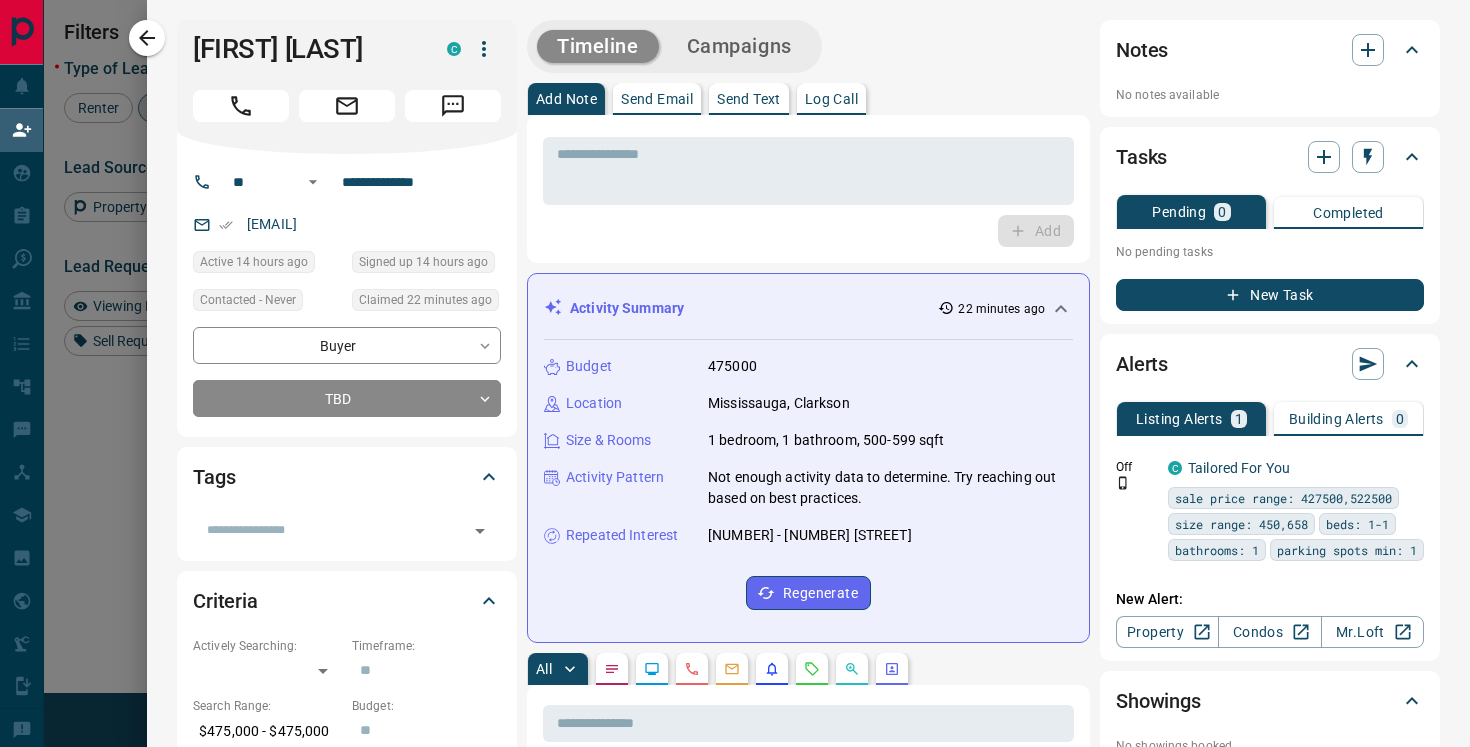 scroll, scrollTop: 565, scrollLeft: 1058, axis: both 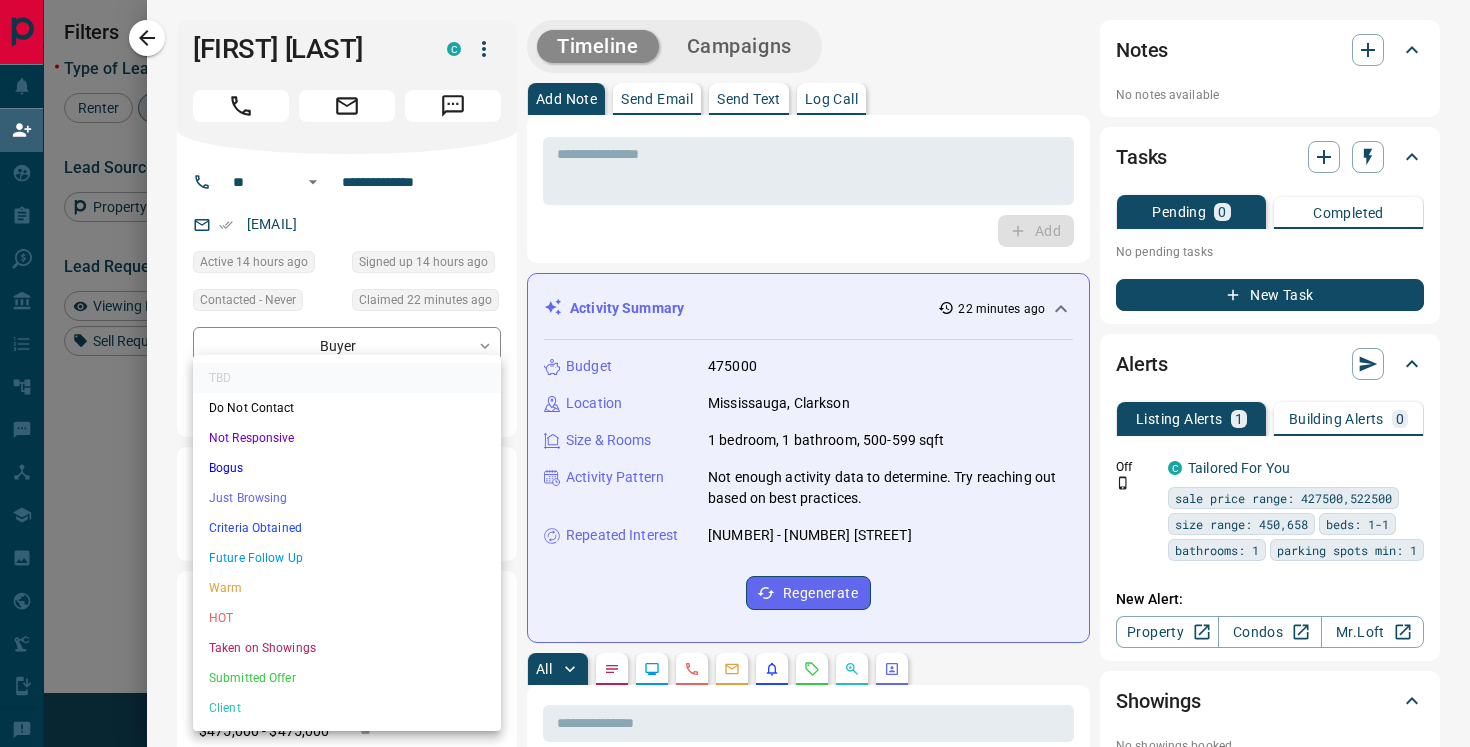 click on "Lead Transfers Claim Leads My Leads Tasks Opportunities Deals Campaigns Automations Messages Broker Bay Training Media Services Agent Resources Precon Worksheet Mobile Apps Disclosure Logout My Daily Quota Renter 0 / 5 Buyer 2 / 2 Precon 0 / 0 Filters 1 Lead Transfers 0 Refresh Name Contact Search   Search Range Location Requests AI Status Recent Opportunities (30d) Buyer [LAST] [LAST] C [EMAIL] +1- [PHONE] $532K - $620K [CITY] Buyer Renter [FIRST] [LAST] C [EMAIL] +1- [PHONE] Favourite Buyer Renter [FIRST] [LAST] P [EMAIL] +1- [PHONE] Buyer [FIRST] [LAST] P [EMAIL] +1- [PHONE] $890K - $2M [CITY], [CITY] Buyer Renter [FIRST] [LAST] C [EMAIL] +1- [PHONE] $0 - $750K [CITY] Back to Site High Interest Buyer [LAST] [LAST] C [EMAIL] +1- [PHONE] $478K - $478K [CITY] Buyer [FIRST] [LAST] C [EMAIL] +1- [PHONE] $3K - $3K [CITY] Buyer [FIRST] [LAST] C [EMAIL] +1- [PHONE] $295K - $569K [CITY] Buyer [FIRST] [LAST] C +1- C" at bounding box center [735, 319] 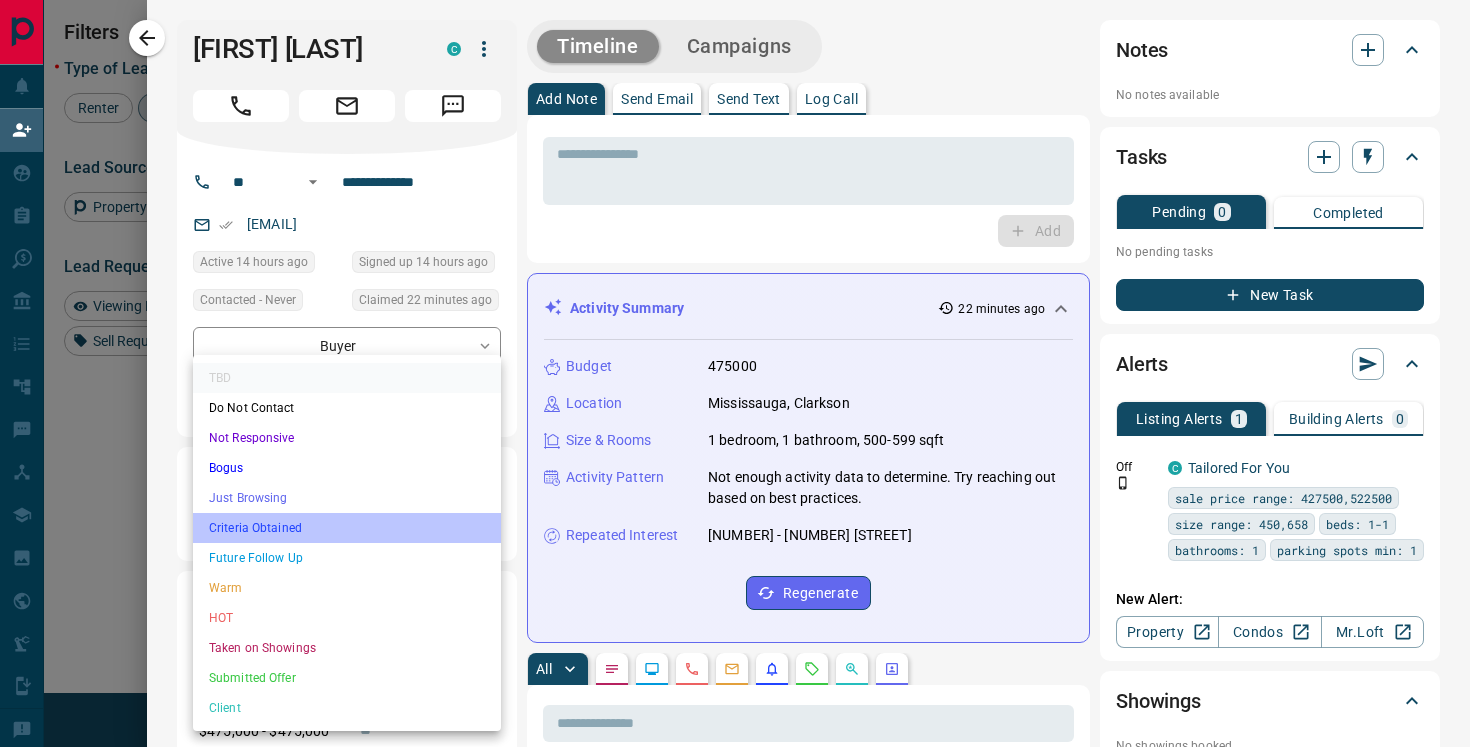 click on "Criteria Obtained" at bounding box center [347, 528] 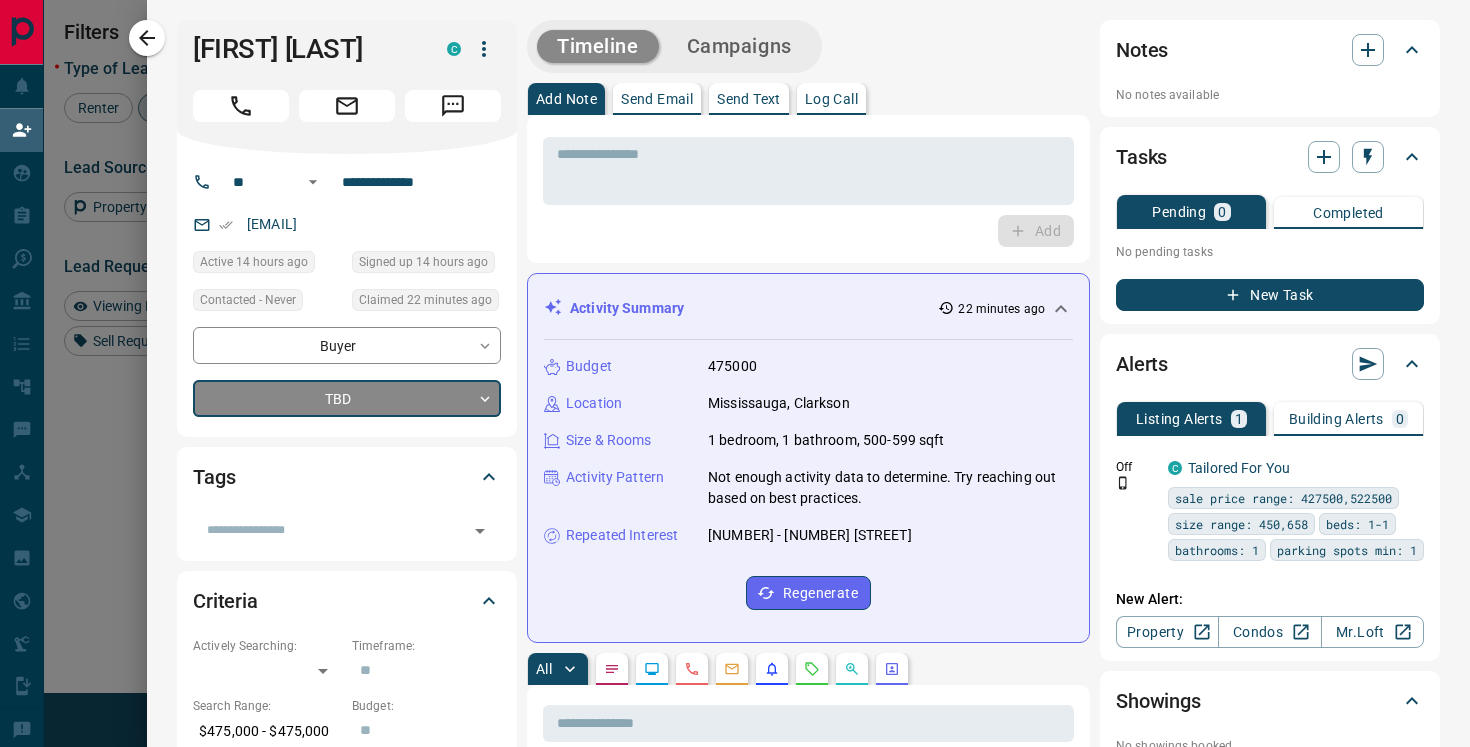 type on "*" 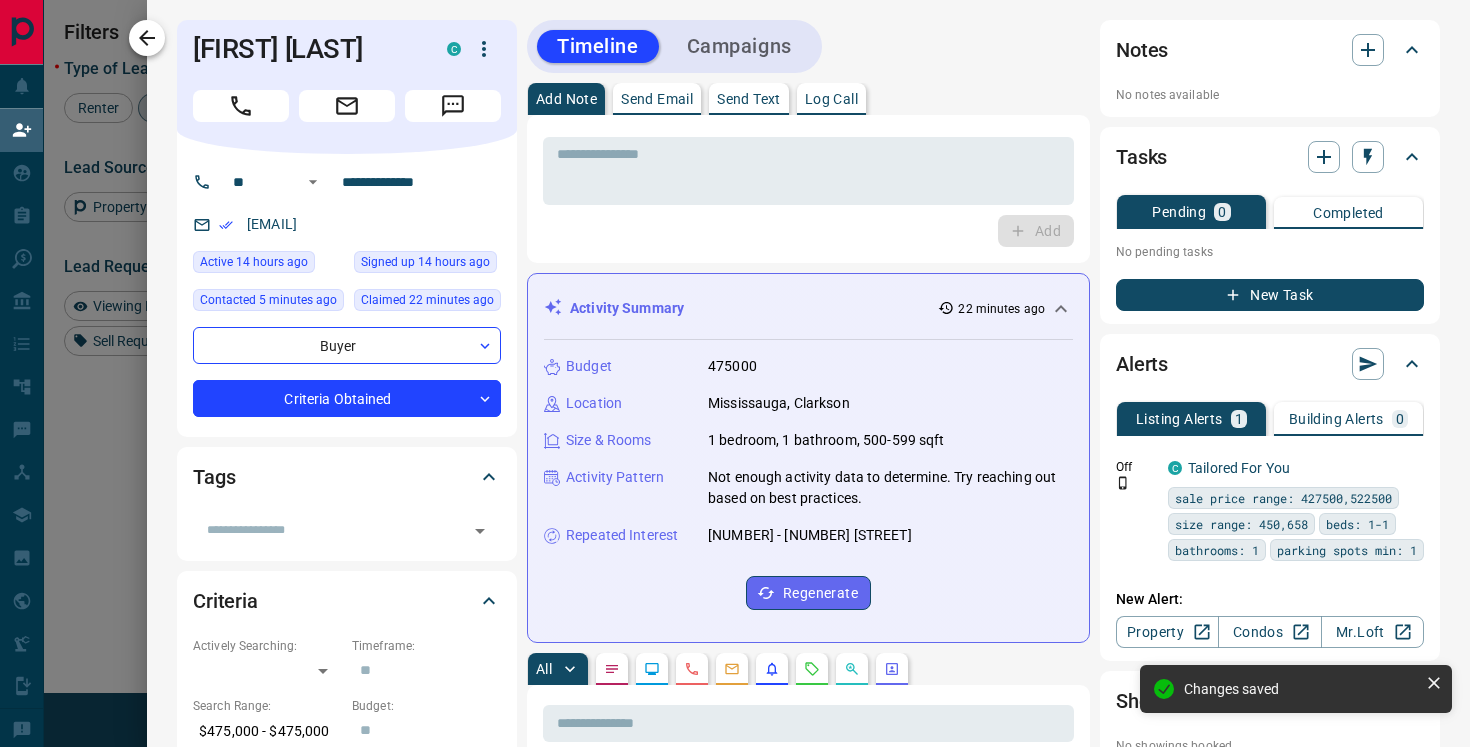 click 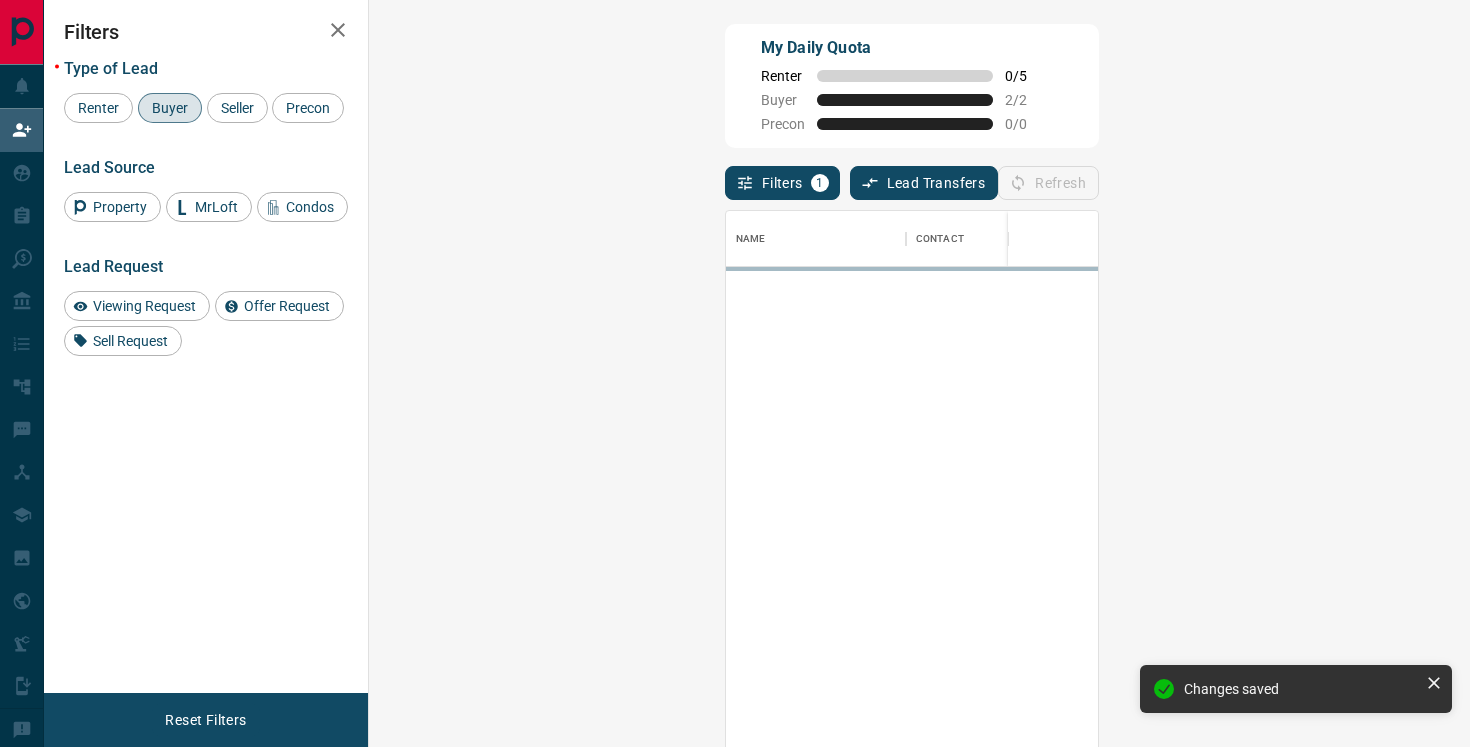 scroll, scrollTop: 1, scrollLeft: 1, axis: both 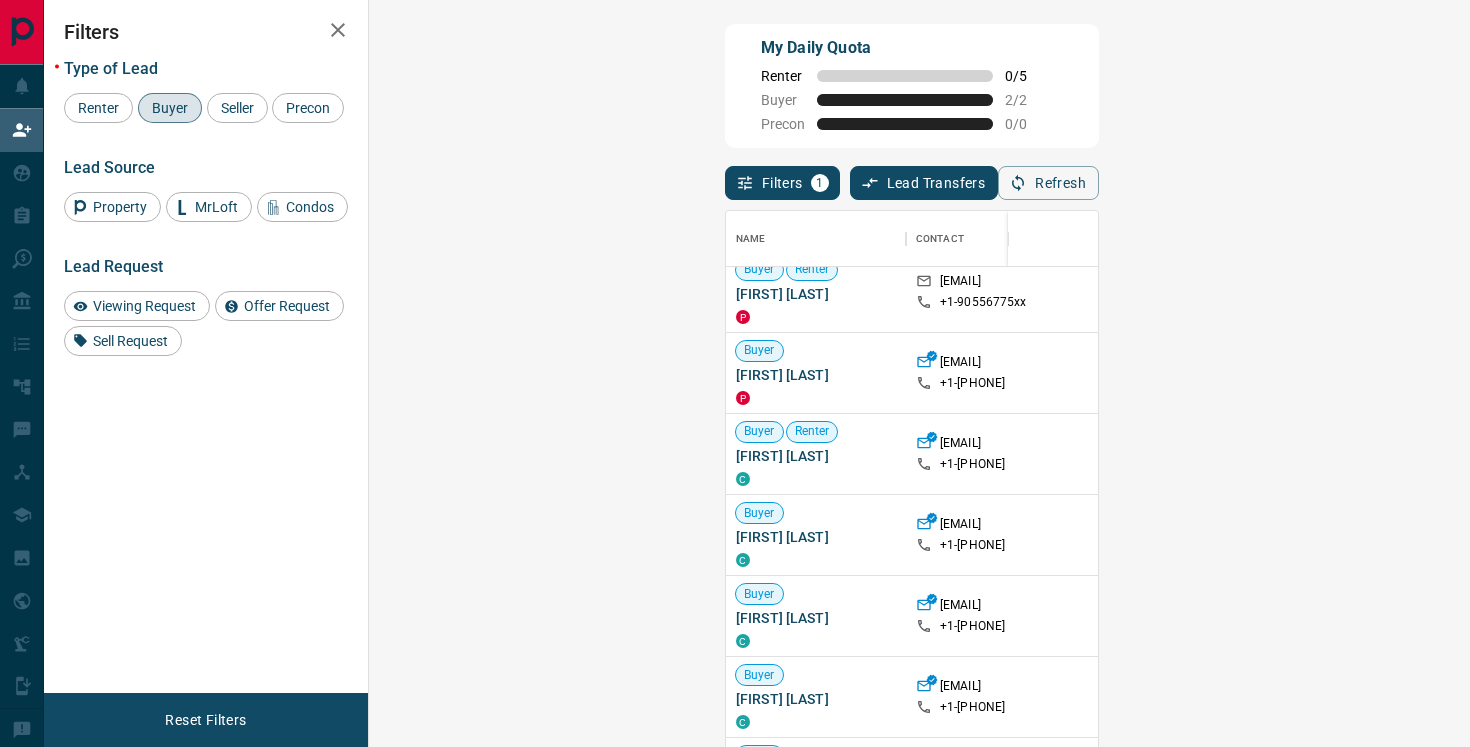 click on "Claim" at bounding box center [1739, 454] 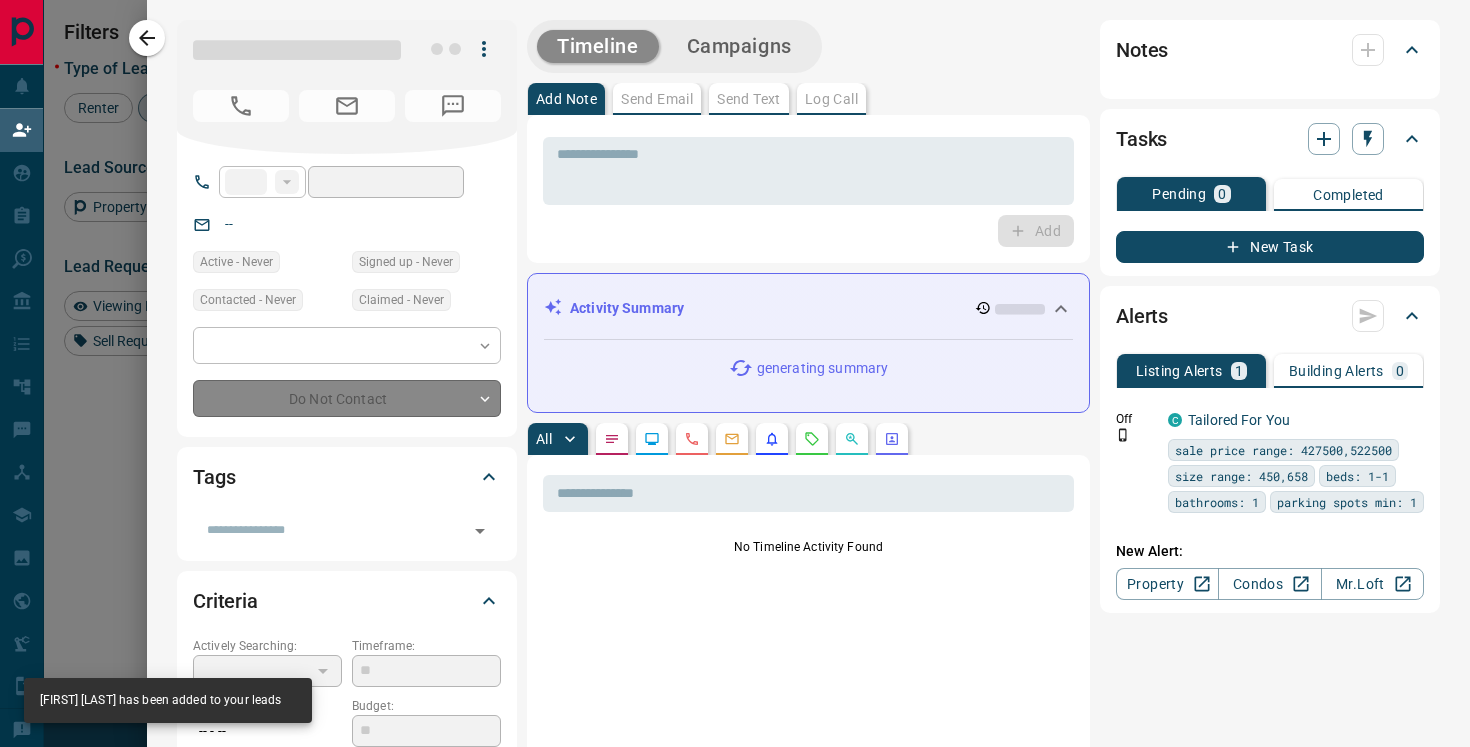 type on "**" 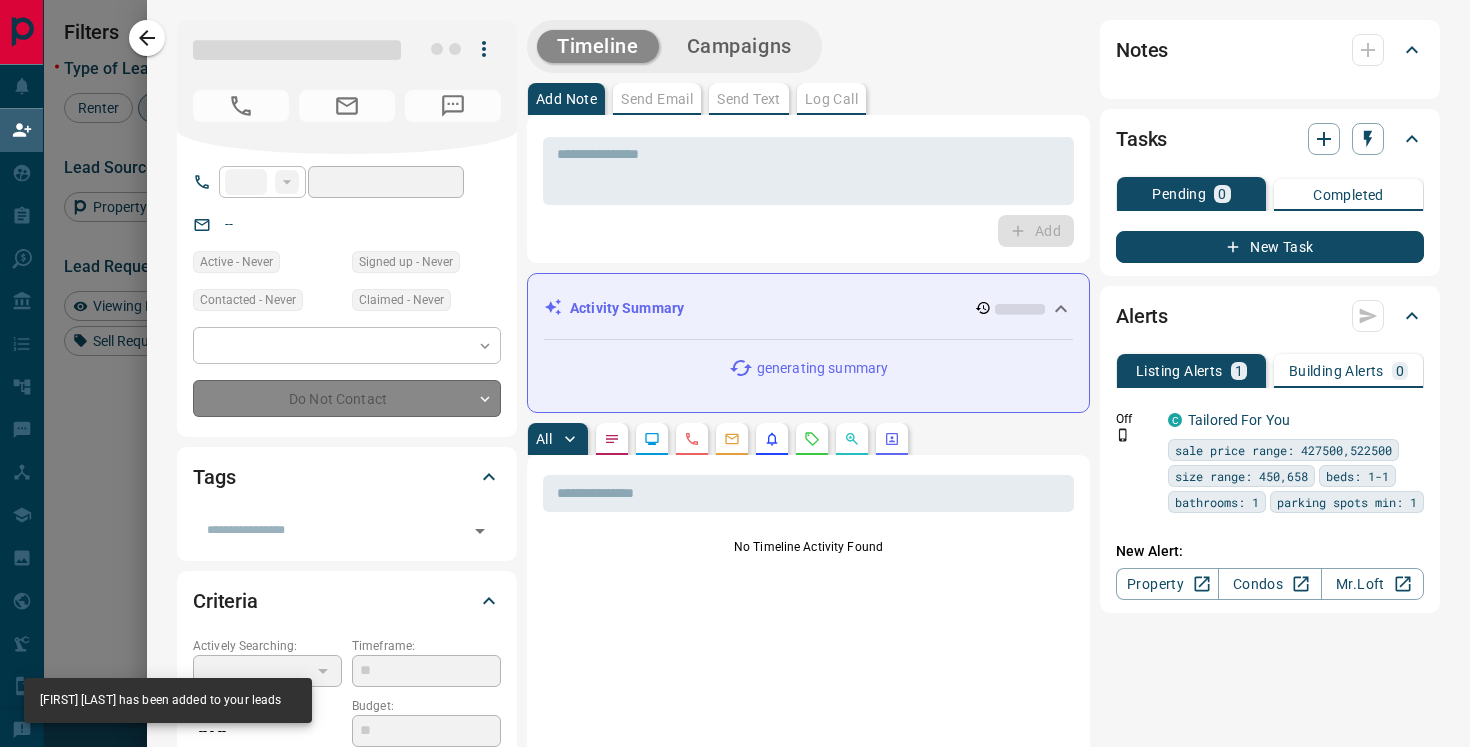 type on "**********" 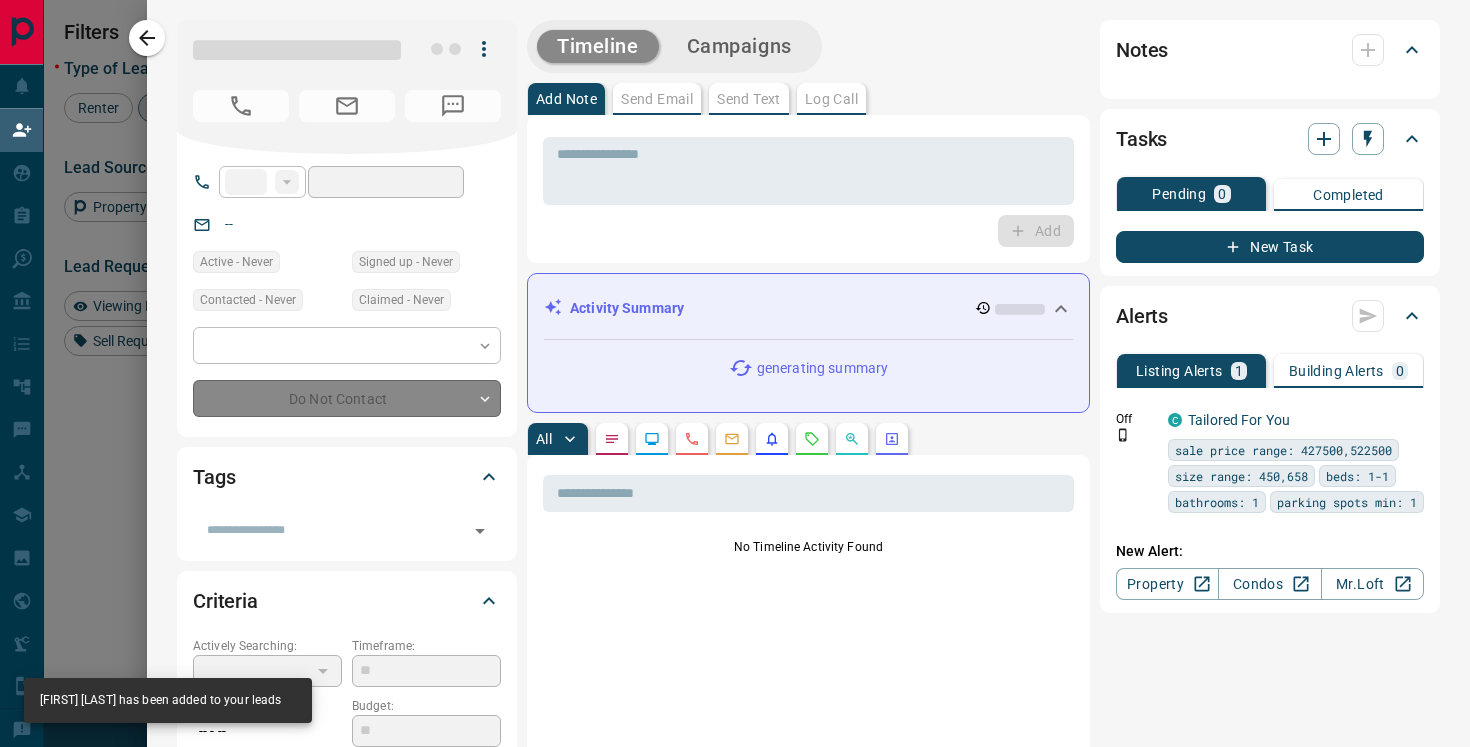 type on "**********" 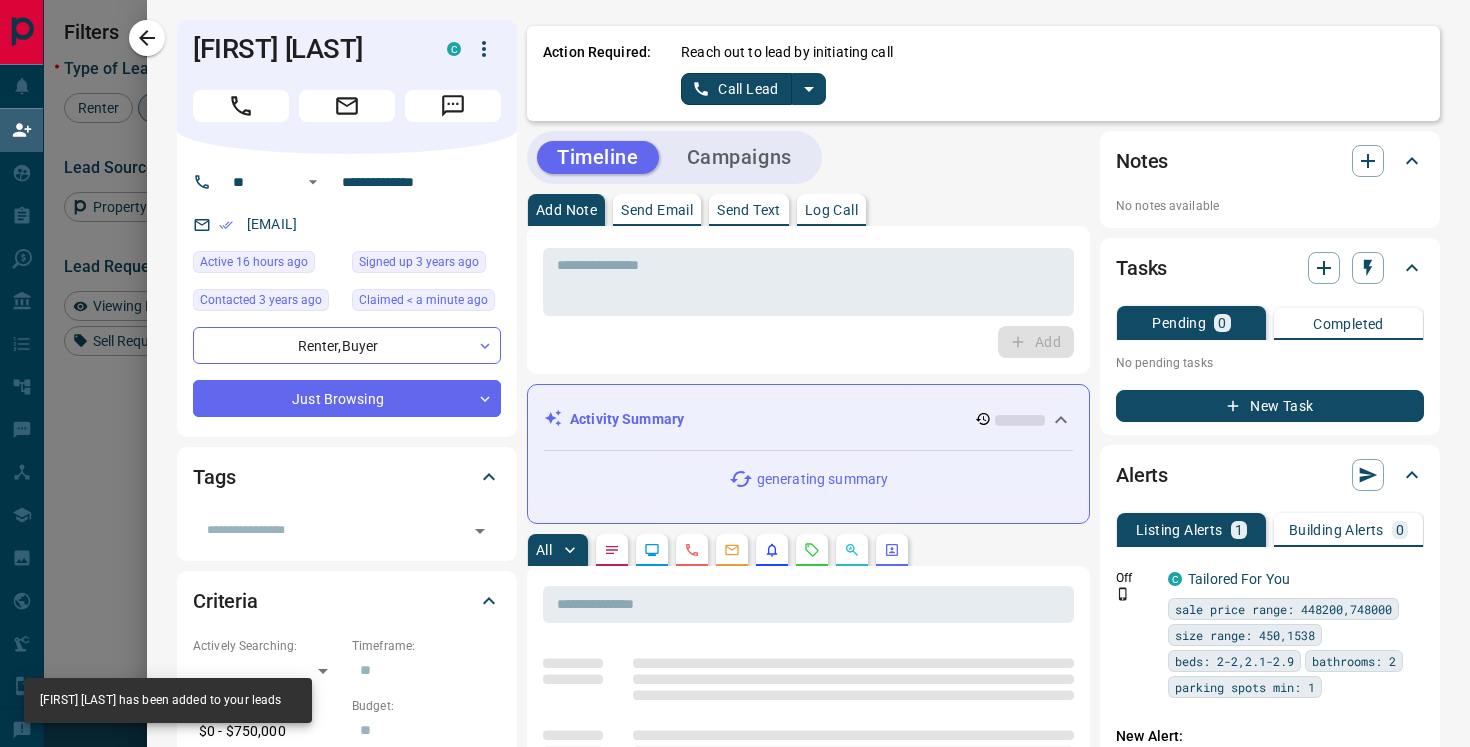 click 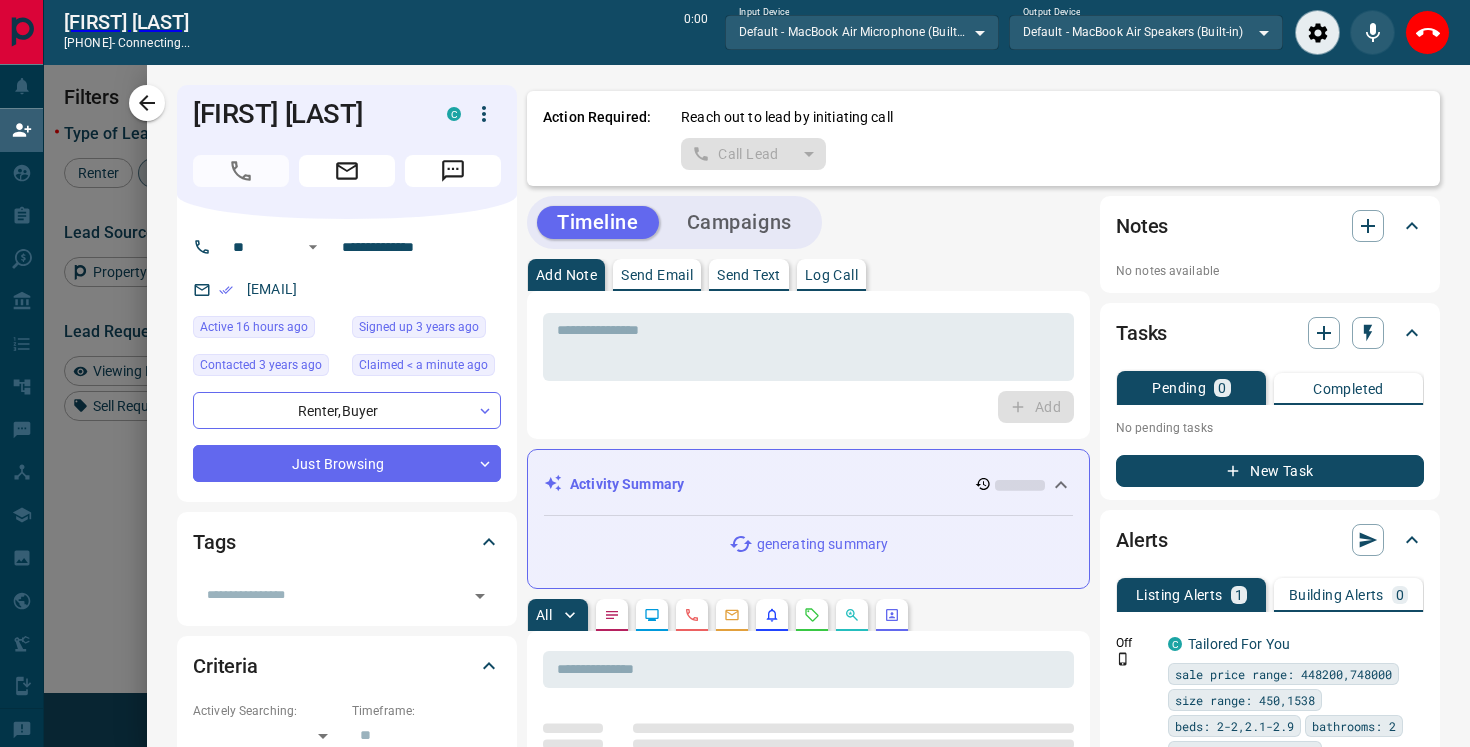 scroll, scrollTop: 515, scrollLeft: 1058, axis: both 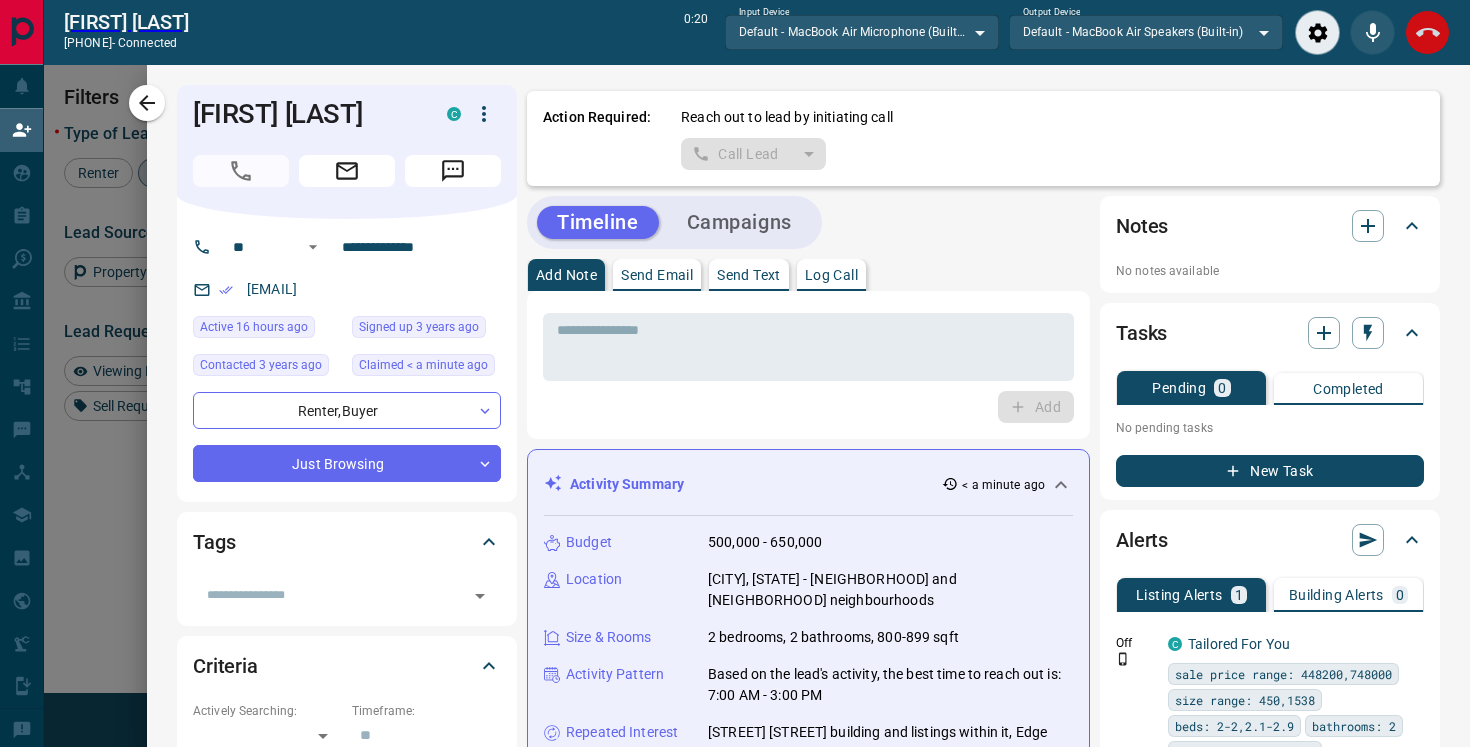 click 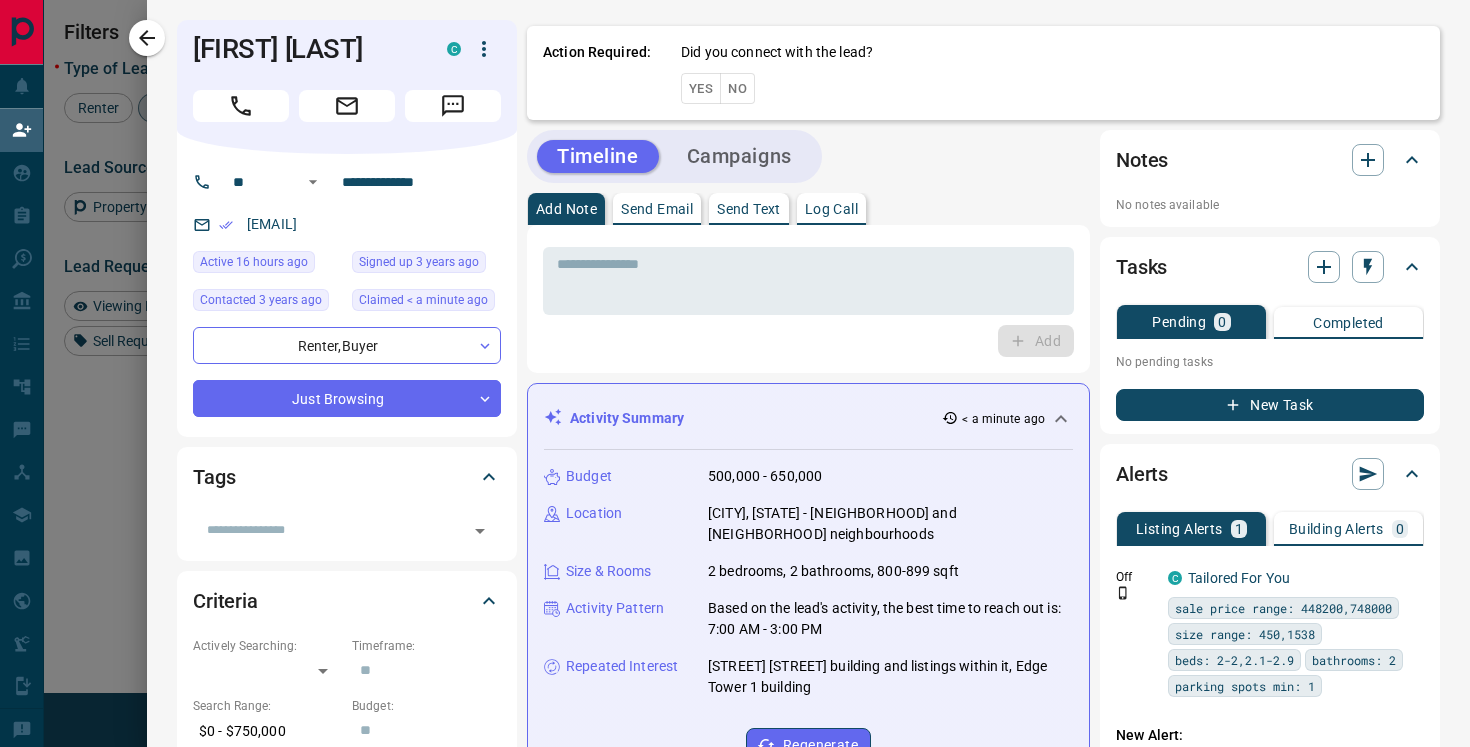 scroll, scrollTop: 1, scrollLeft: 1, axis: both 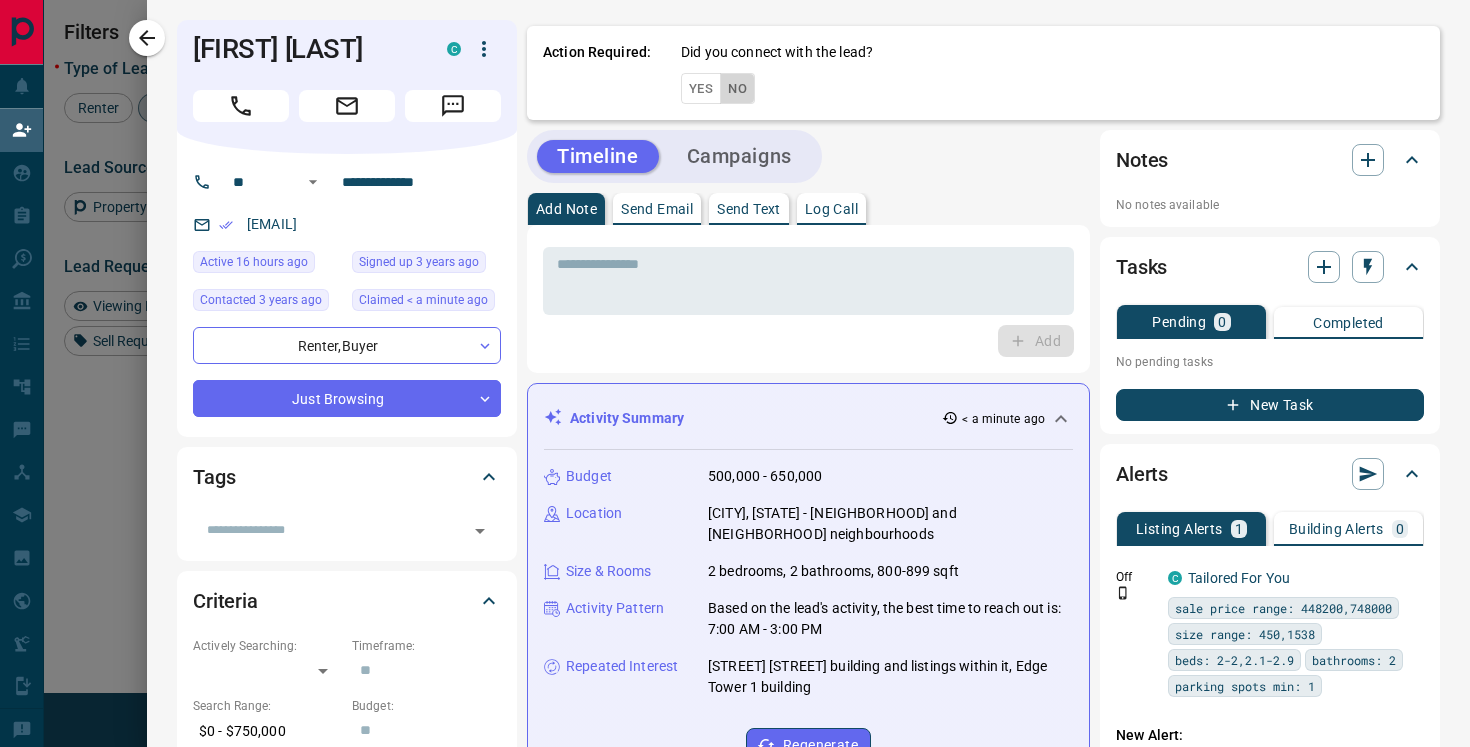 click on "No" at bounding box center [737, 88] 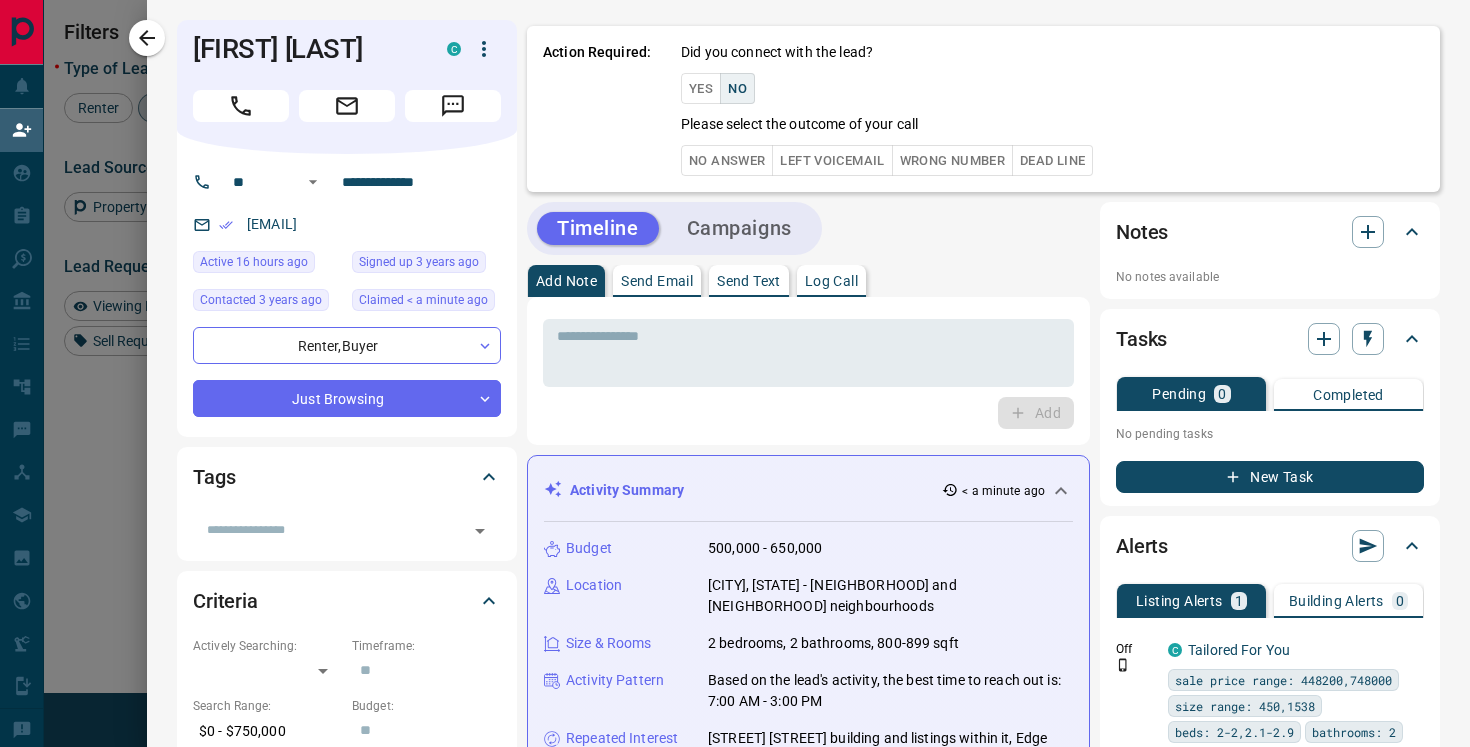 click on "No Answer" at bounding box center (727, 160) 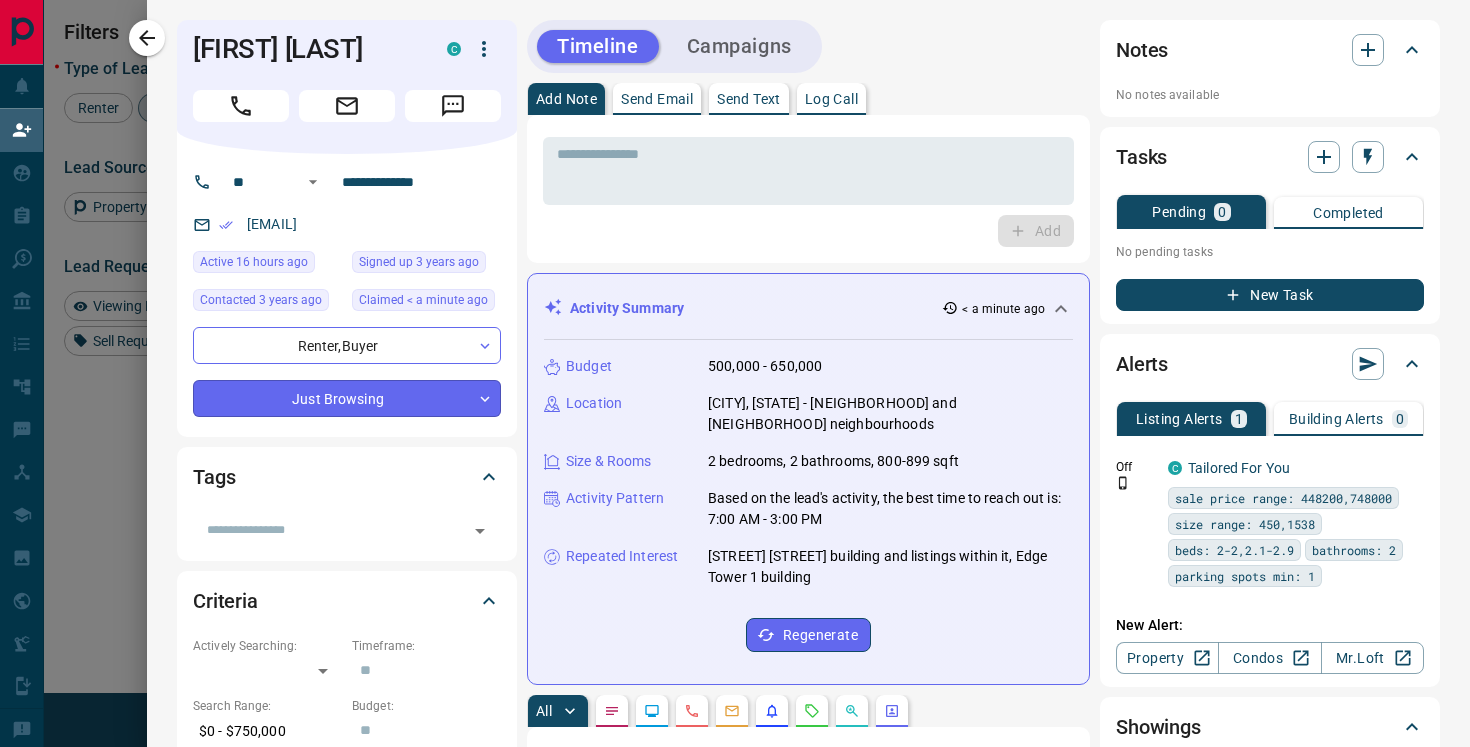click on "Lead Transfers Claim Leads My Leads Tasks Opportunities Deals Campaigns Automations Messages Broker Bay Training Media Services Agent Resources Precon Worksheet Mobile Apps Disclosure Logout My Daily Quota Renter 1 / 5 Buyer 2 / 2 Precon 0 / 0 Filters 1 Lead Transfers 0 Refresh Name Contact Search   Search Range Location Requests AI Status Recent Opportunities (30d) Buyer [LAST] [LAST] C [EMAIL] +[PHONE] $ [PRICE] - $ [PRICE] [CITY] Buyer Renter [FIRST] [LAST] C [EMAIL] +[PHONE] Favourite Buyer Renter [FIRST] [LAST] P [EMAIL] +[PHONE] Buyer [FIRST] [LAST] P [EMAIL] +[PHONE] $ [PRICE] - $ [PRICE] [CITY] Buyer Renter [FIRST] [LAST] C [EMAIL] +[PHONE] $ [PRICE] - $ [PRICE] [CITY] Back to Site High Interest Buyer [FIRST] [LAST] C [EMAIL] +[PHONE] $ [PRICE] - $ [PRICE] [CITY] Buyer [FIRST] [LAST] C [EMAIL] +[PHONE] $ [PRICE] - $ [PRICE] [CITY] Buyer [FIRST] [LAST] C [EMAIL] +[PHONE] $ [PRICE] - $ [PRICE] [CITY]" at bounding box center [735, 319] 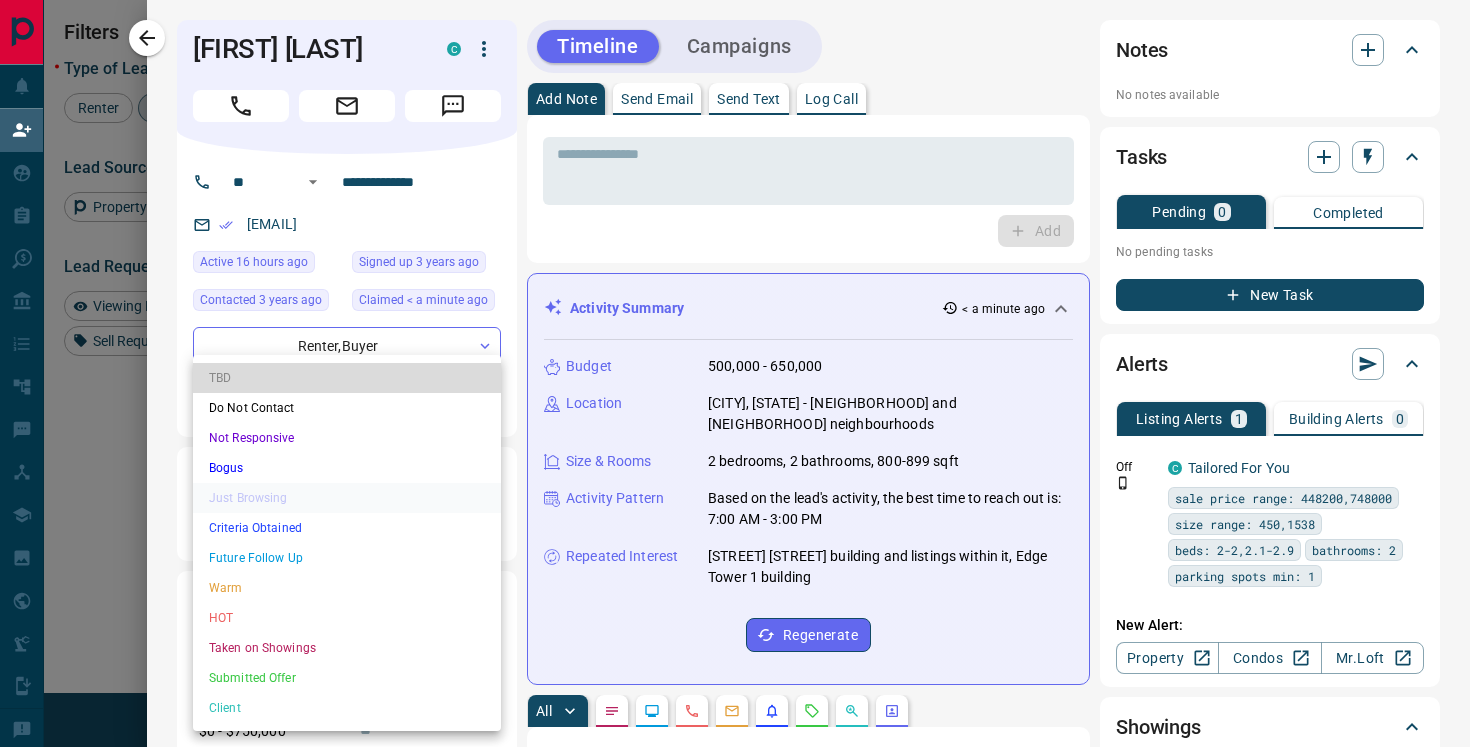 click on "TBD" at bounding box center (347, 378) 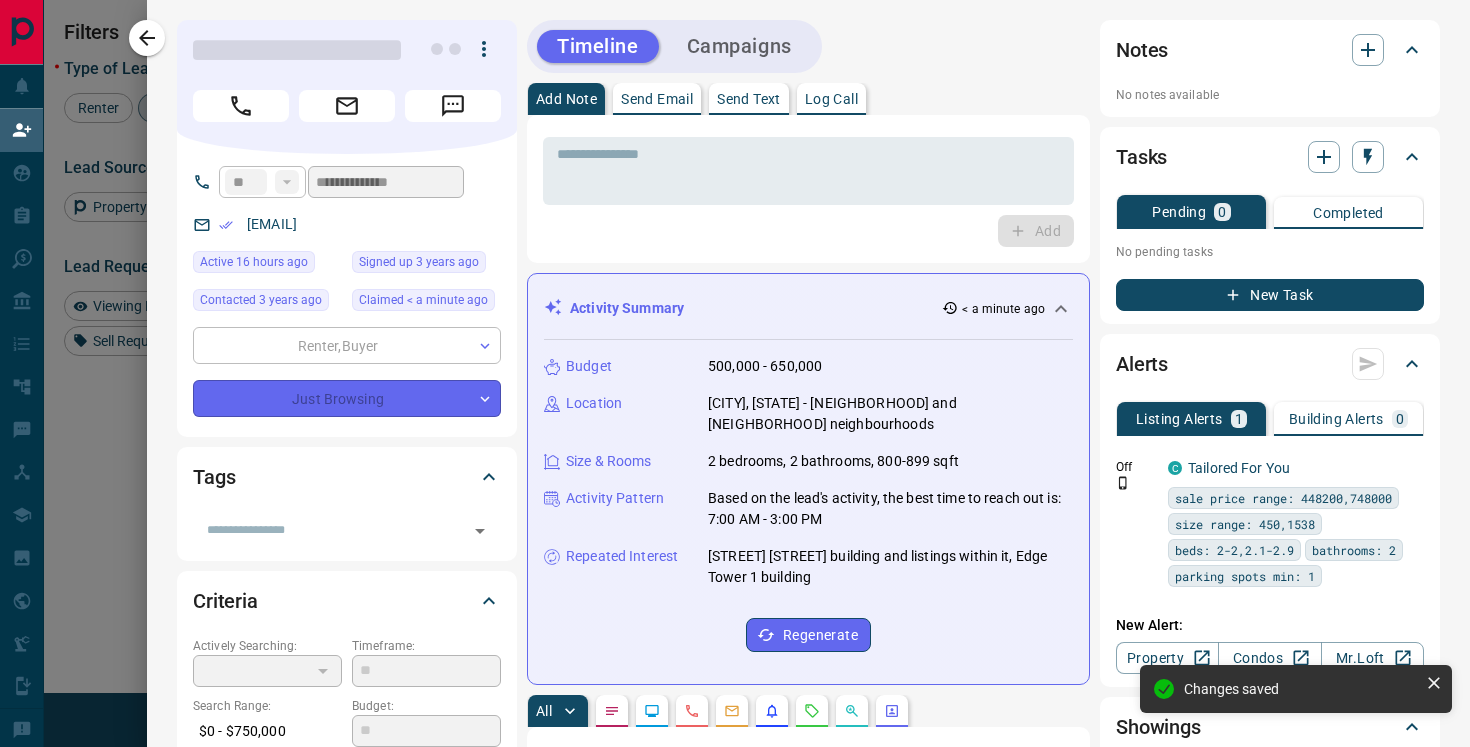 type on "**" 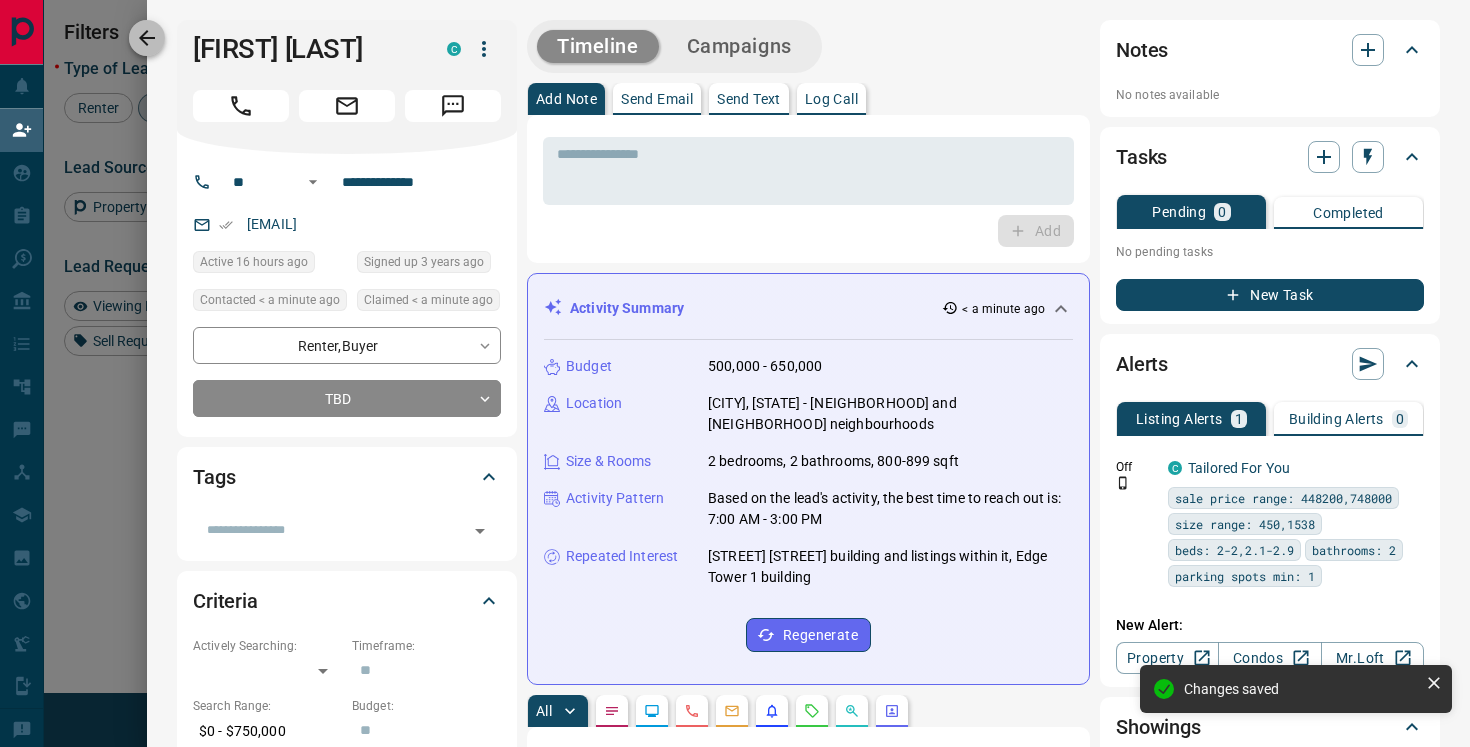 click 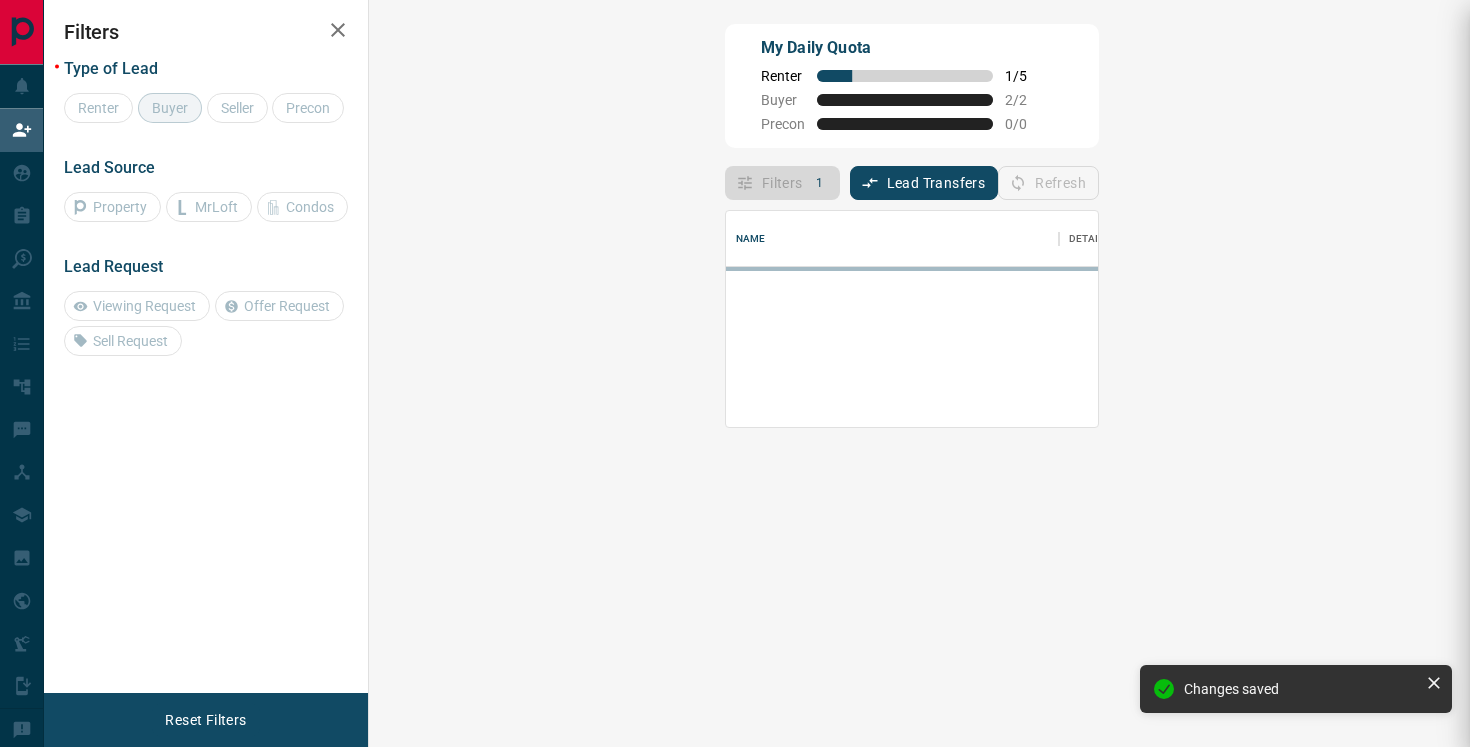 scroll, scrollTop: 0, scrollLeft: 0, axis: both 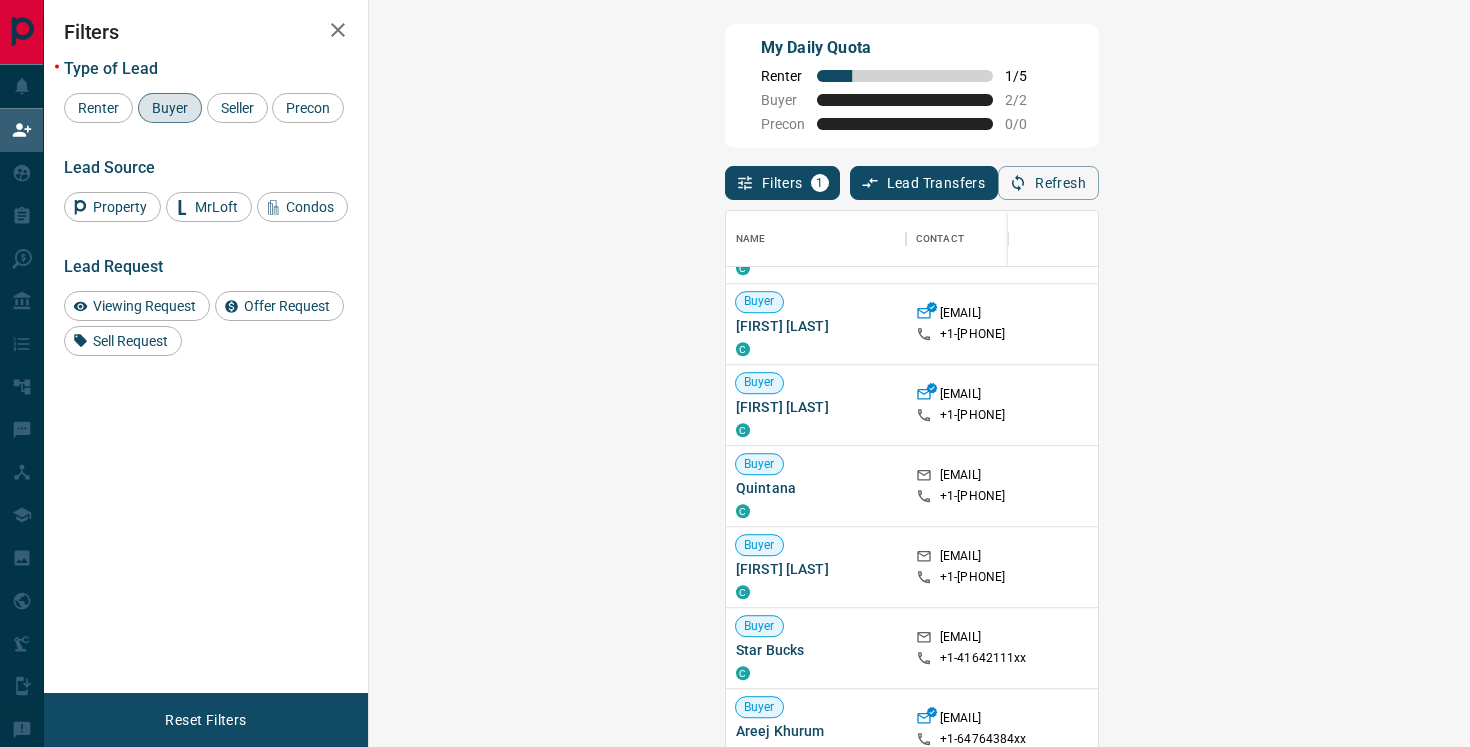 click on "My Daily Quota Renter 1 / 5 Buyer 2 / 2 Precon 0 / 0" at bounding box center (912, 86) 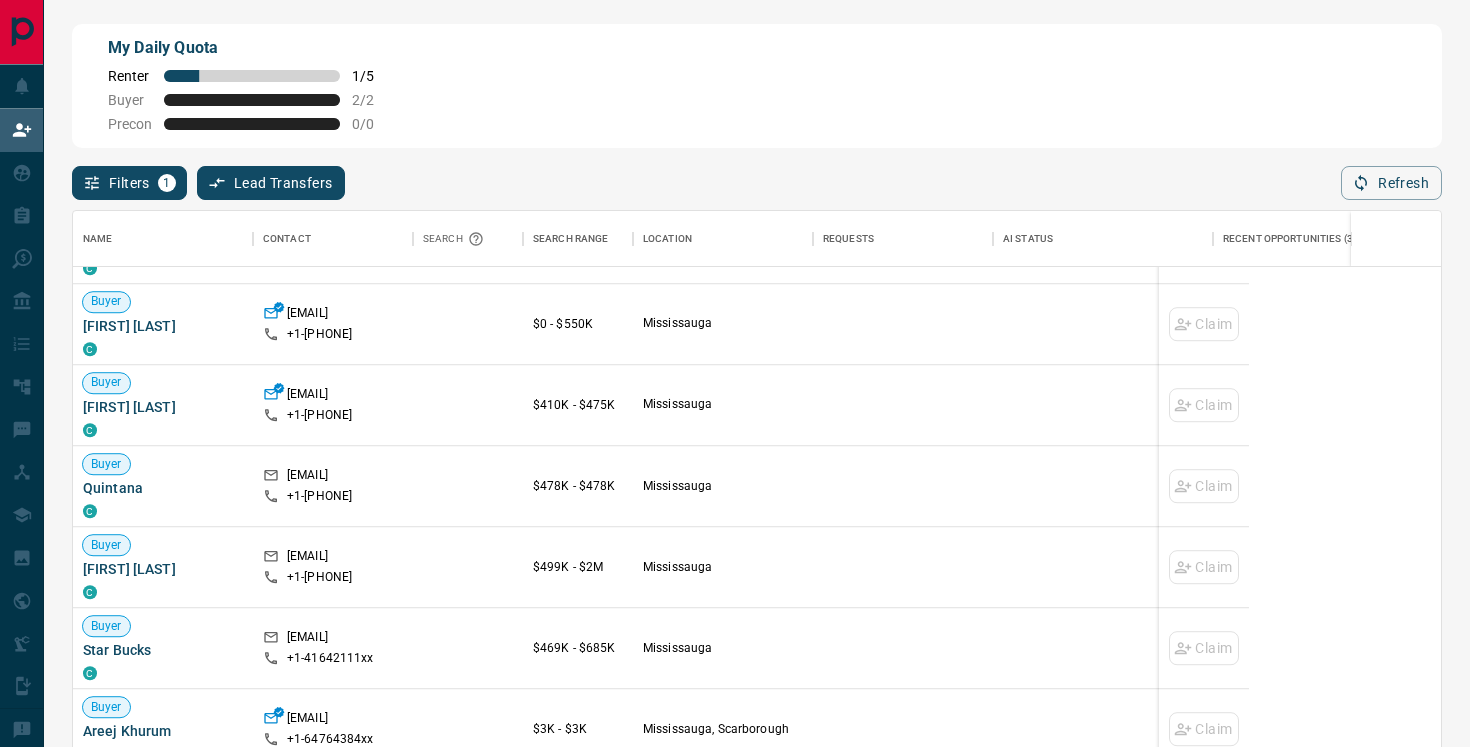scroll, scrollTop: 1, scrollLeft: 1, axis: both 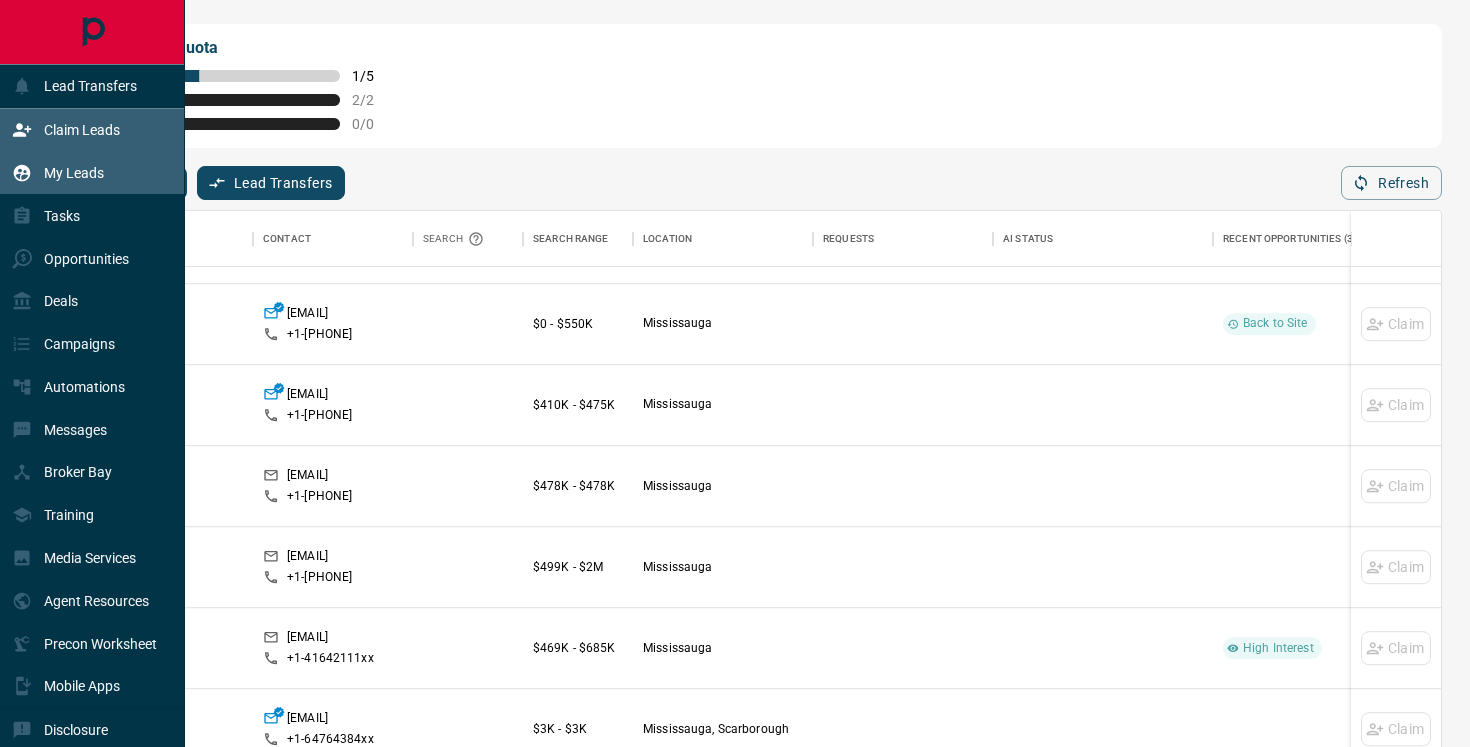 click on "My Leads" at bounding box center (74, 173) 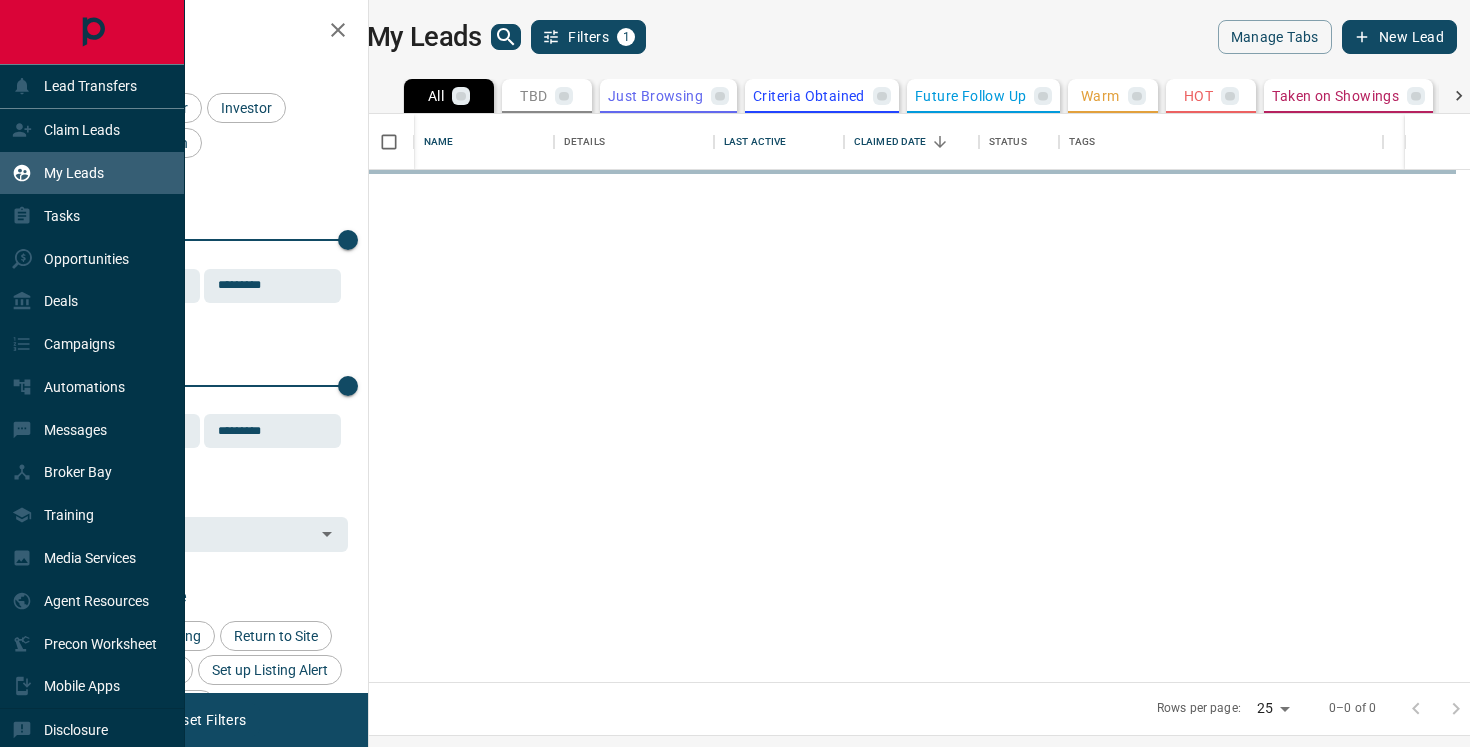 scroll, scrollTop: 1, scrollLeft: 1, axis: both 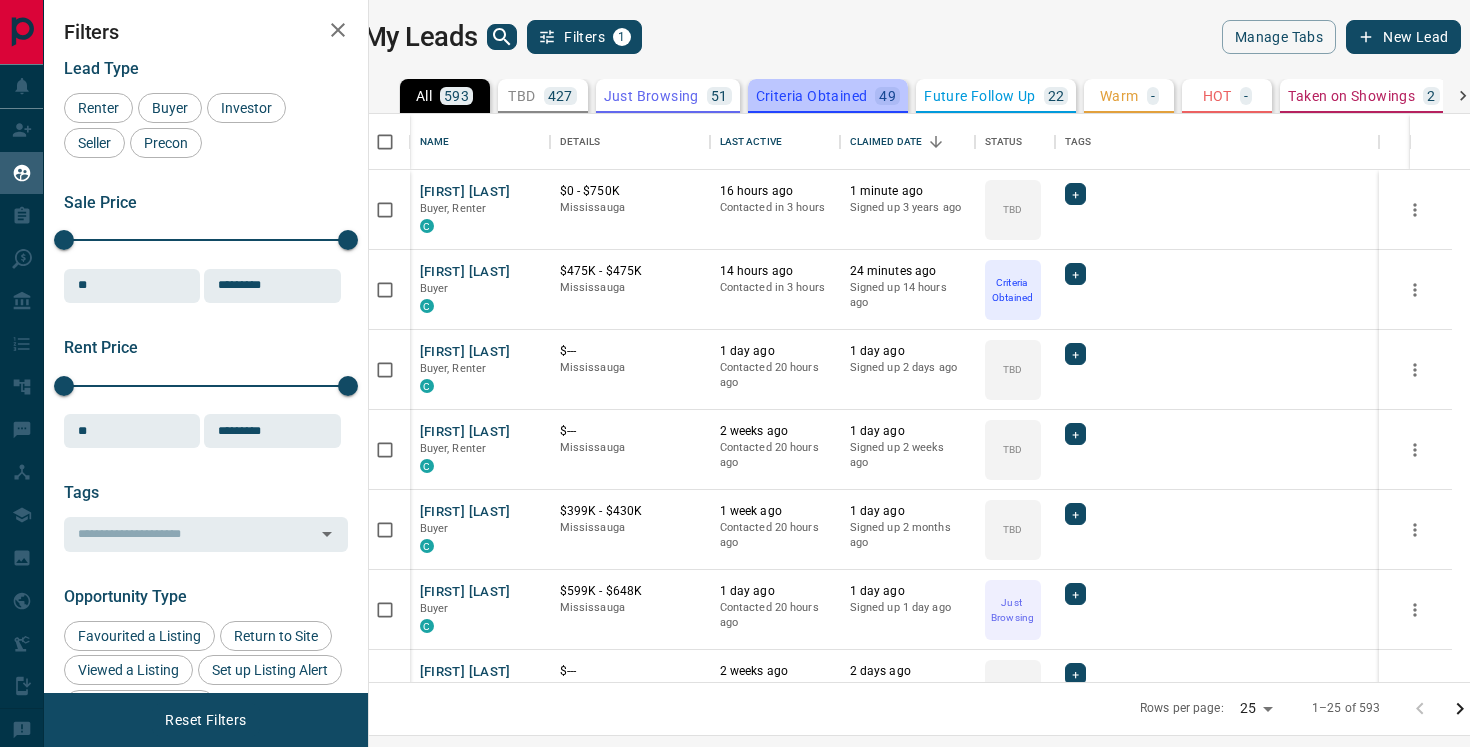 click on "Criteria Obtained" at bounding box center (812, 96) 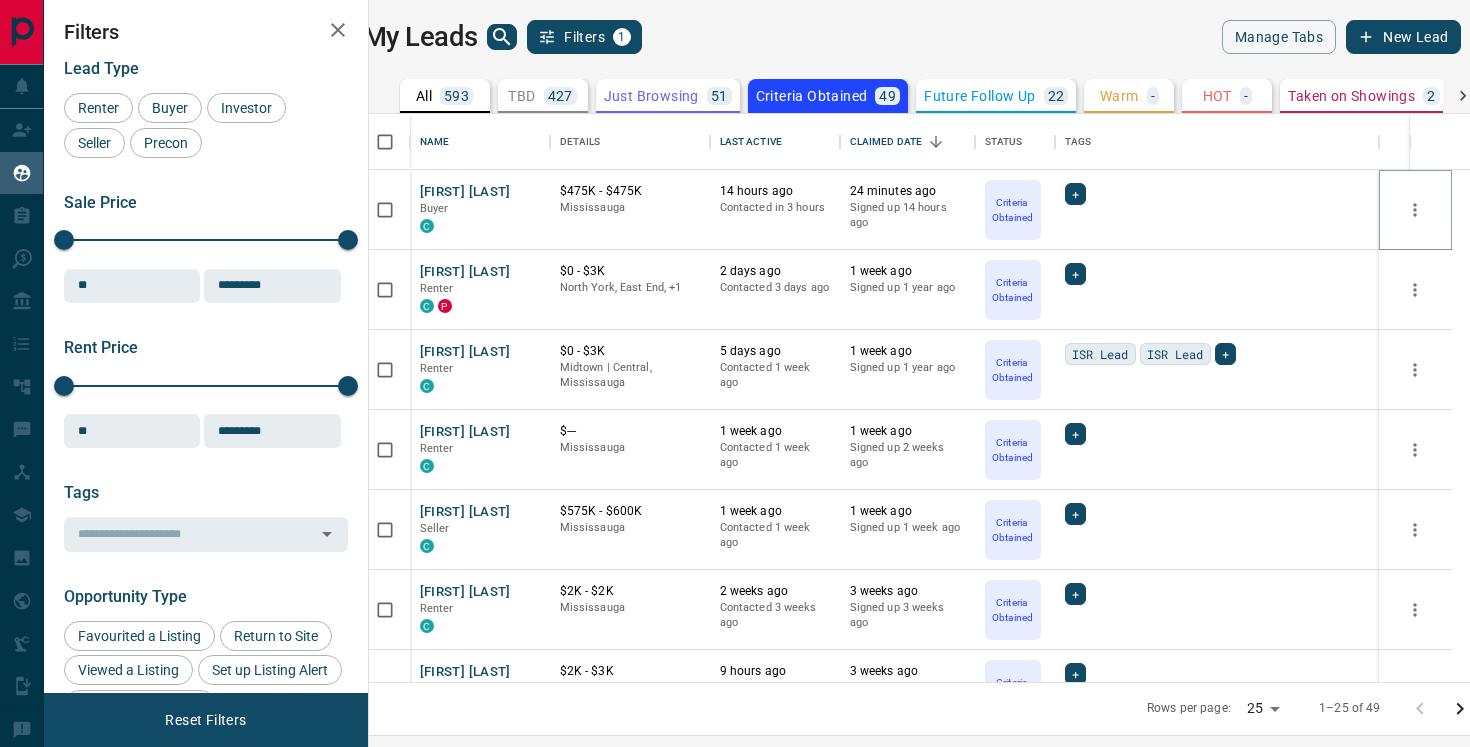 click 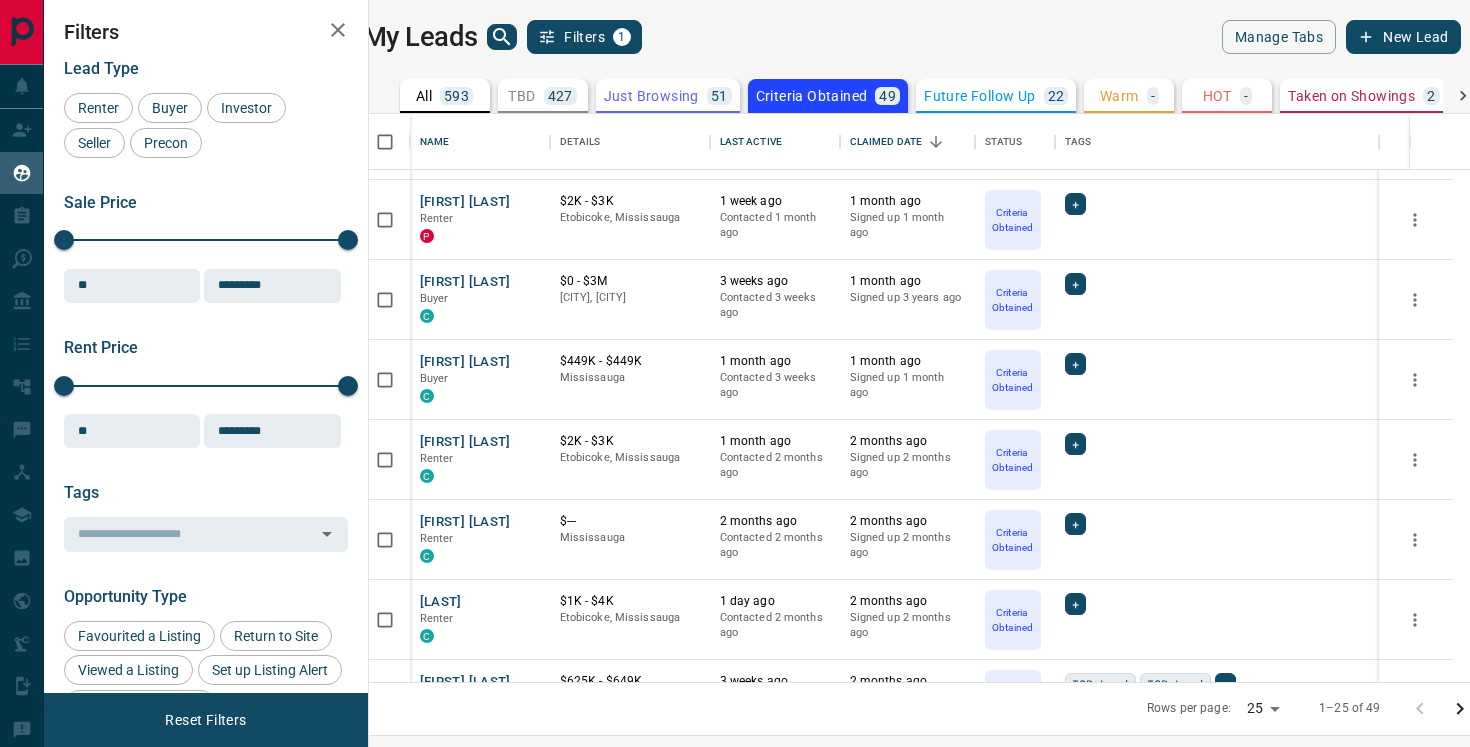 scroll, scrollTop: 1488, scrollLeft: 0, axis: vertical 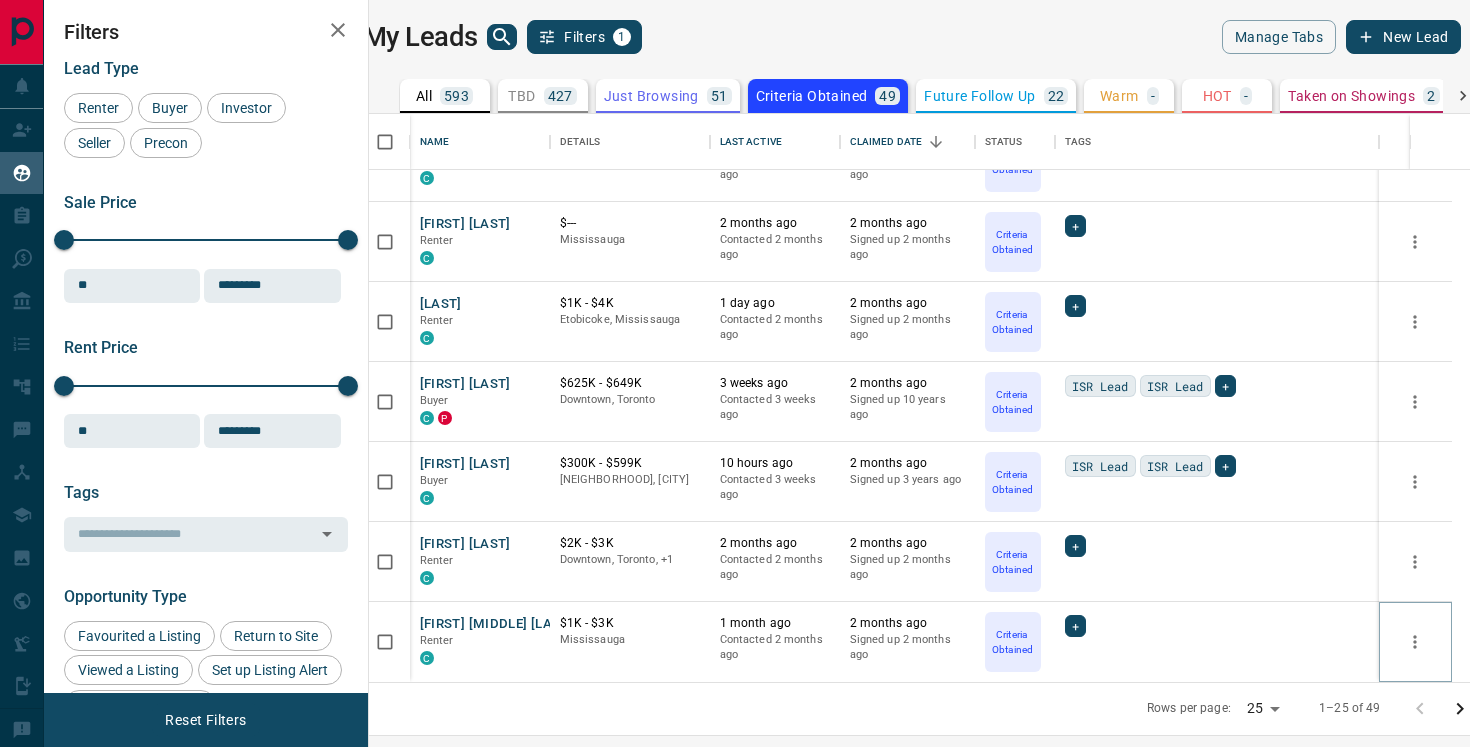 click 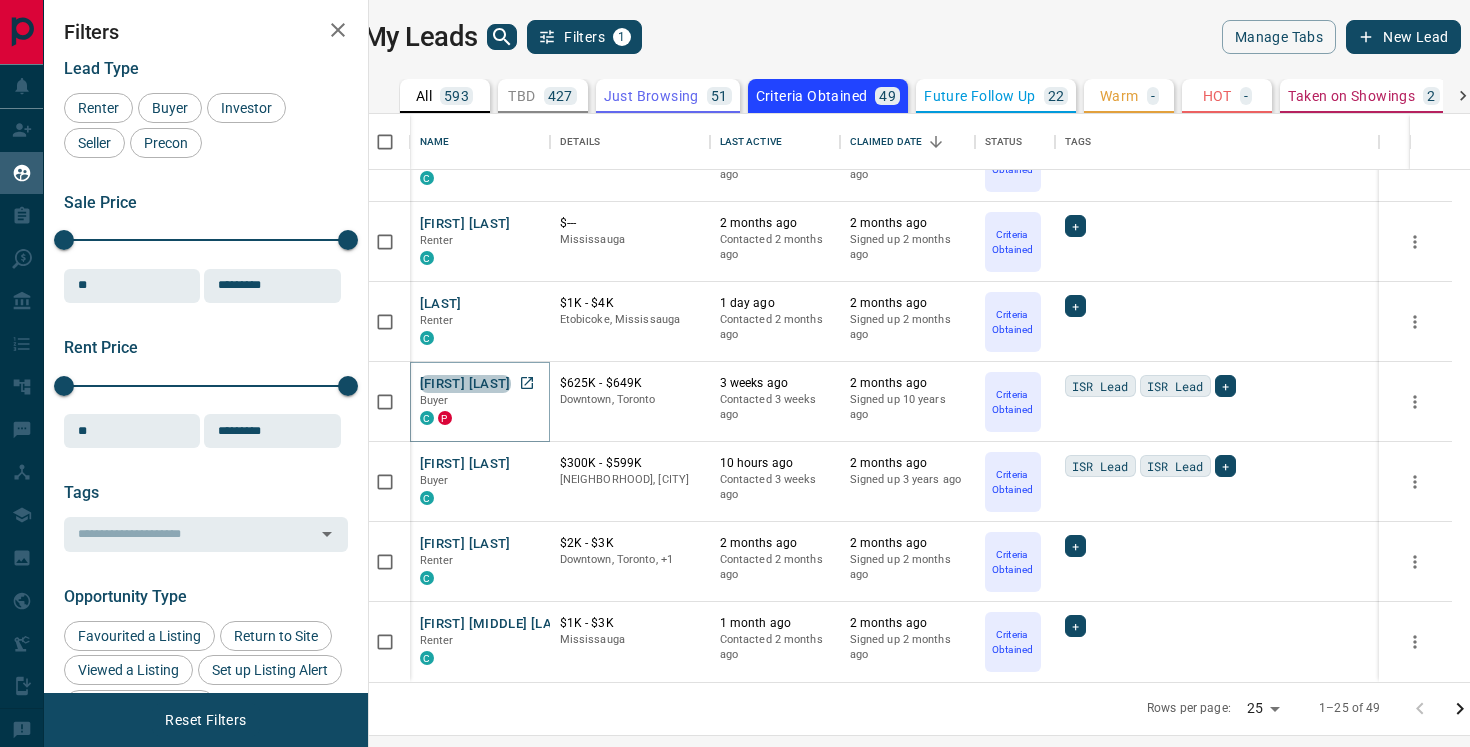 click on "[FIRST] [LAST]" at bounding box center (465, 384) 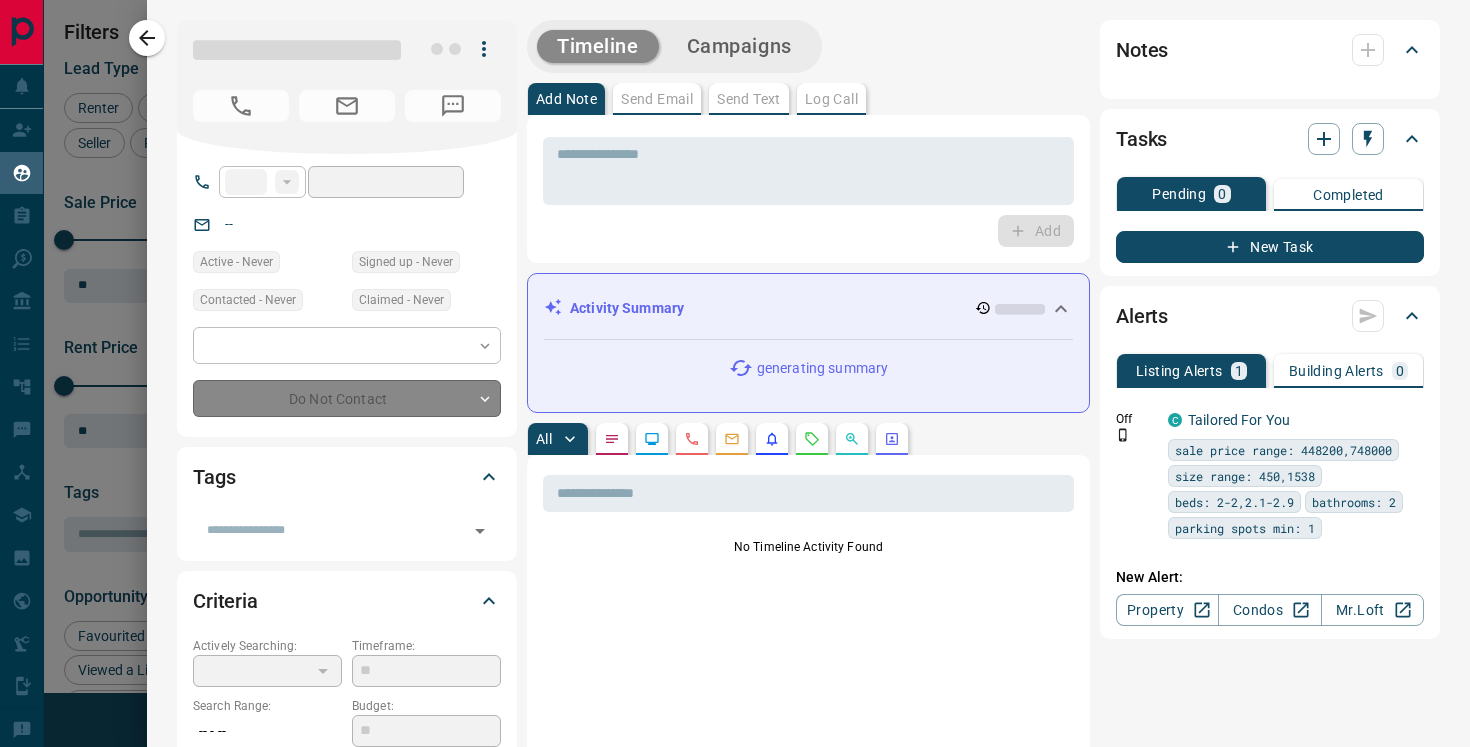 type on "**" 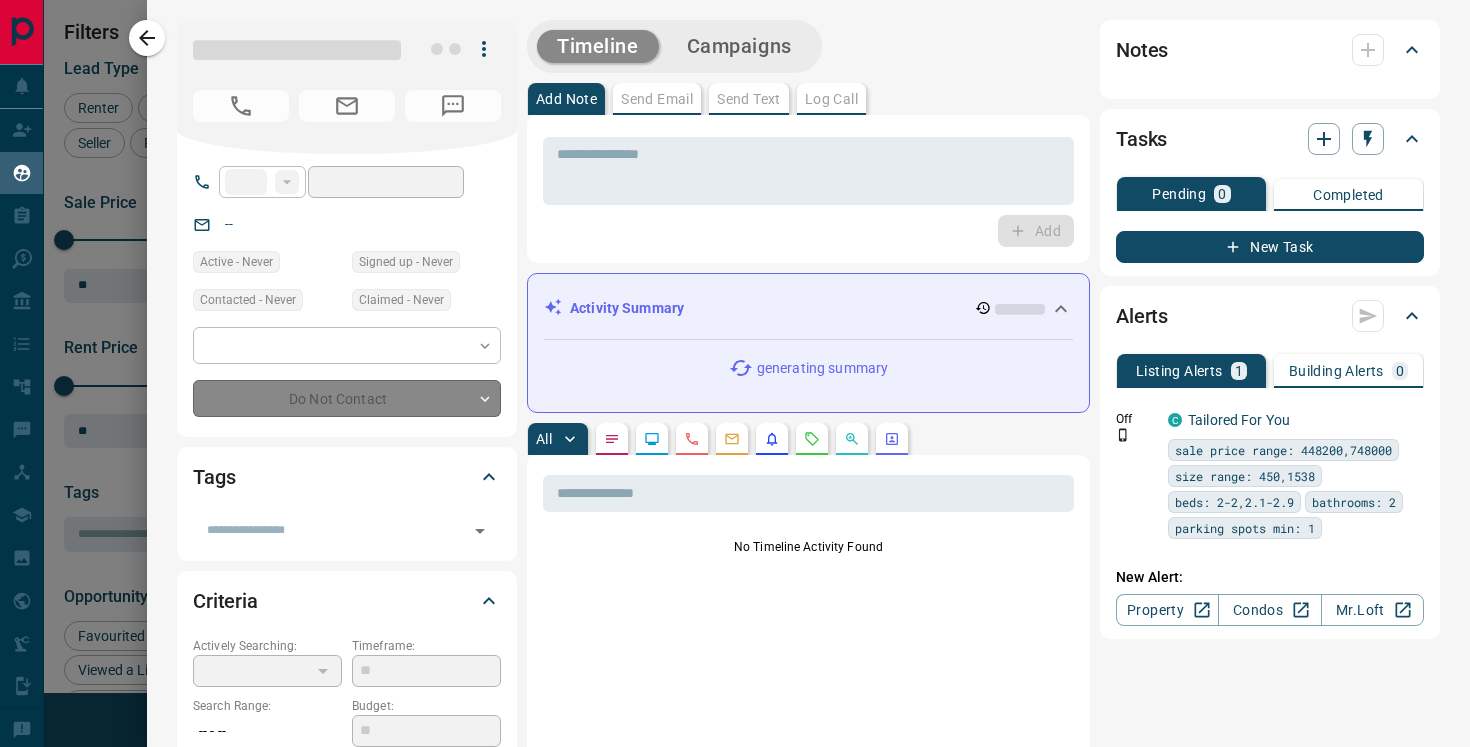 type on "**********" 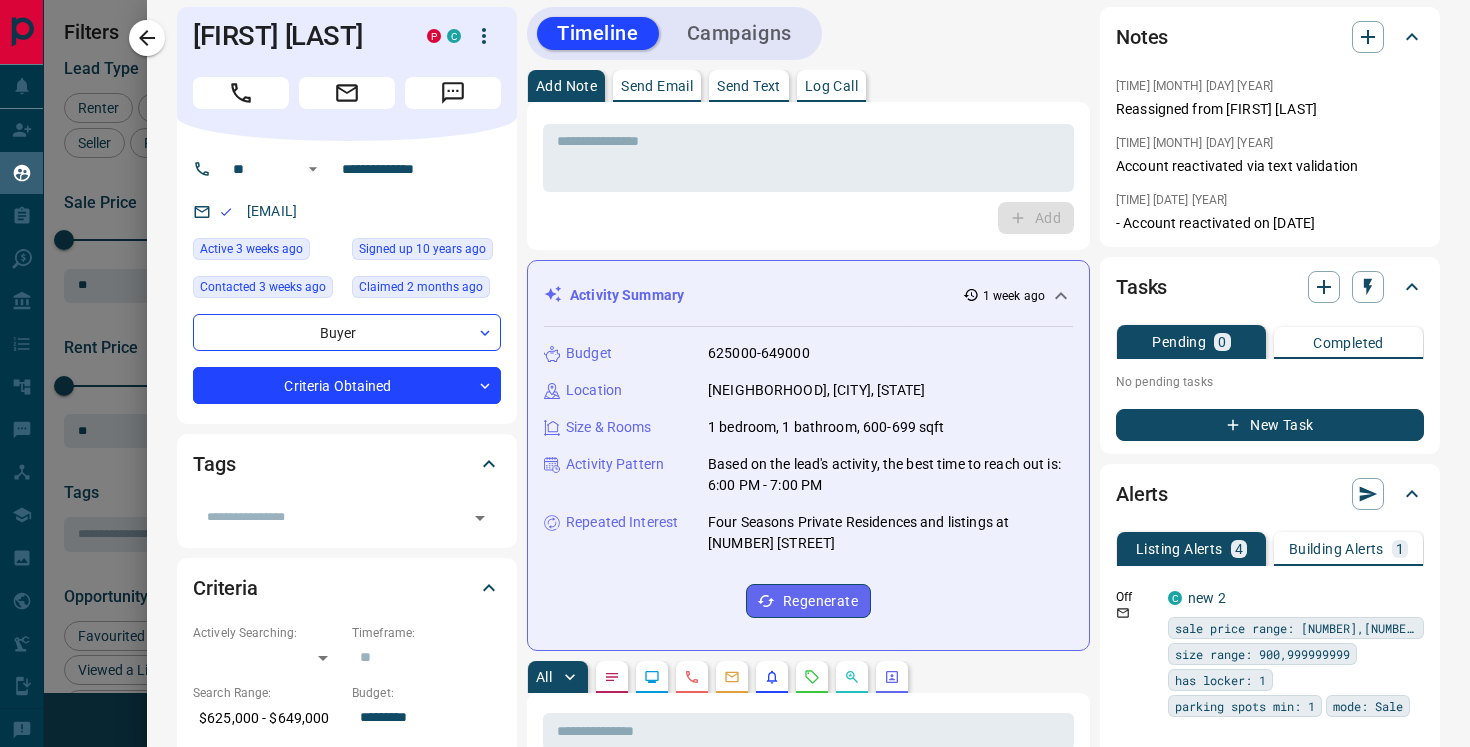 scroll, scrollTop: 12, scrollLeft: 0, axis: vertical 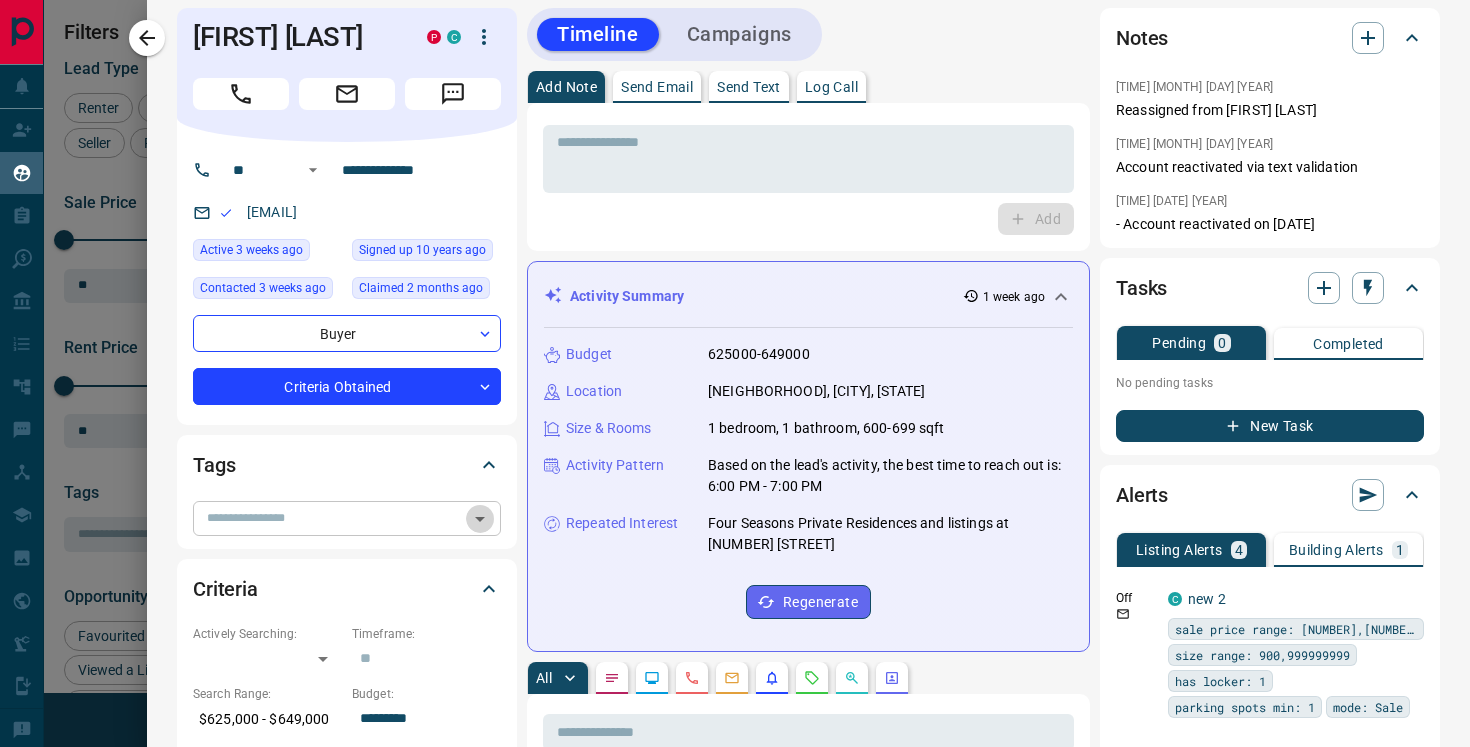 click 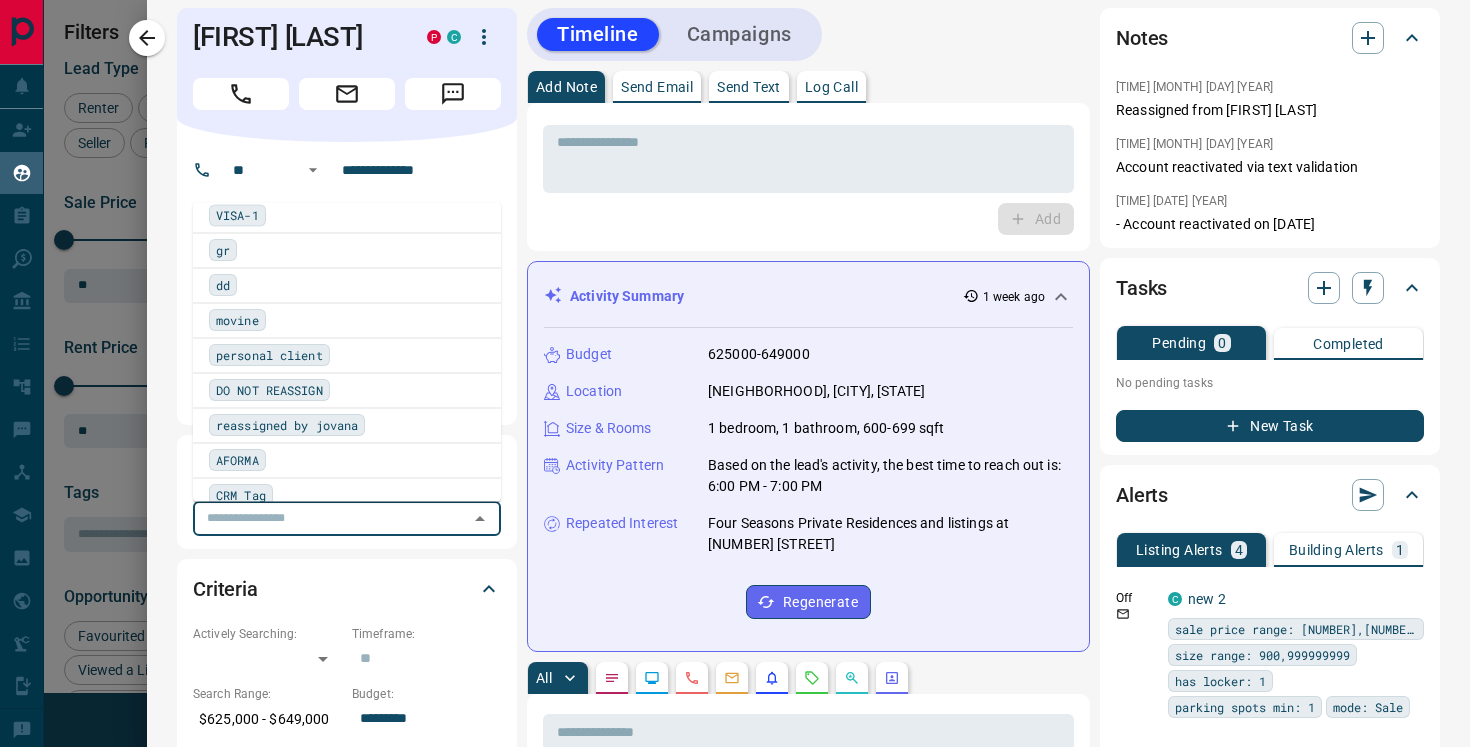 scroll, scrollTop: 1195, scrollLeft: 0, axis: vertical 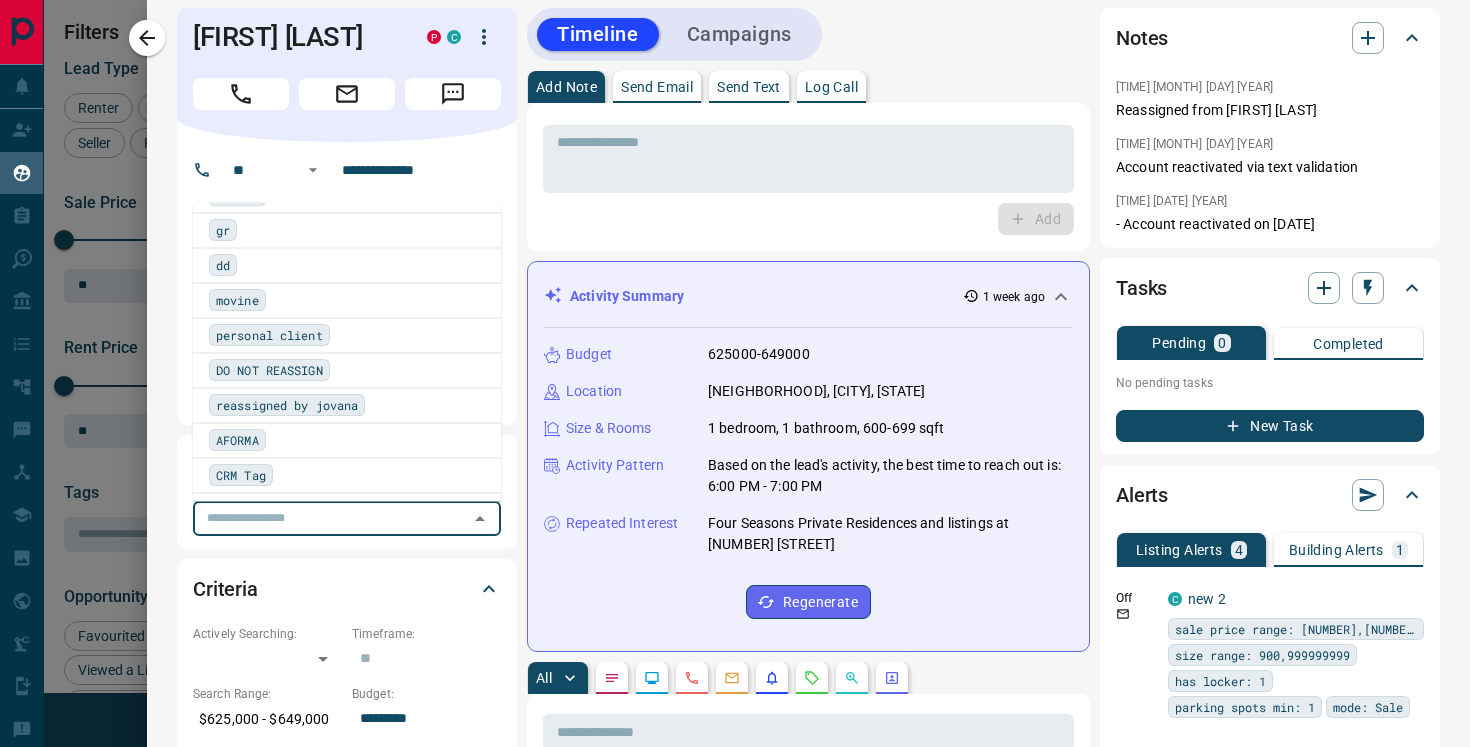 click on "Add" at bounding box center [808, 219] 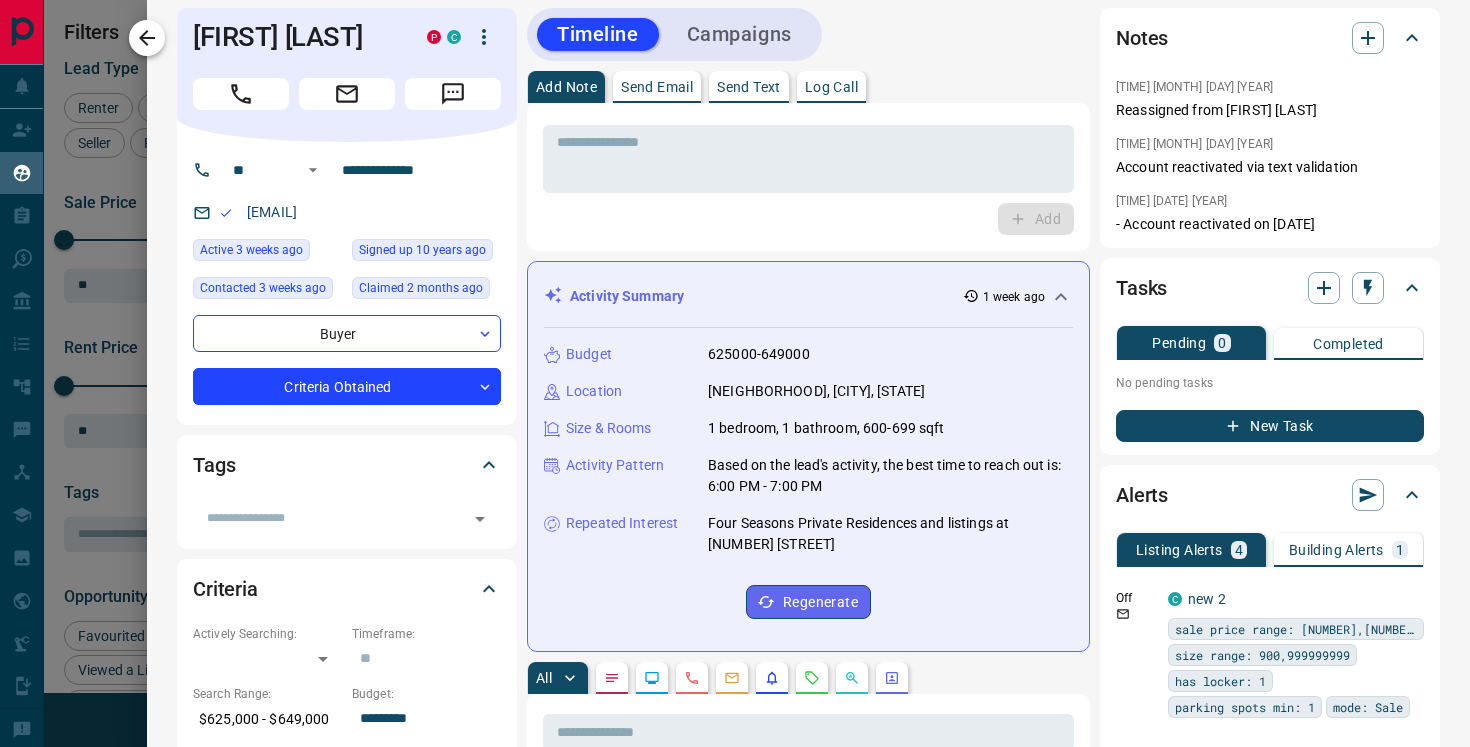 click 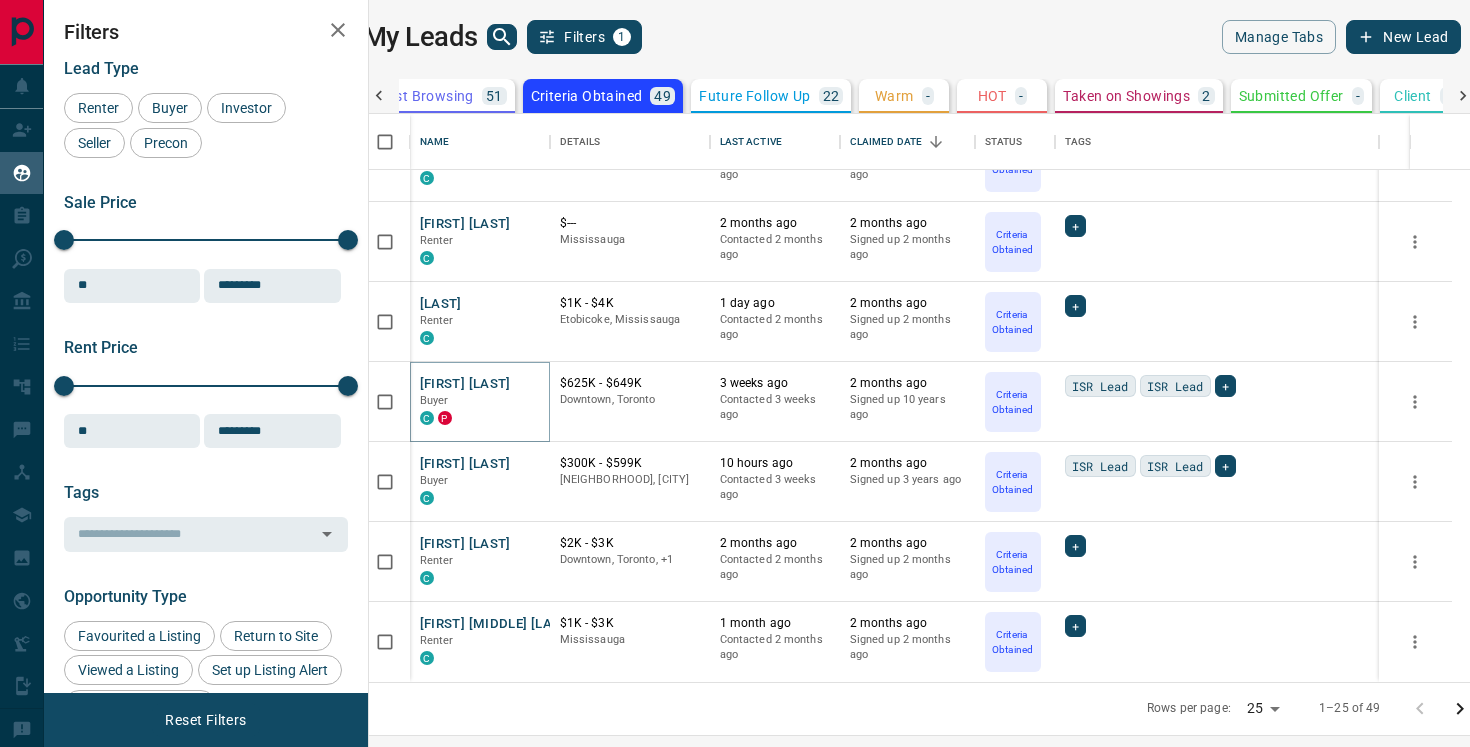 scroll, scrollTop: 0, scrollLeft: 281, axis: horizontal 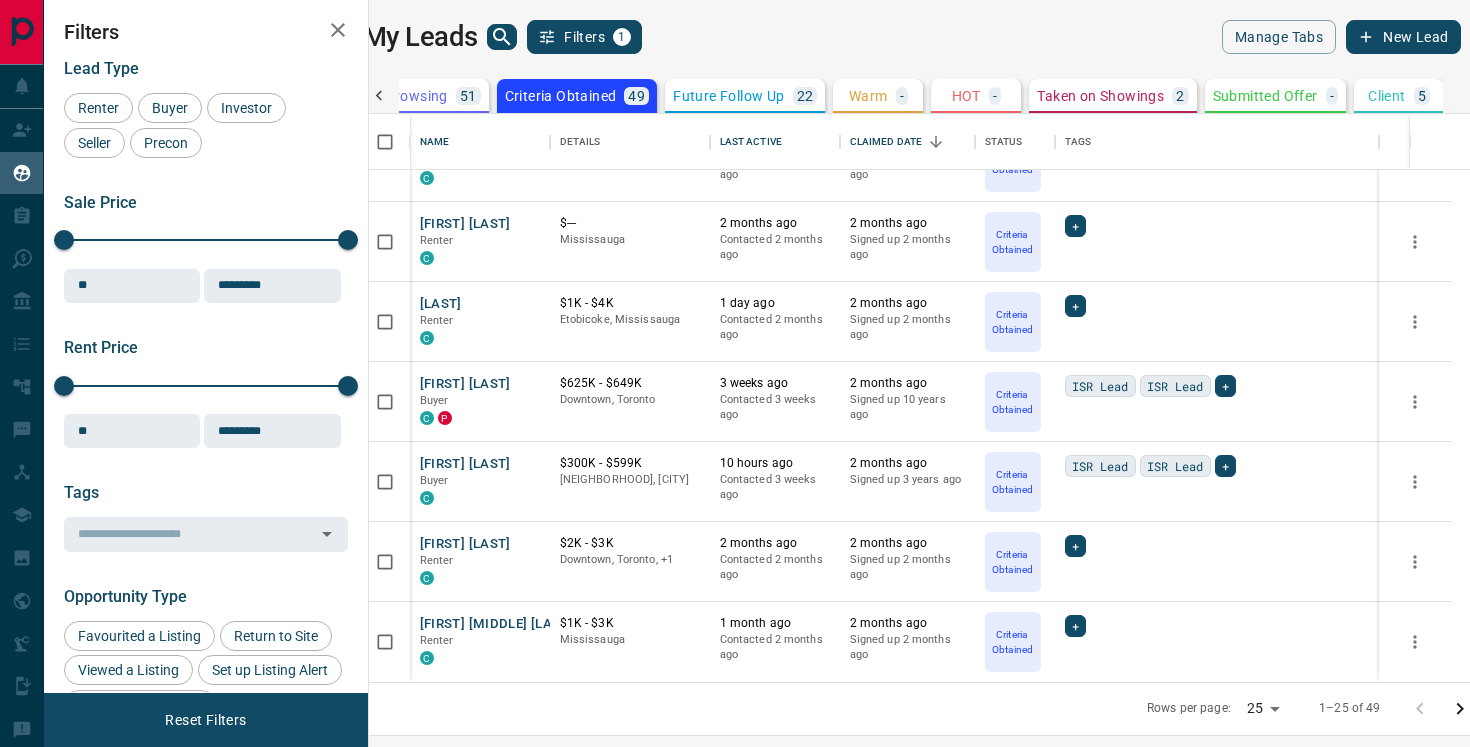 click on "Taken on Showings" at bounding box center [1100, 96] 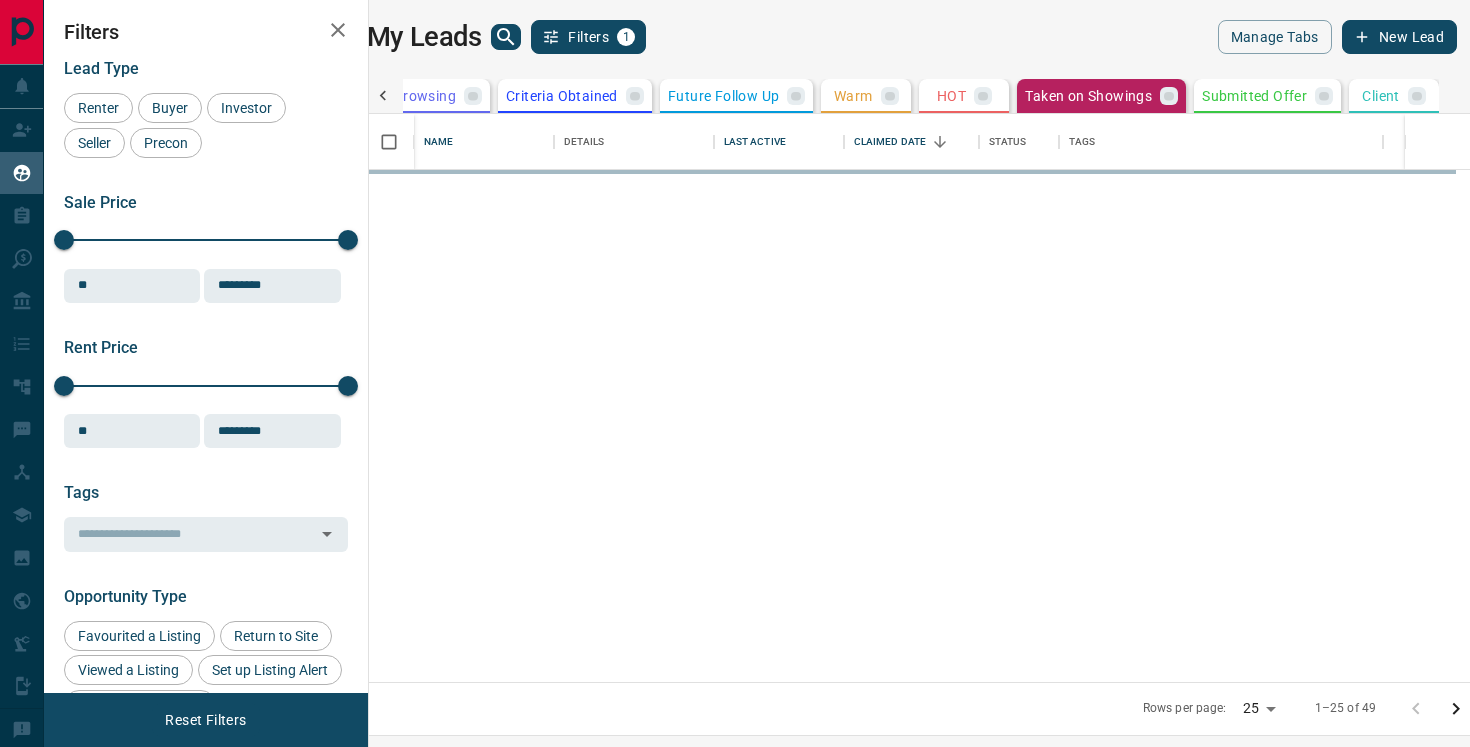 scroll, scrollTop: 0, scrollLeft: 0, axis: both 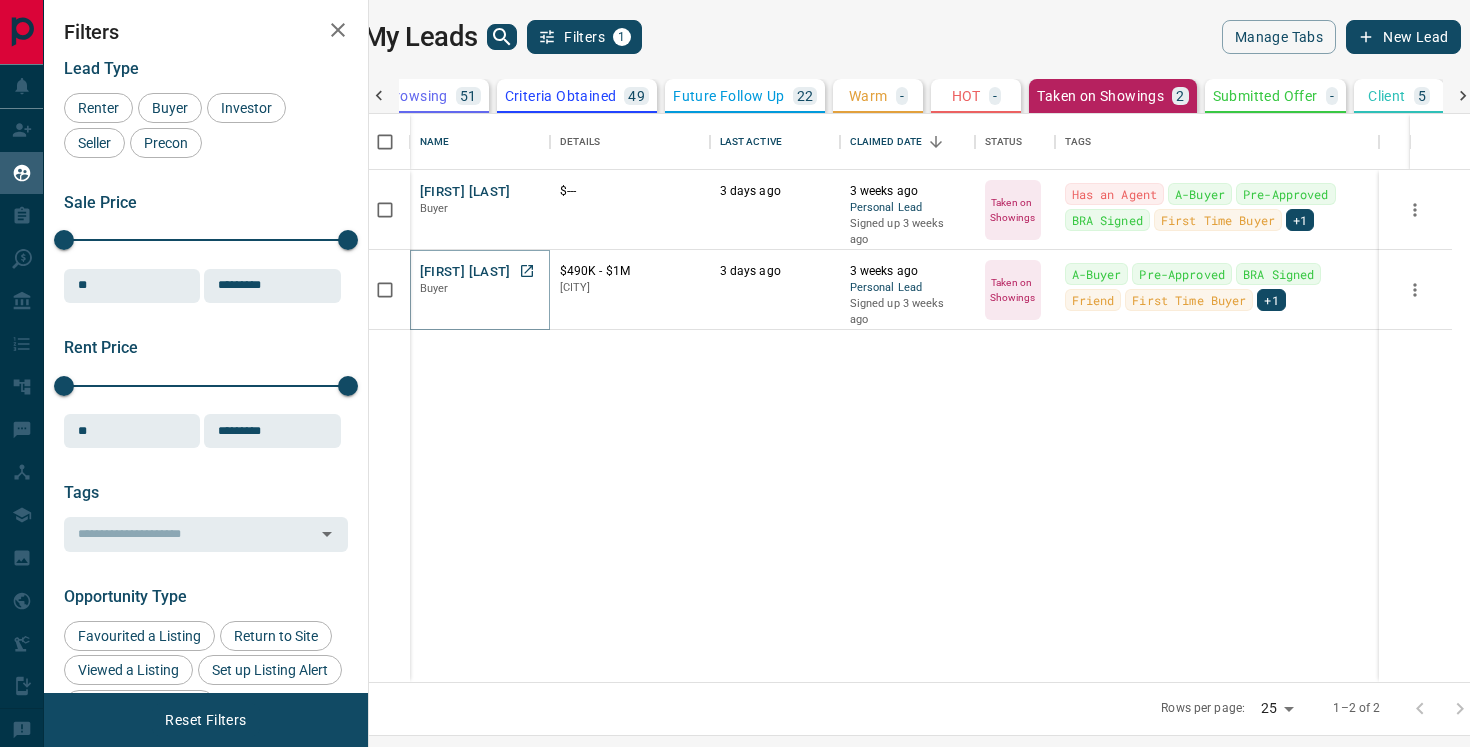 click on "[FIRST] [LAST]" at bounding box center [465, 272] 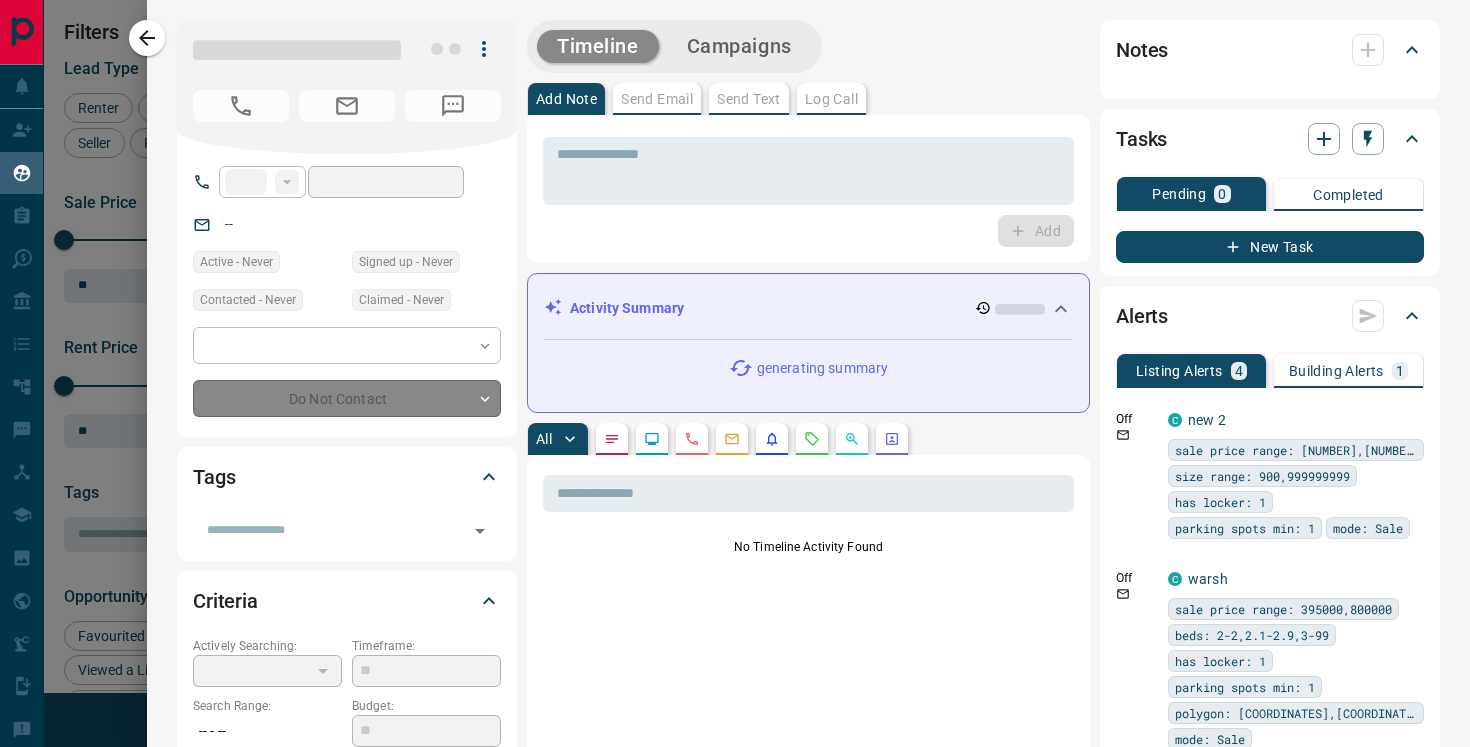 type on "**" 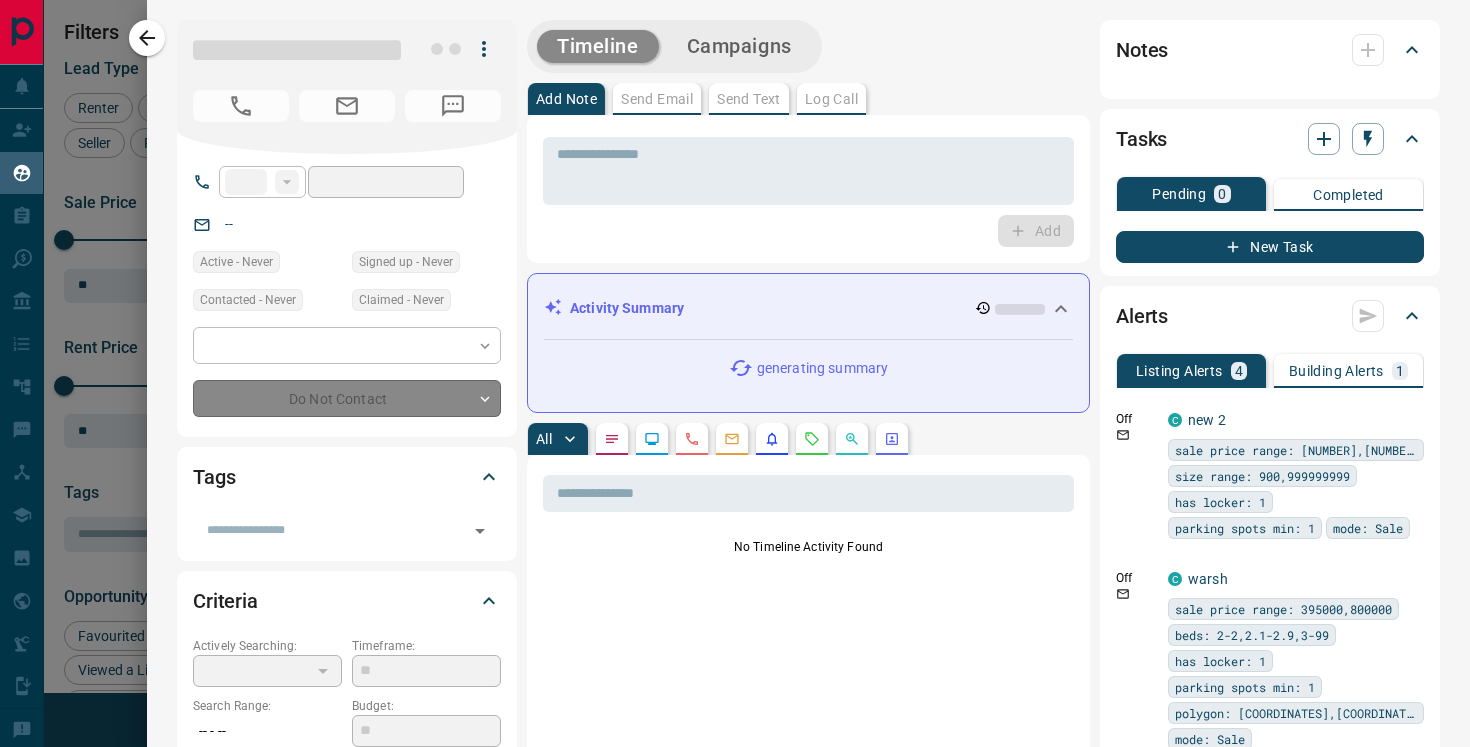 type on "**********" 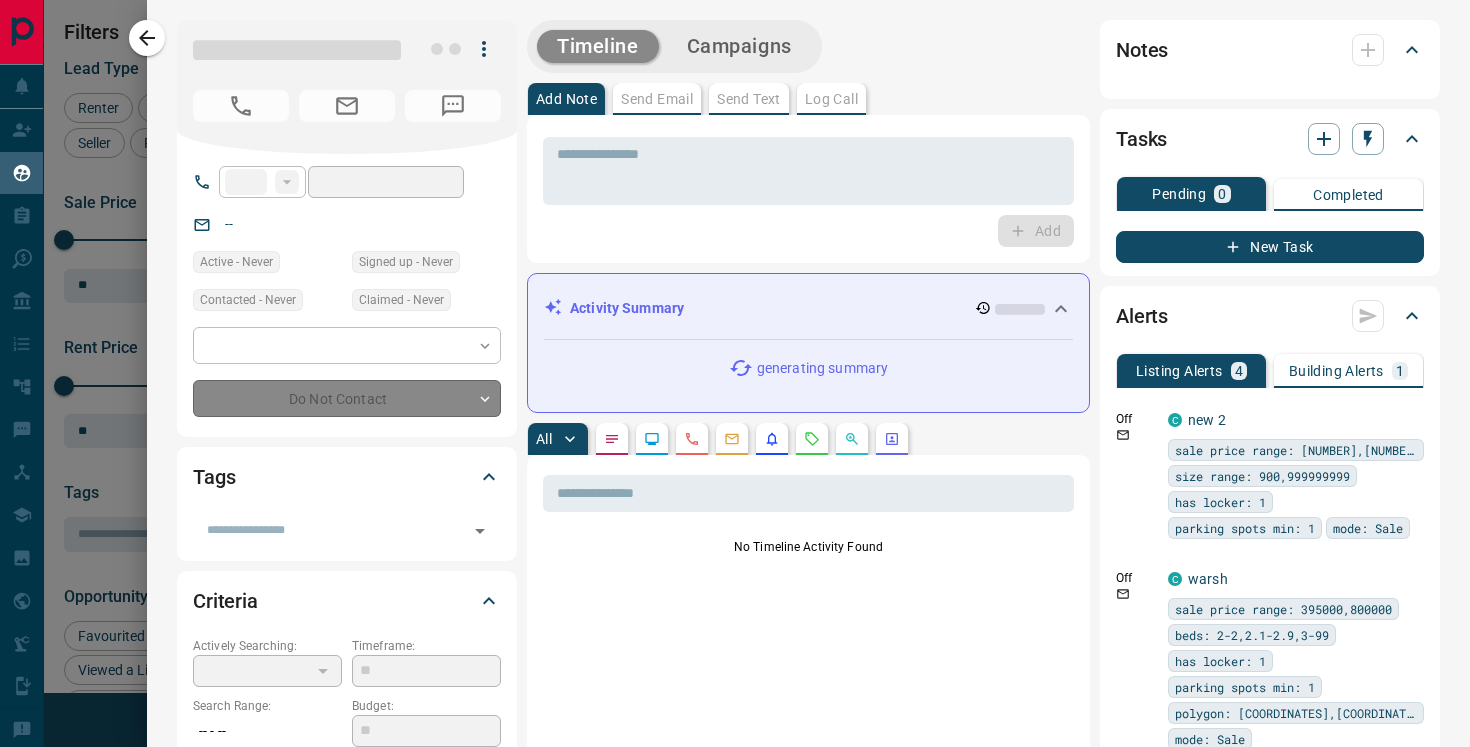 type on "**********" 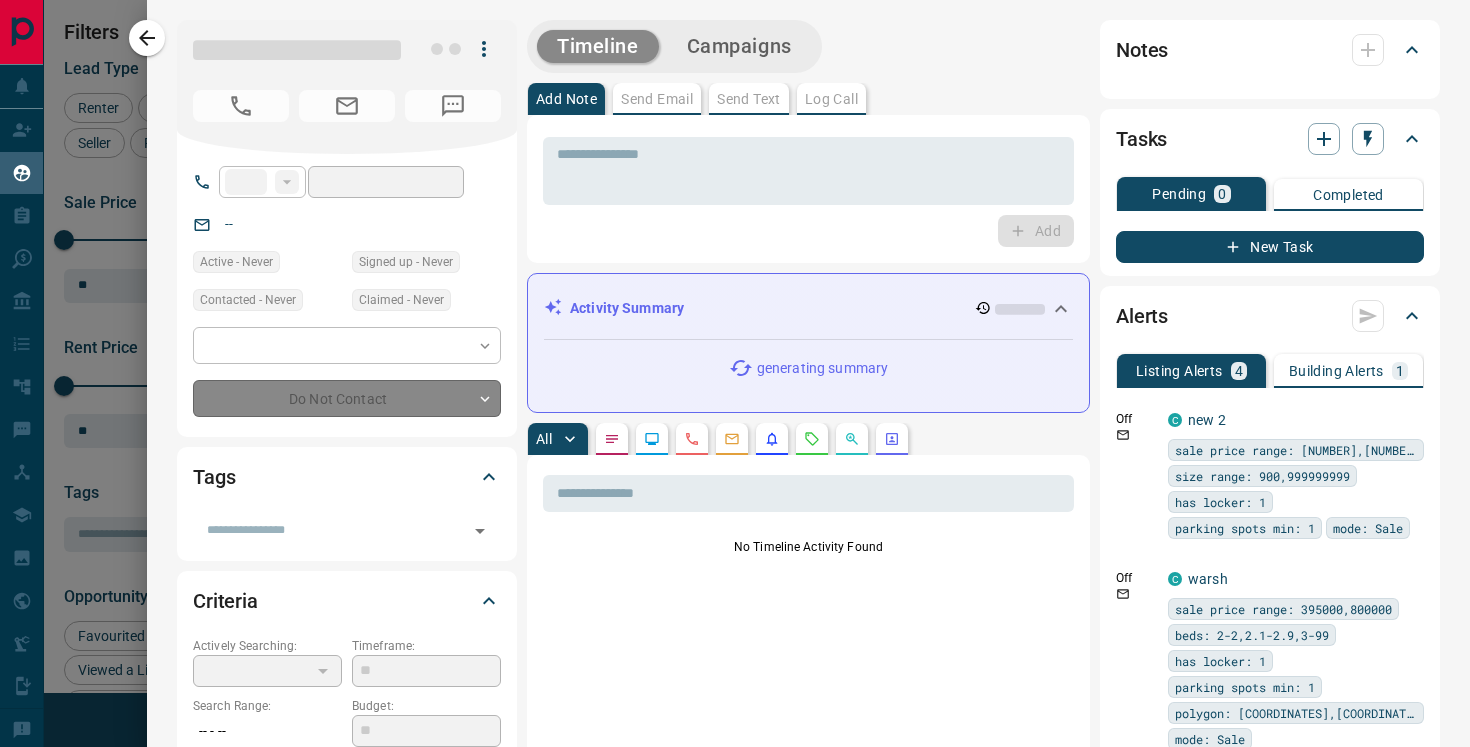 type on "**********" 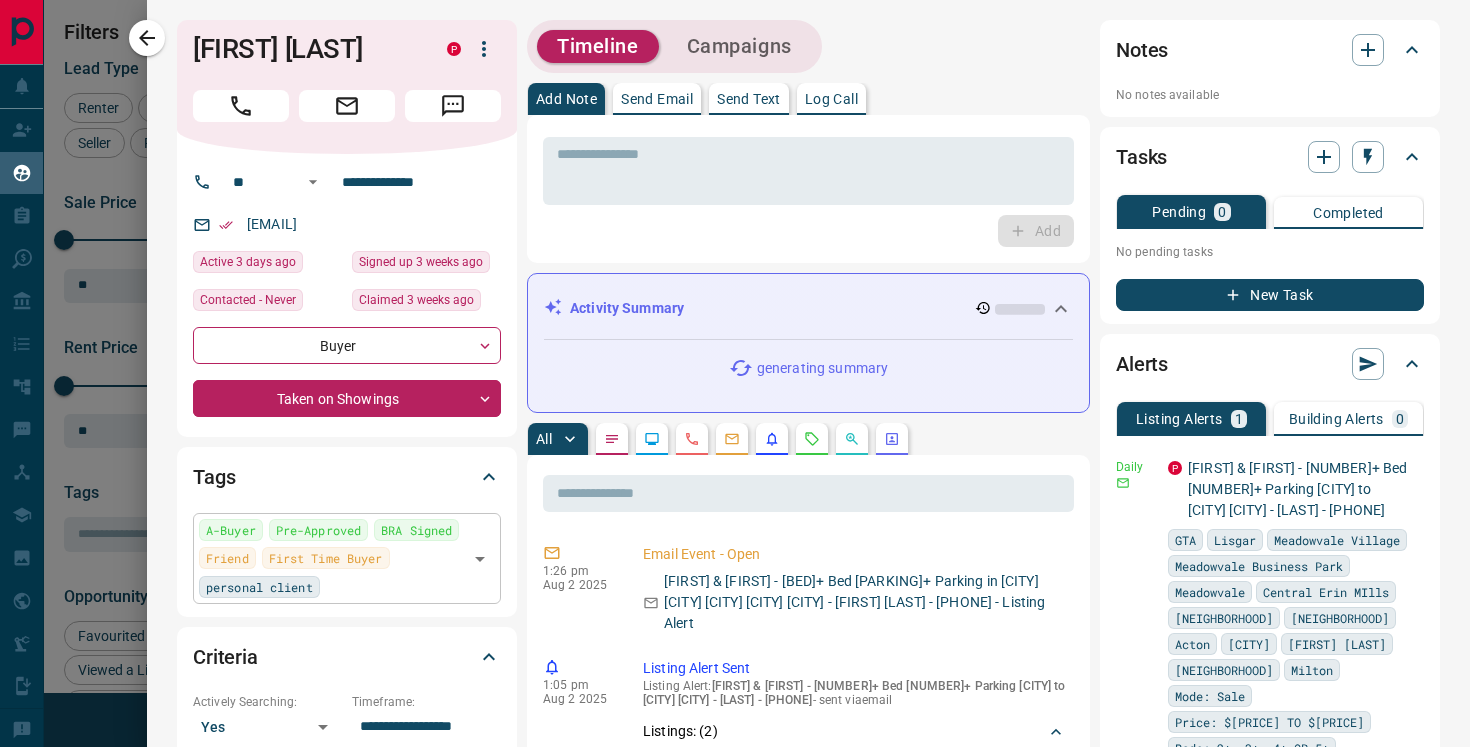 click 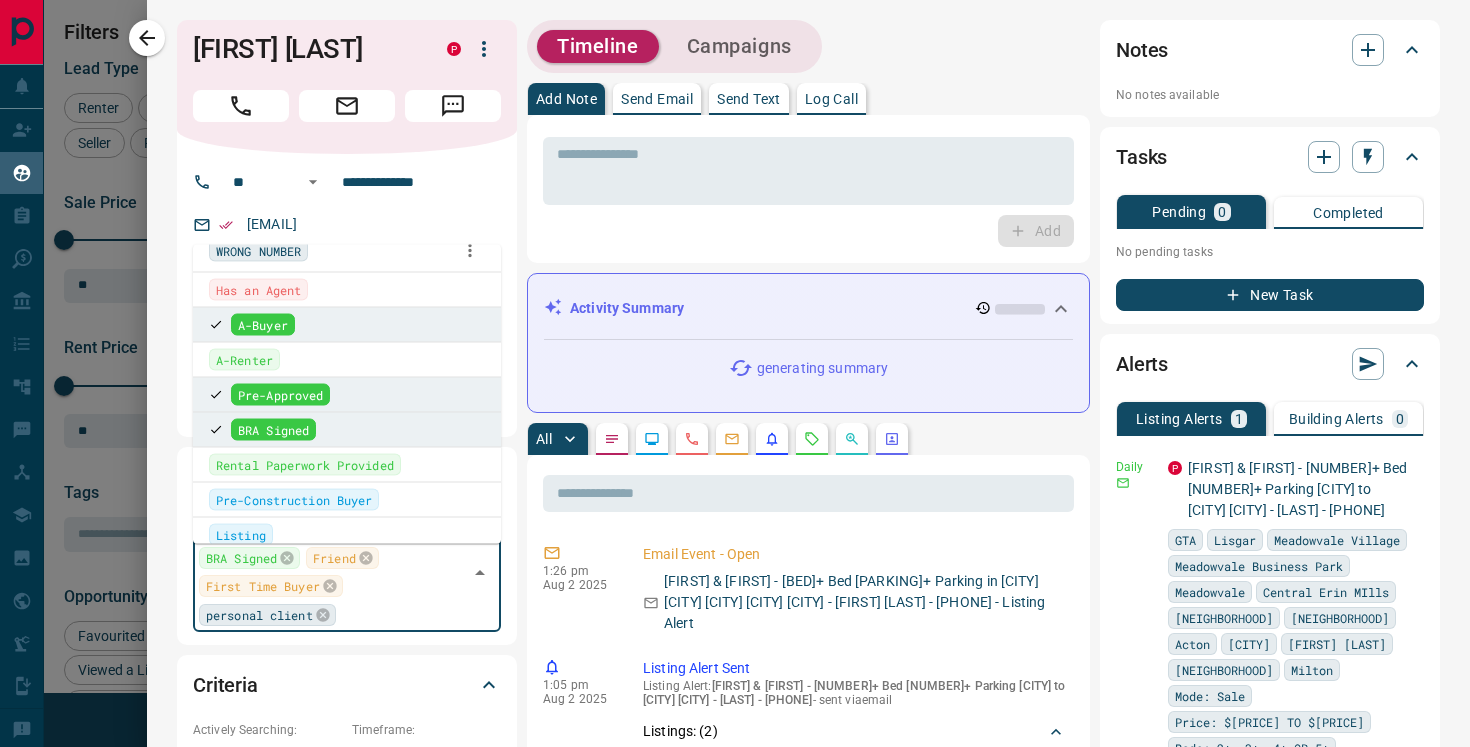 scroll, scrollTop: 24, scrollLeft: 0, axis: vertical 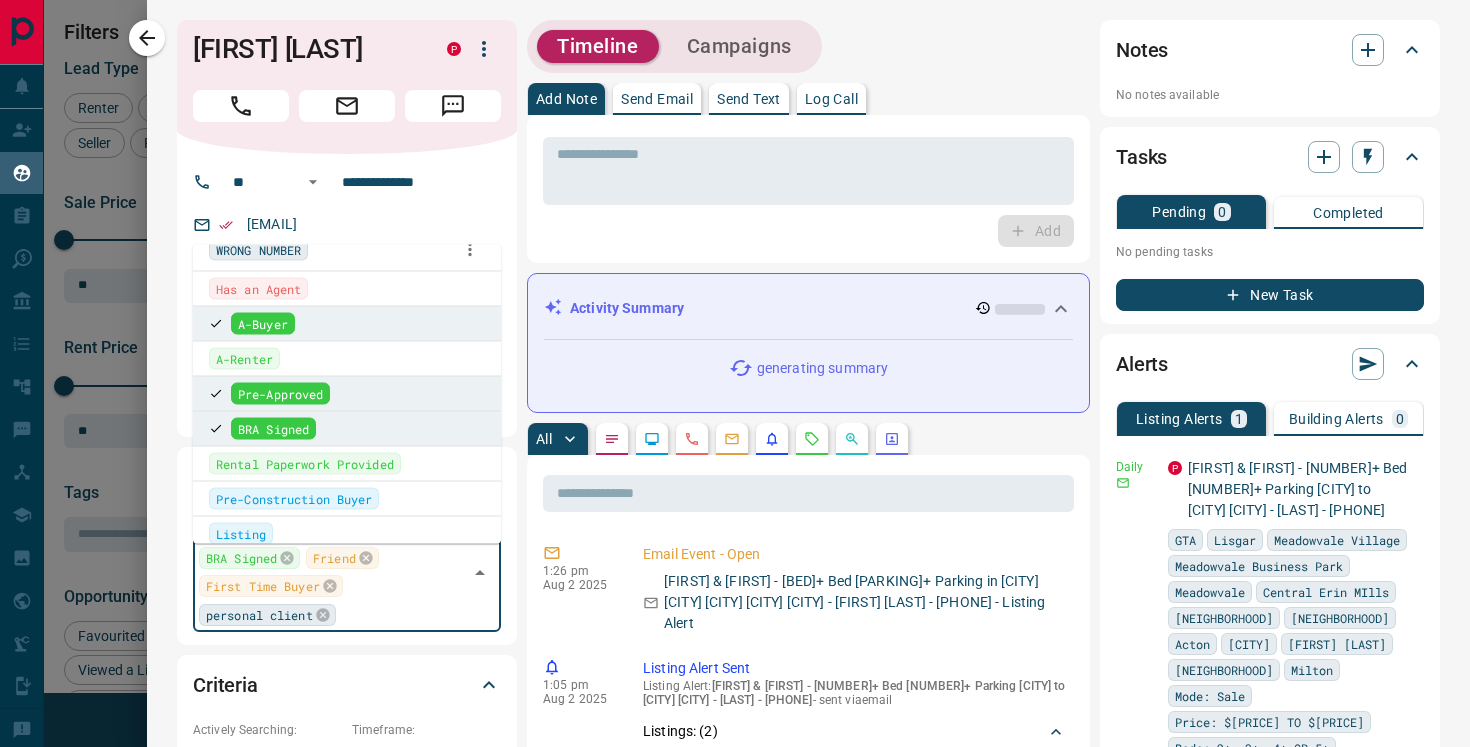 click on "Has an Agent" at bounding box center [258, 289] 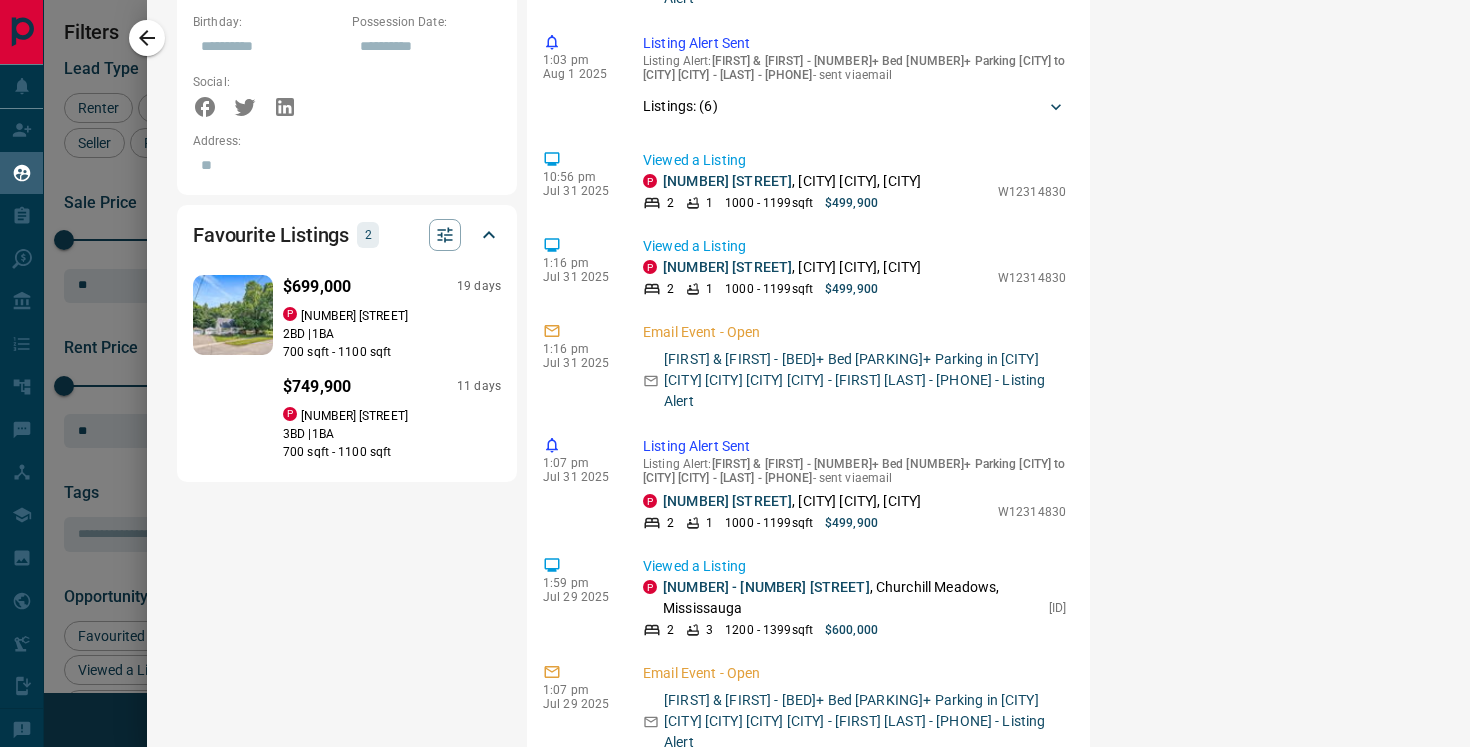 scroll, scrollTop: 1463, scrollLeft: 0, axis: vertical 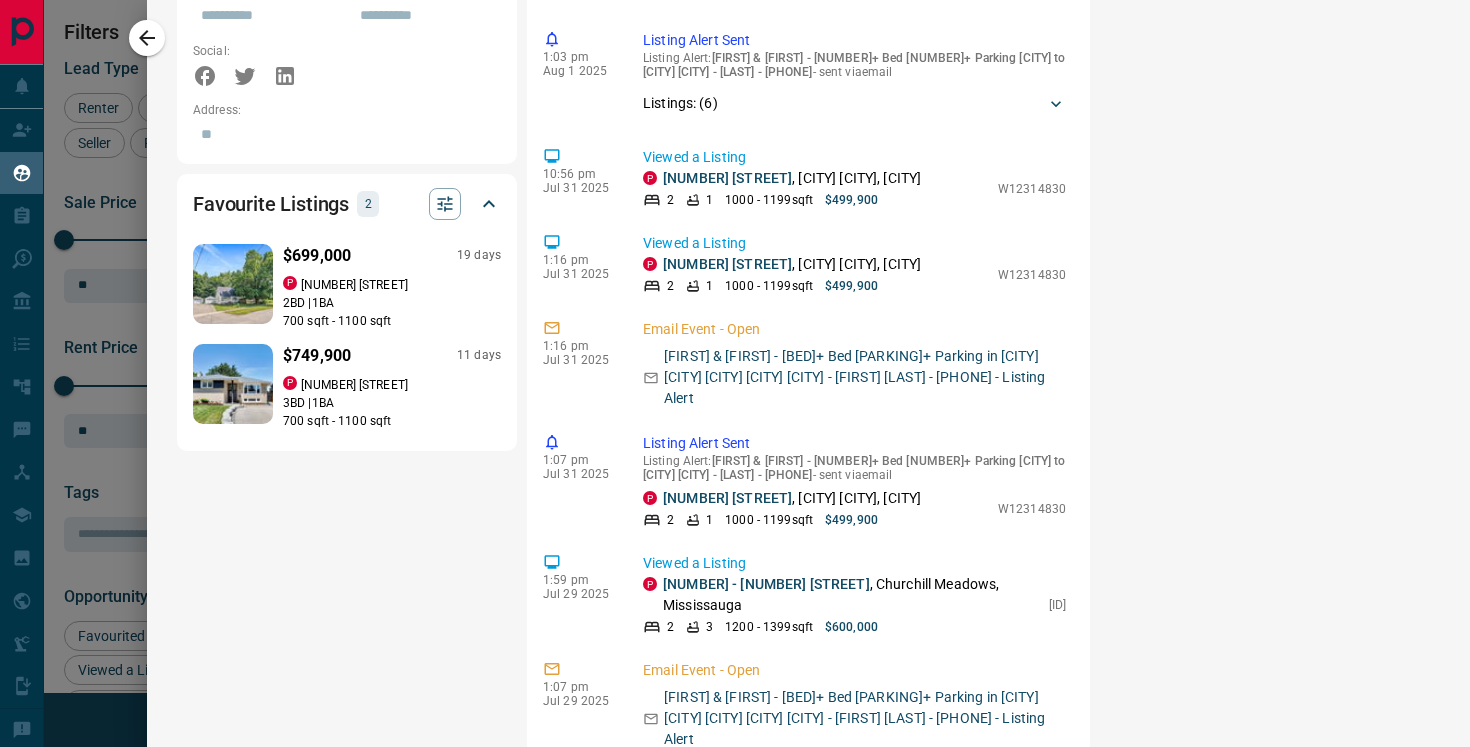 click at bounding box center [233, 284] 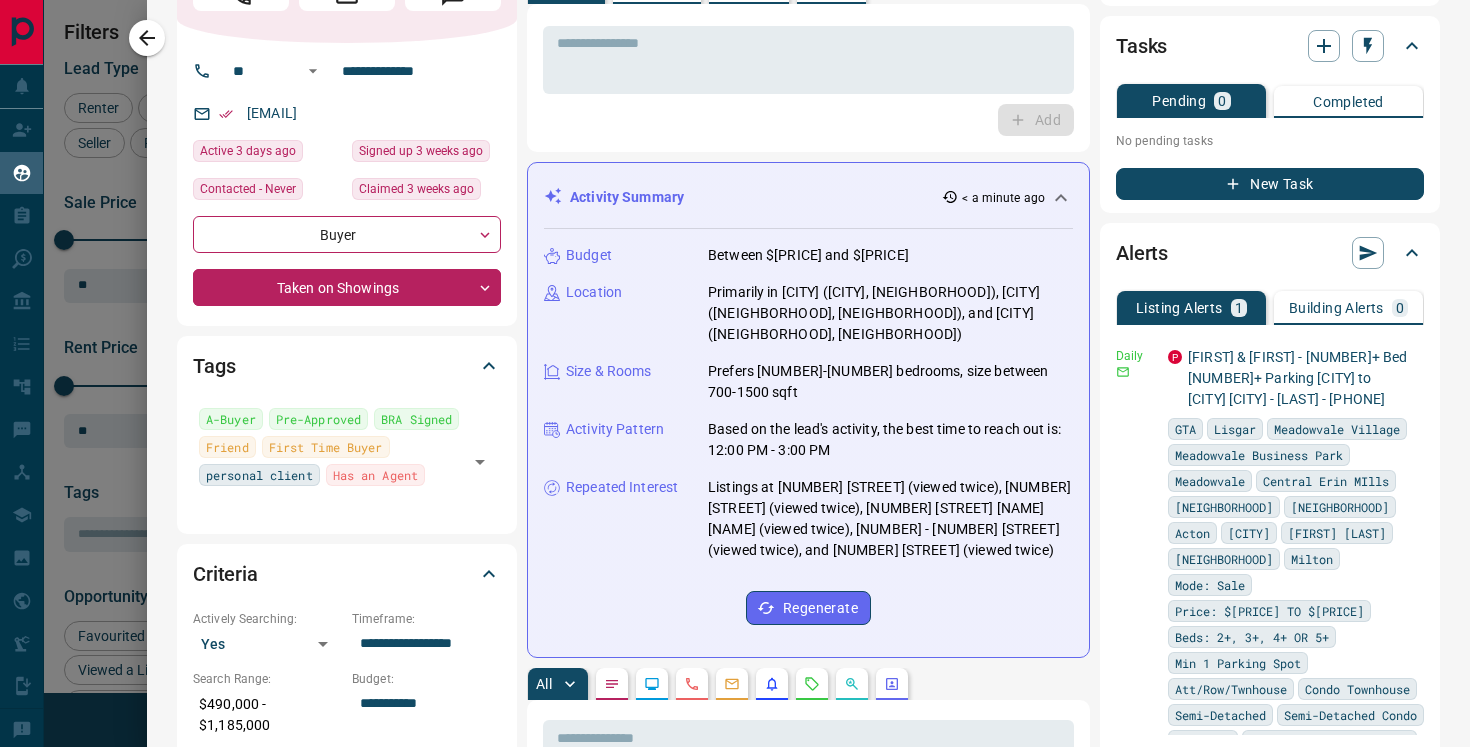 scroll, scrollTop: 0, scrollLeft: 0, axis: both 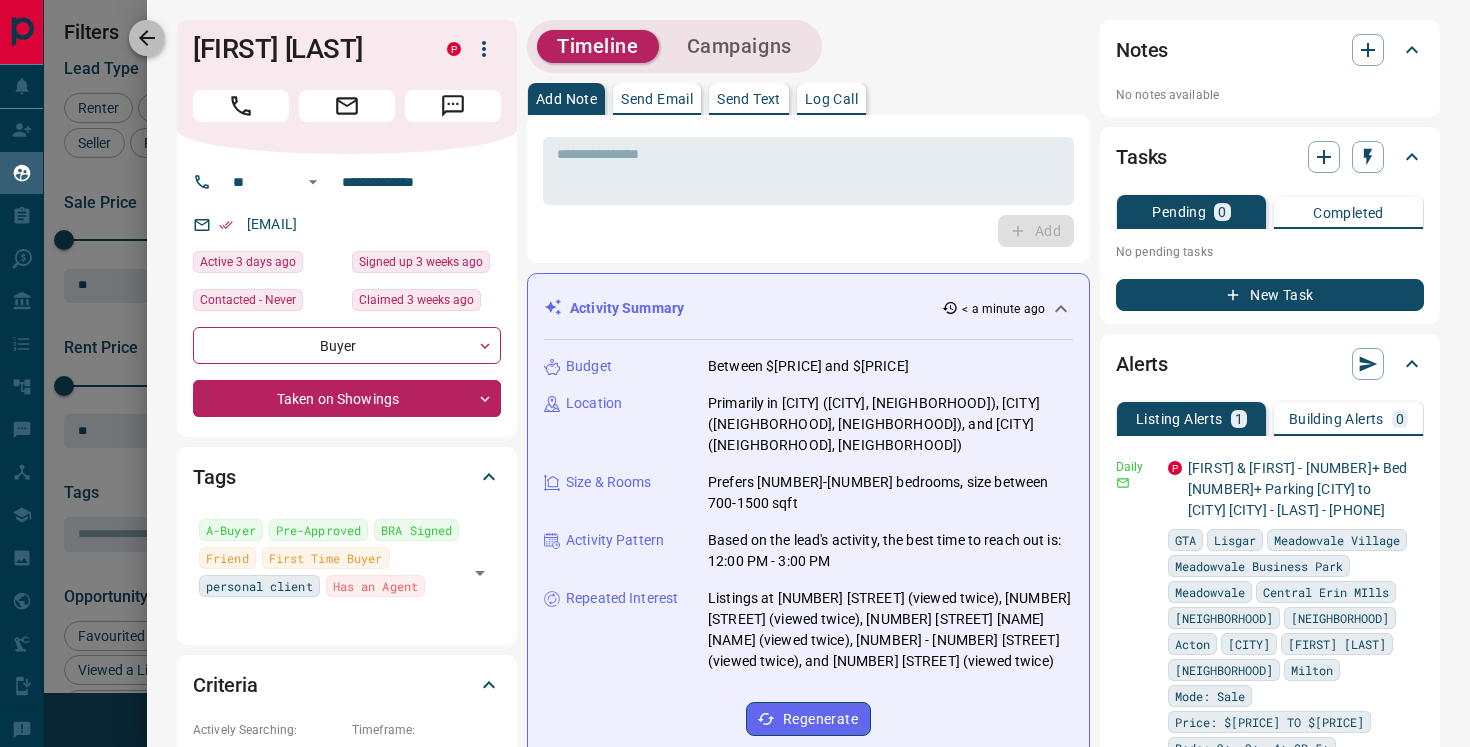 click 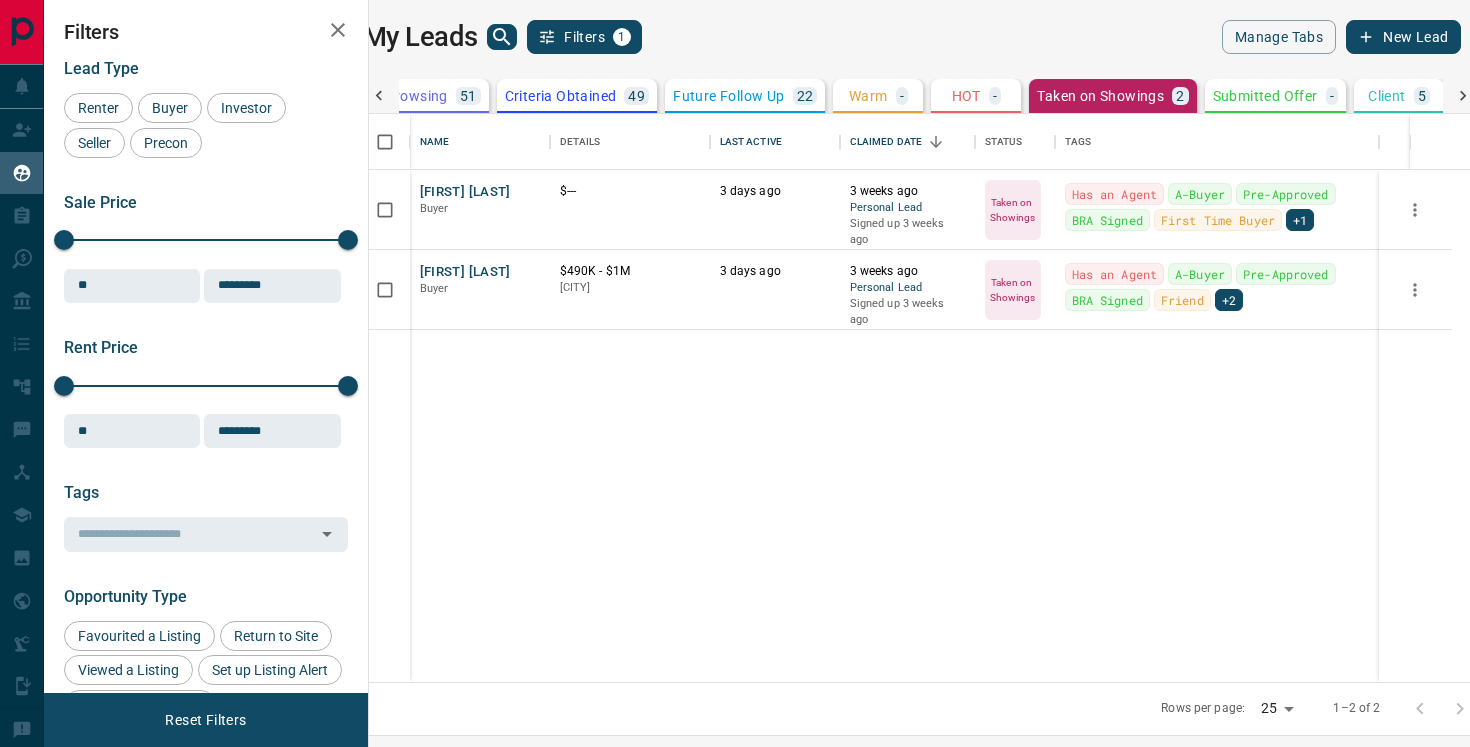 click on "Client" at bounding box center [1386, 96] 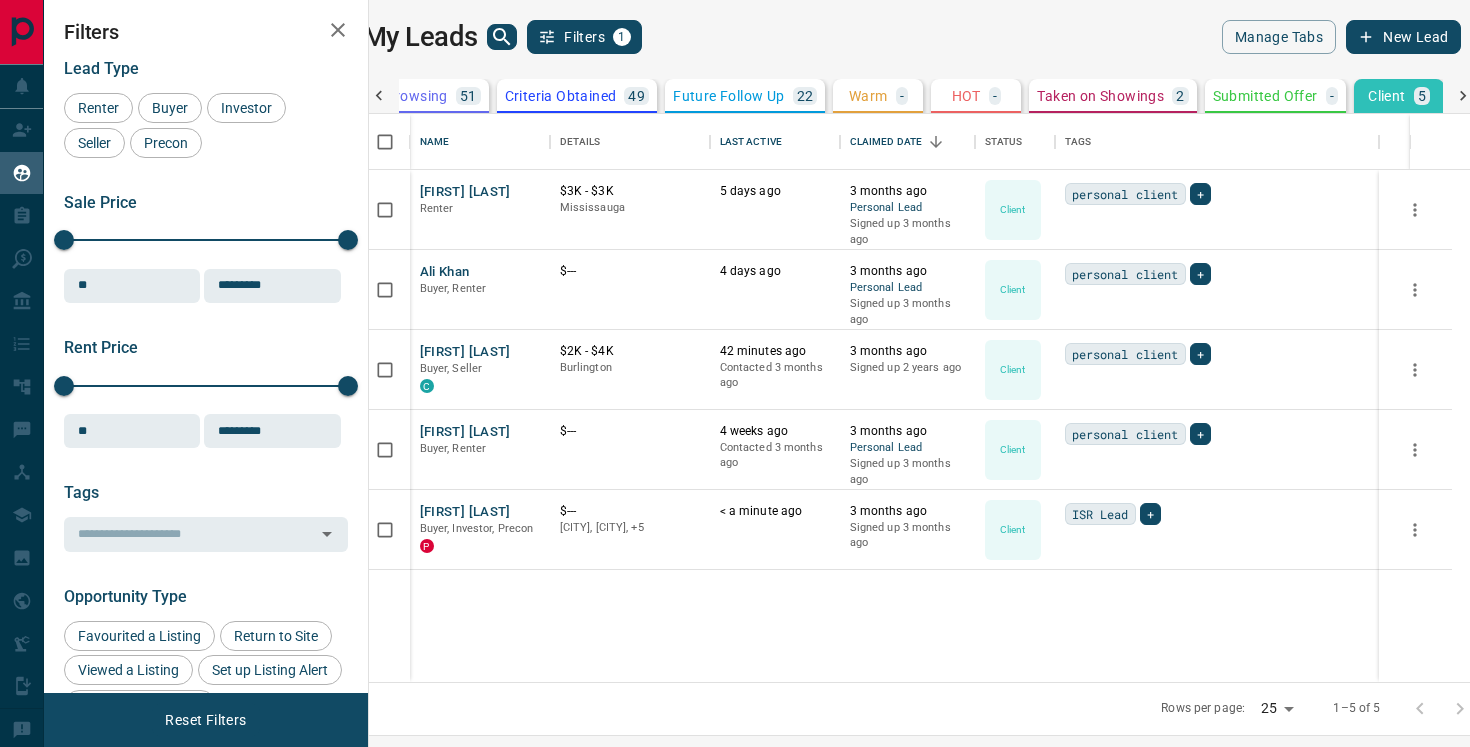 scroll, scrollTop: 0, scrollLeft: 281, axis: horizontal 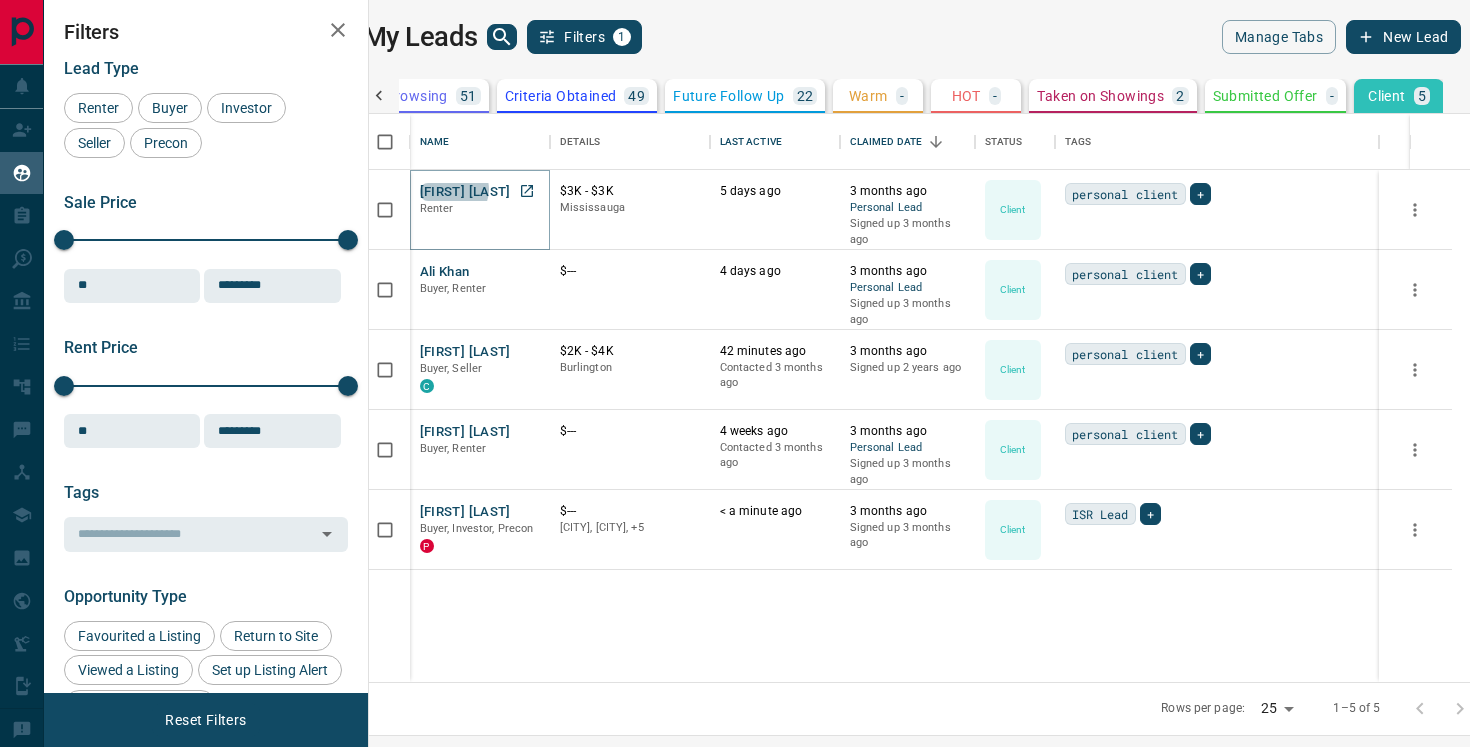 click on "[FIRST] [LAST]" at bounding box center (465, 192) 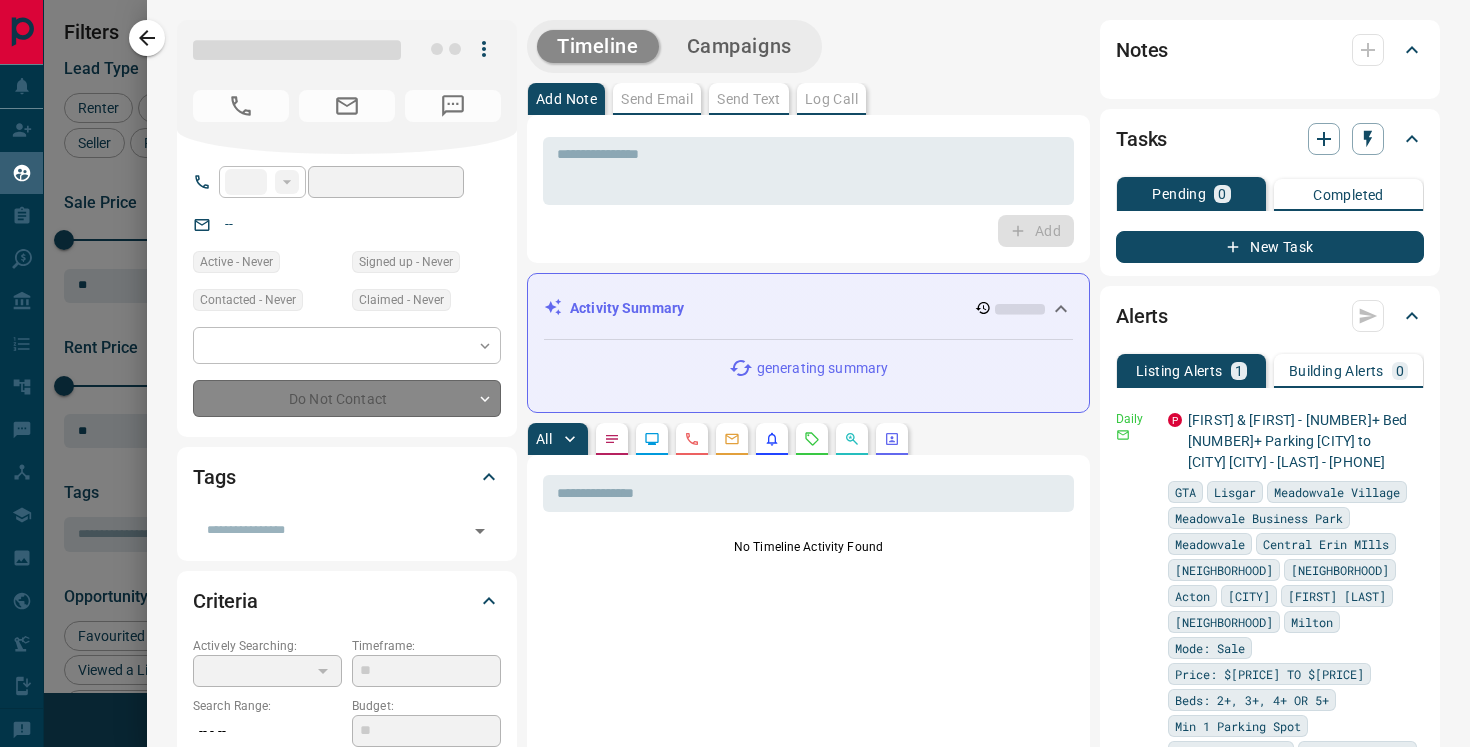 type on "**" 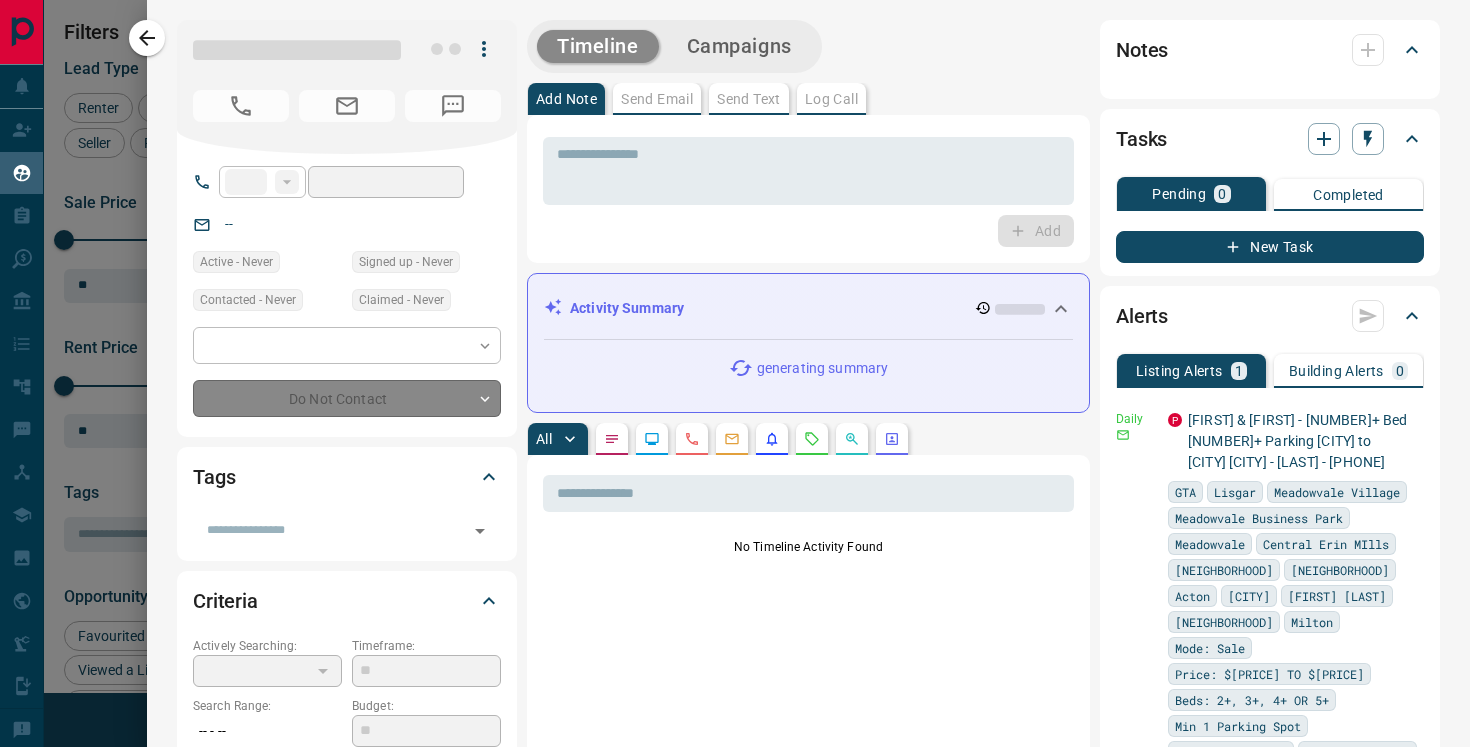 type on "**********" 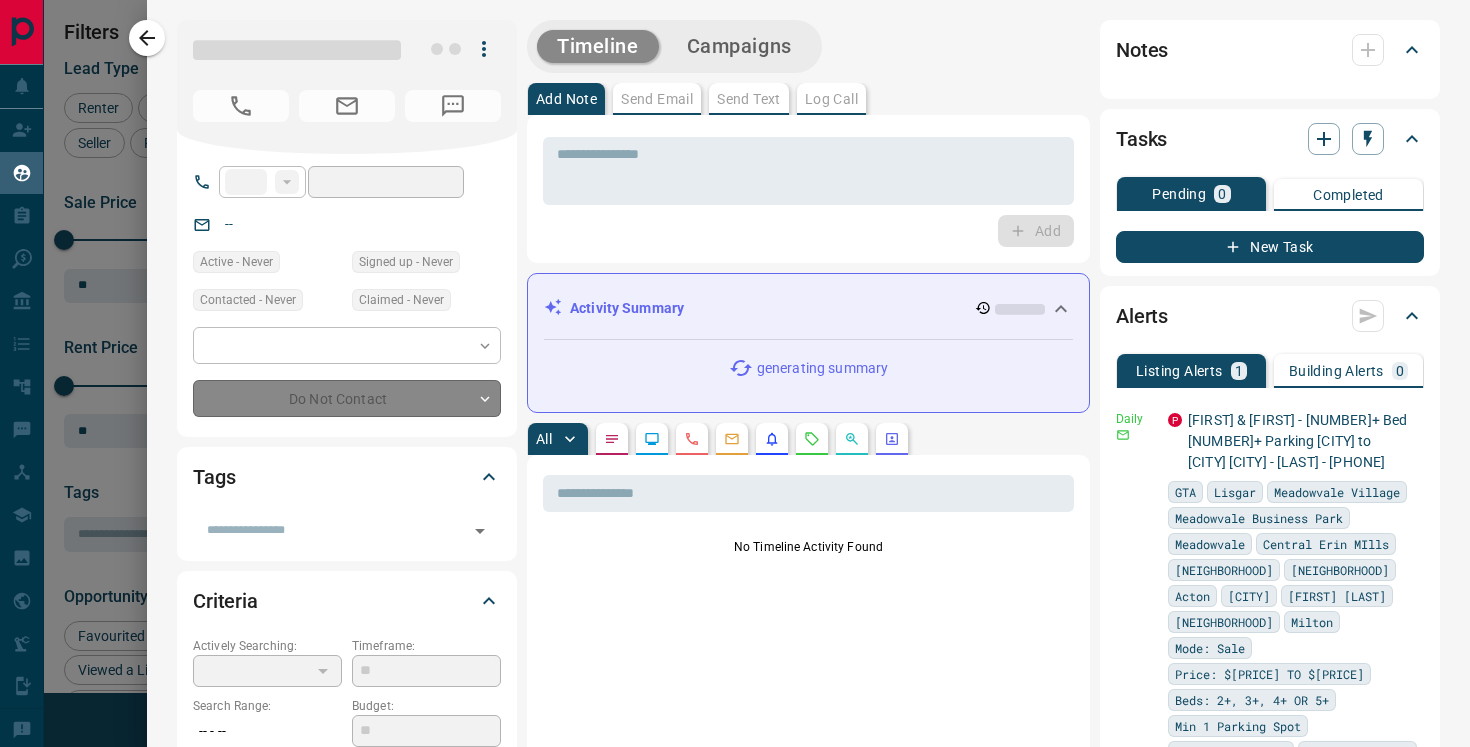 type on "**********" 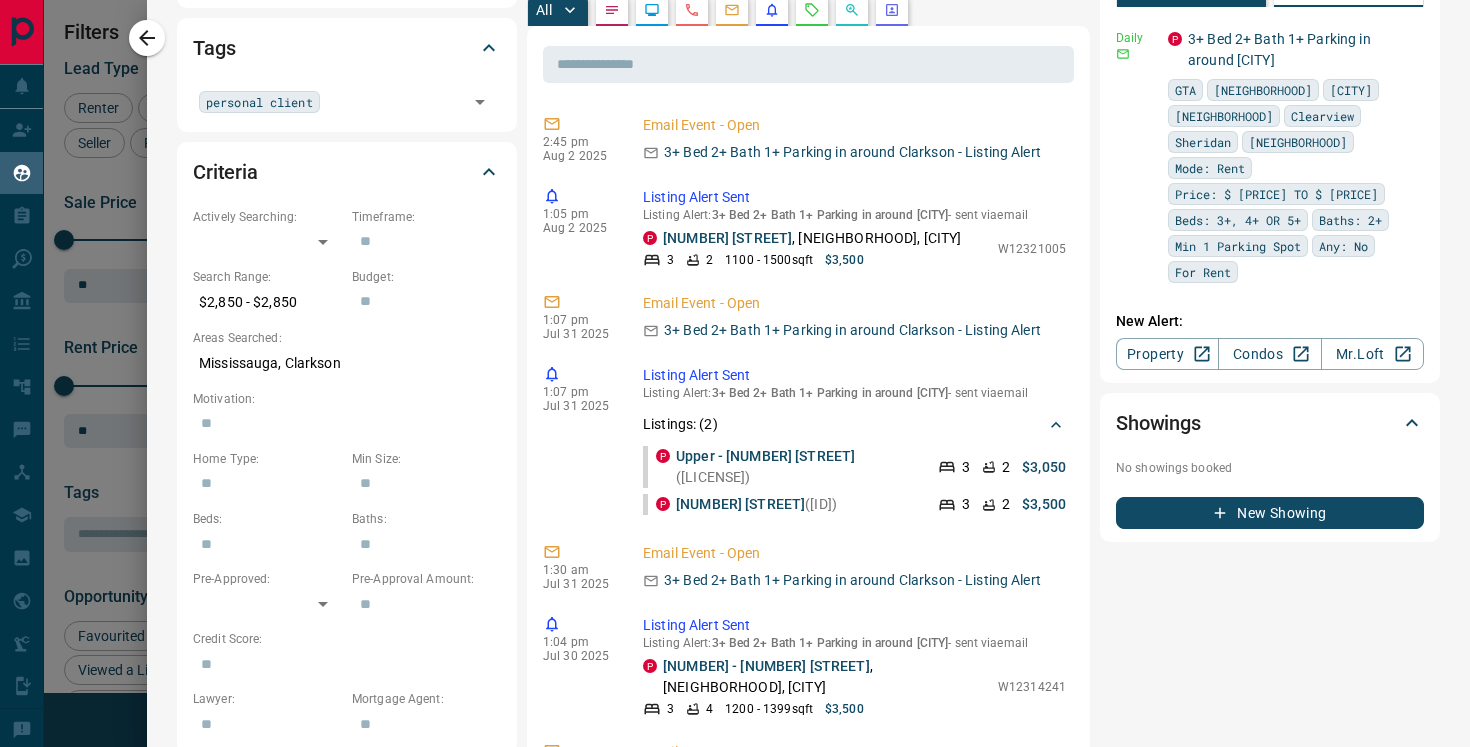 scroll, scrollTop: 0, scrollLeft: 0, axis: both 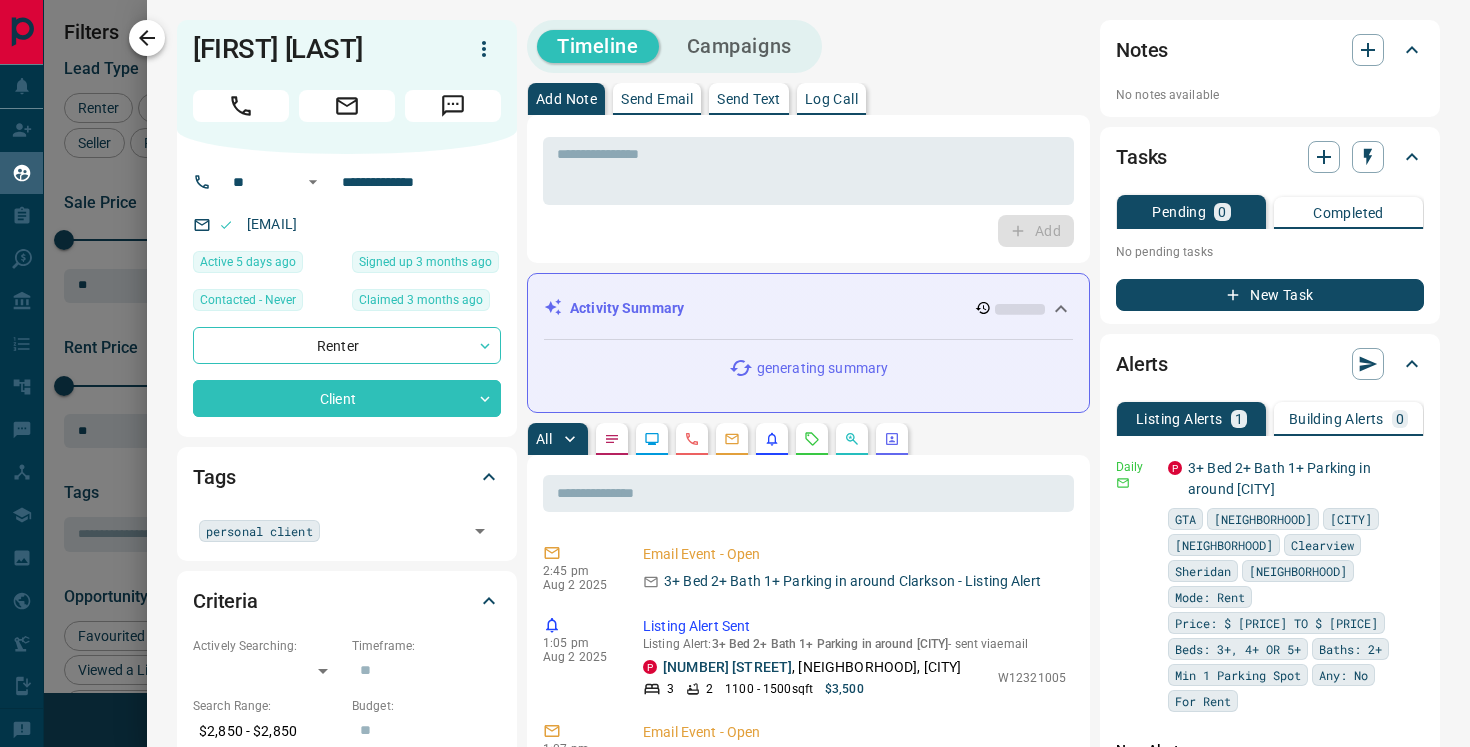 click 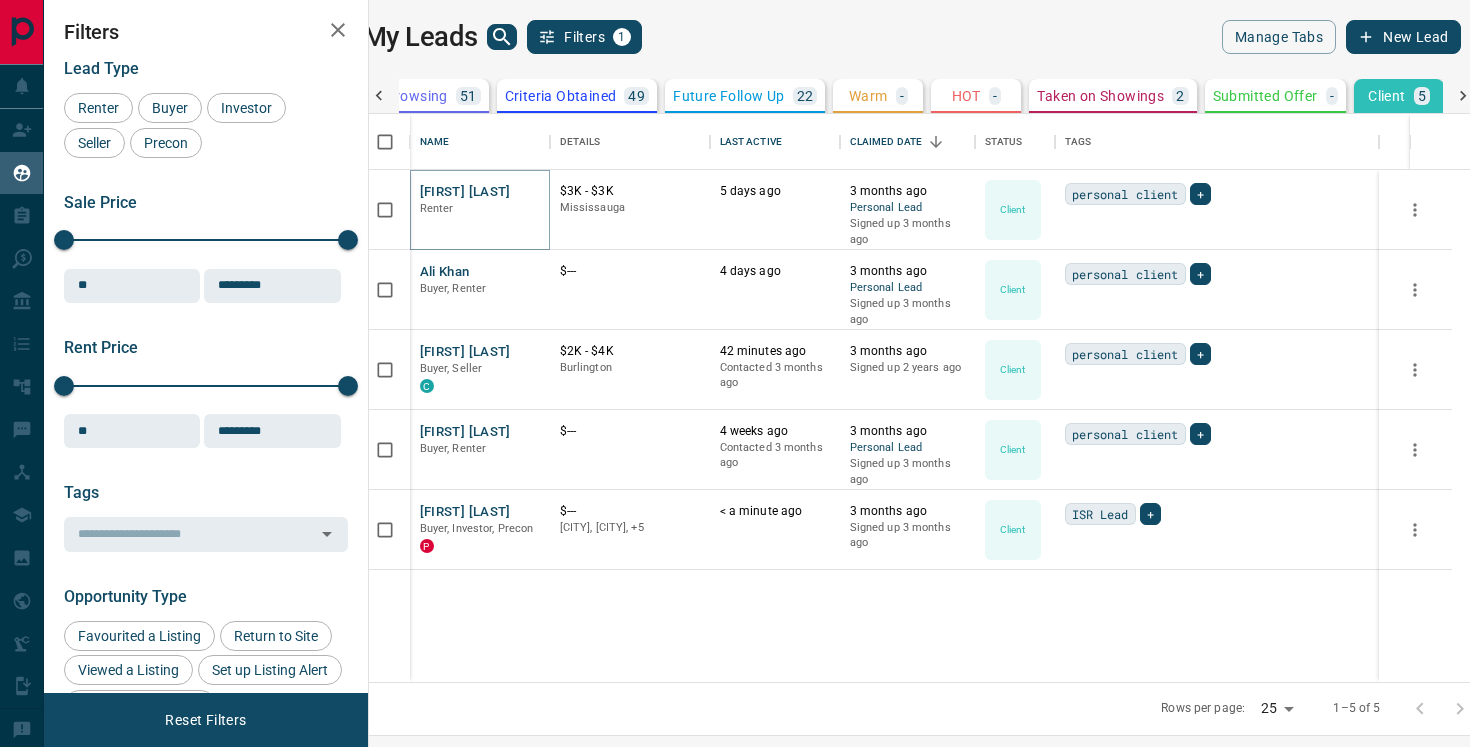 scroll, scrollTop: 0, scrollLeft: 281, axis: horizontal 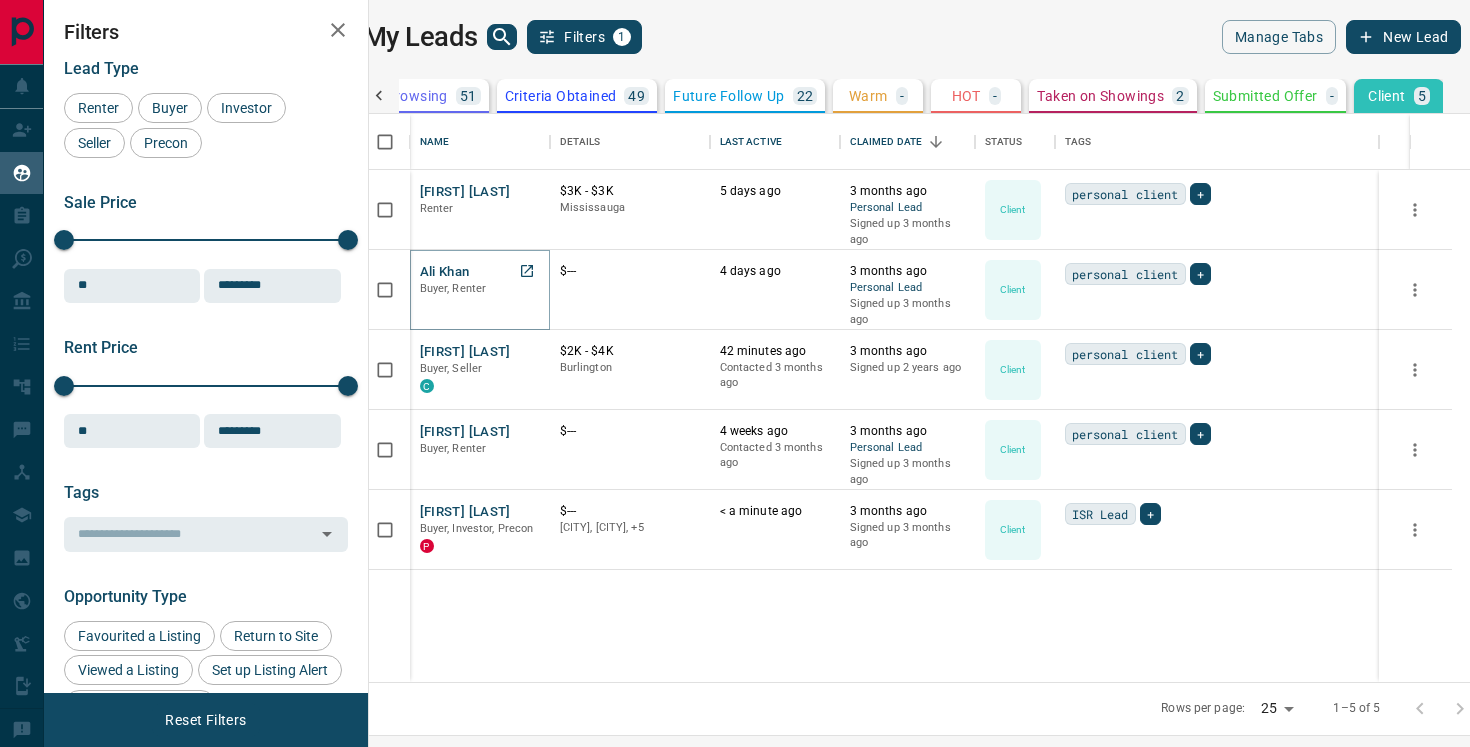 click on "Ali Khan" at bounding box center (445, 272) 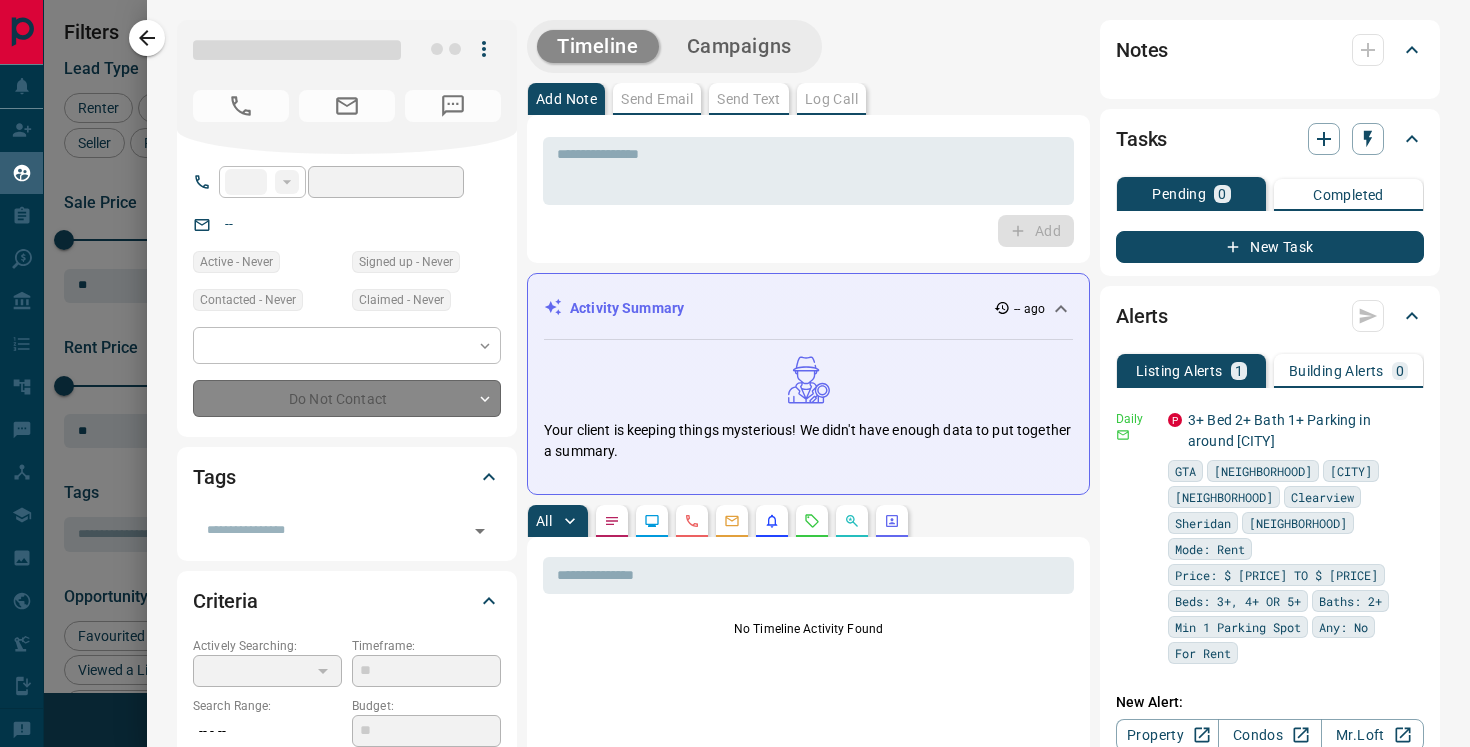 type on "**" 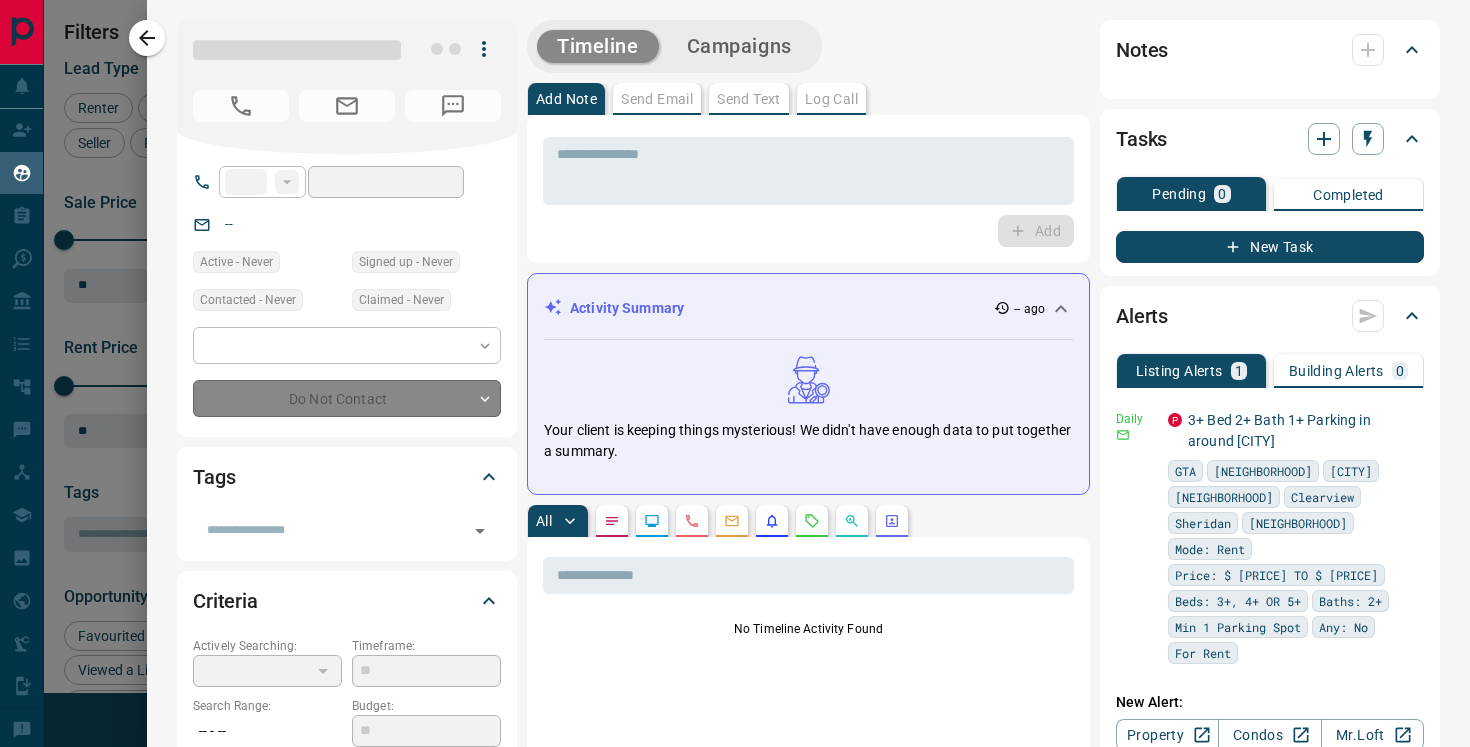 type on "**********" 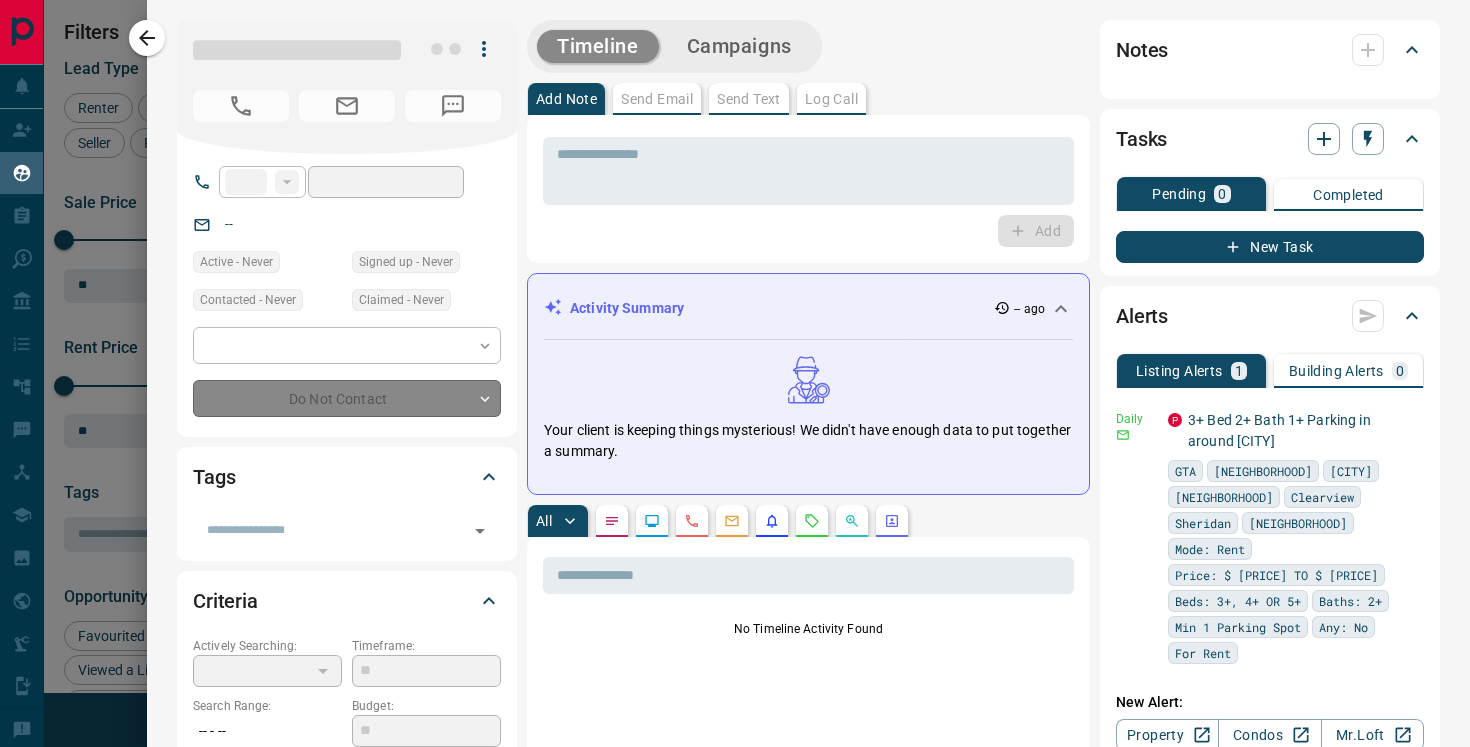 type on "**" 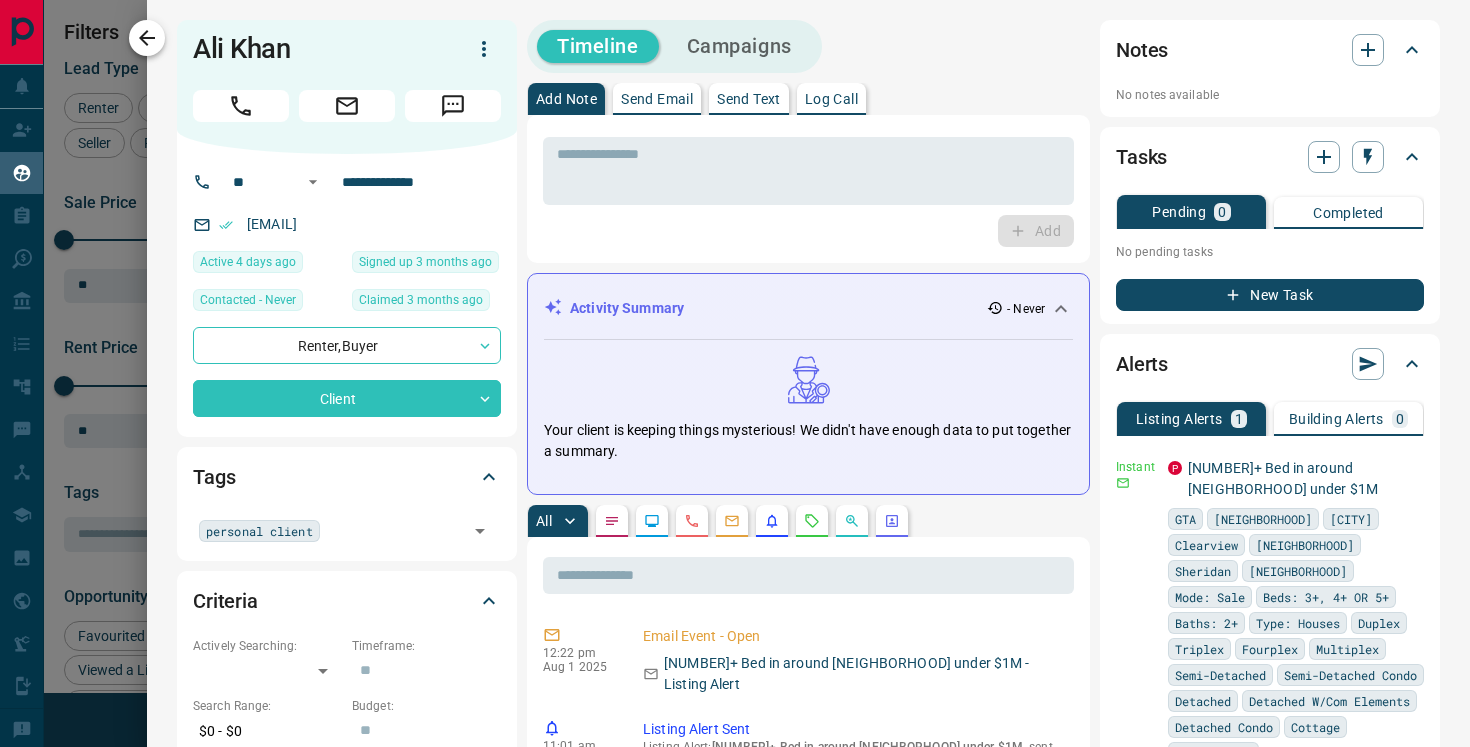 click 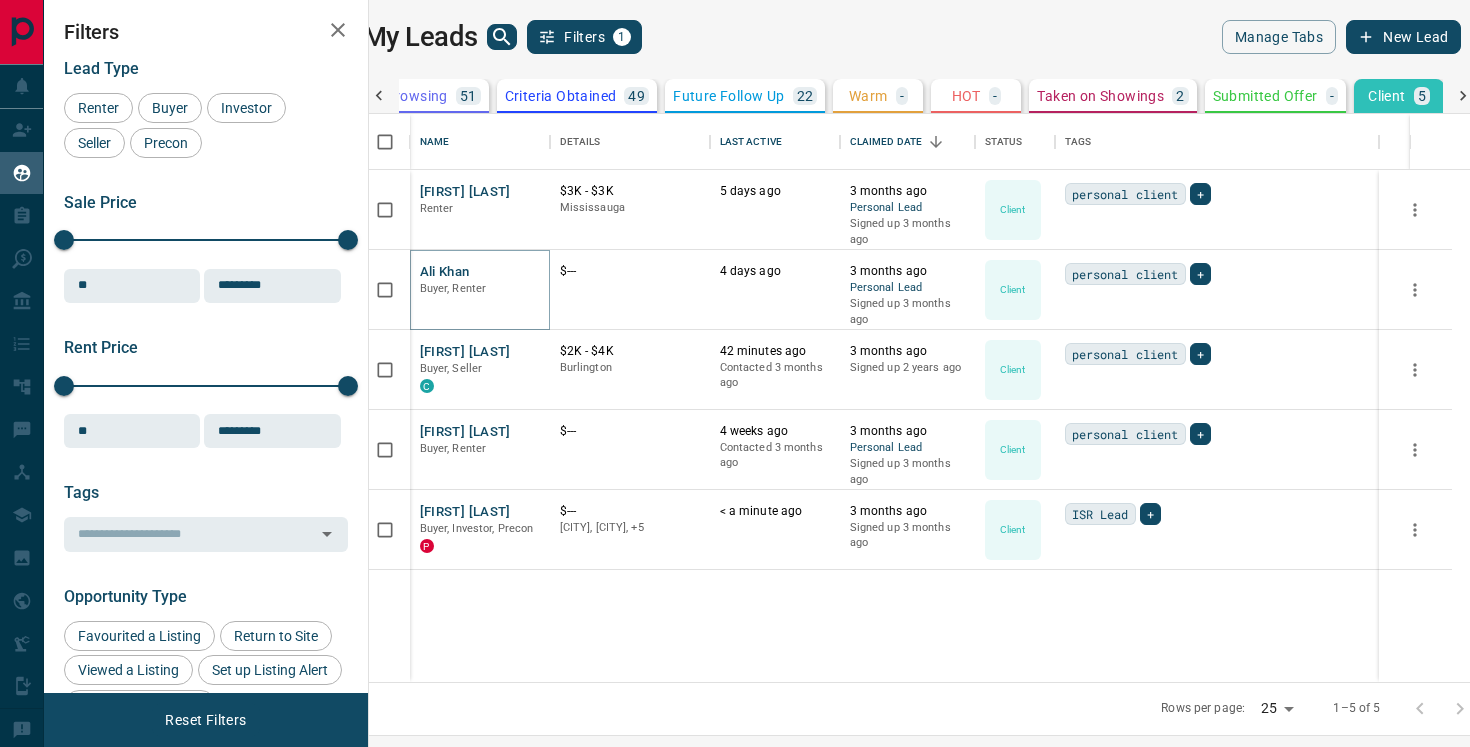 scroll, scrollTop: 0, scrollLeft: 281, axis: horizontal 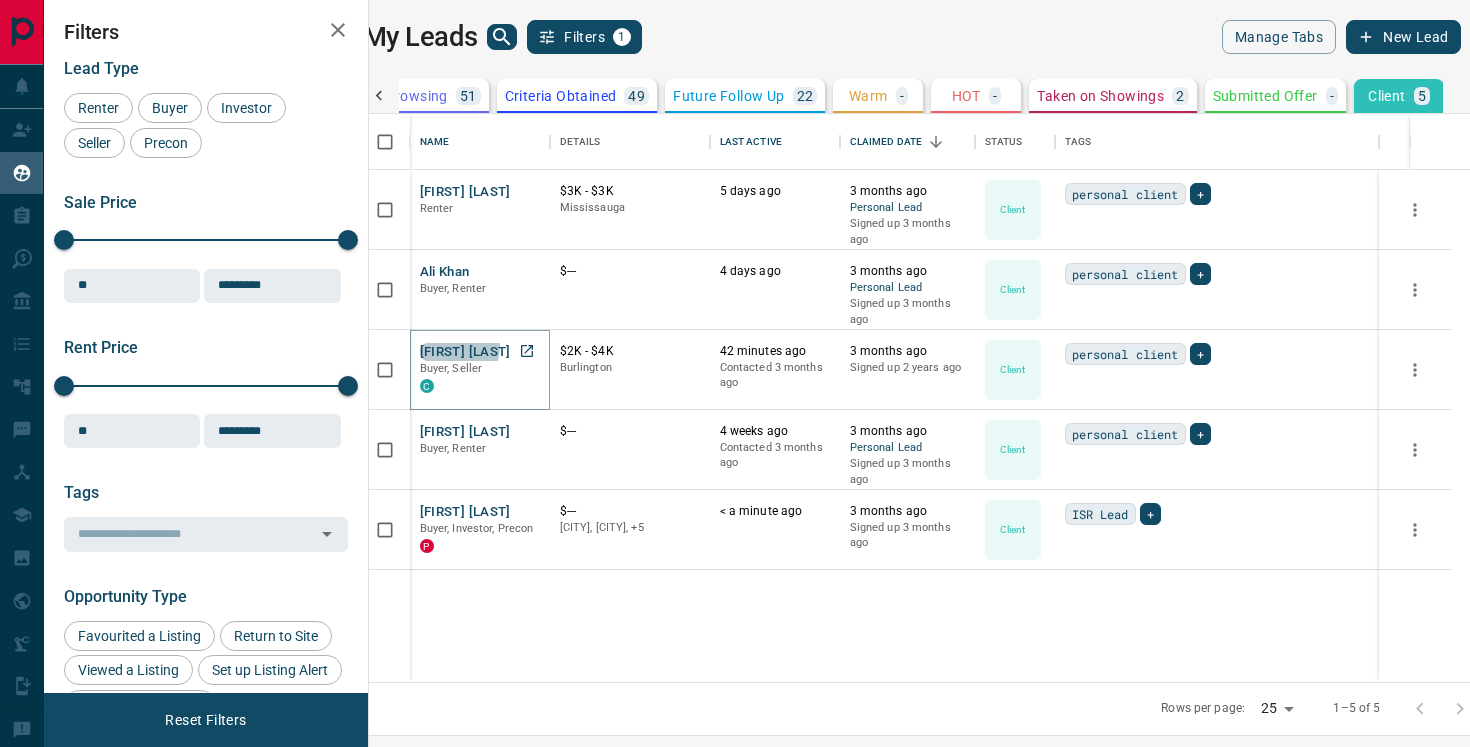 click on "[FIRST] [LAST]" at bounding box center [465, 352] 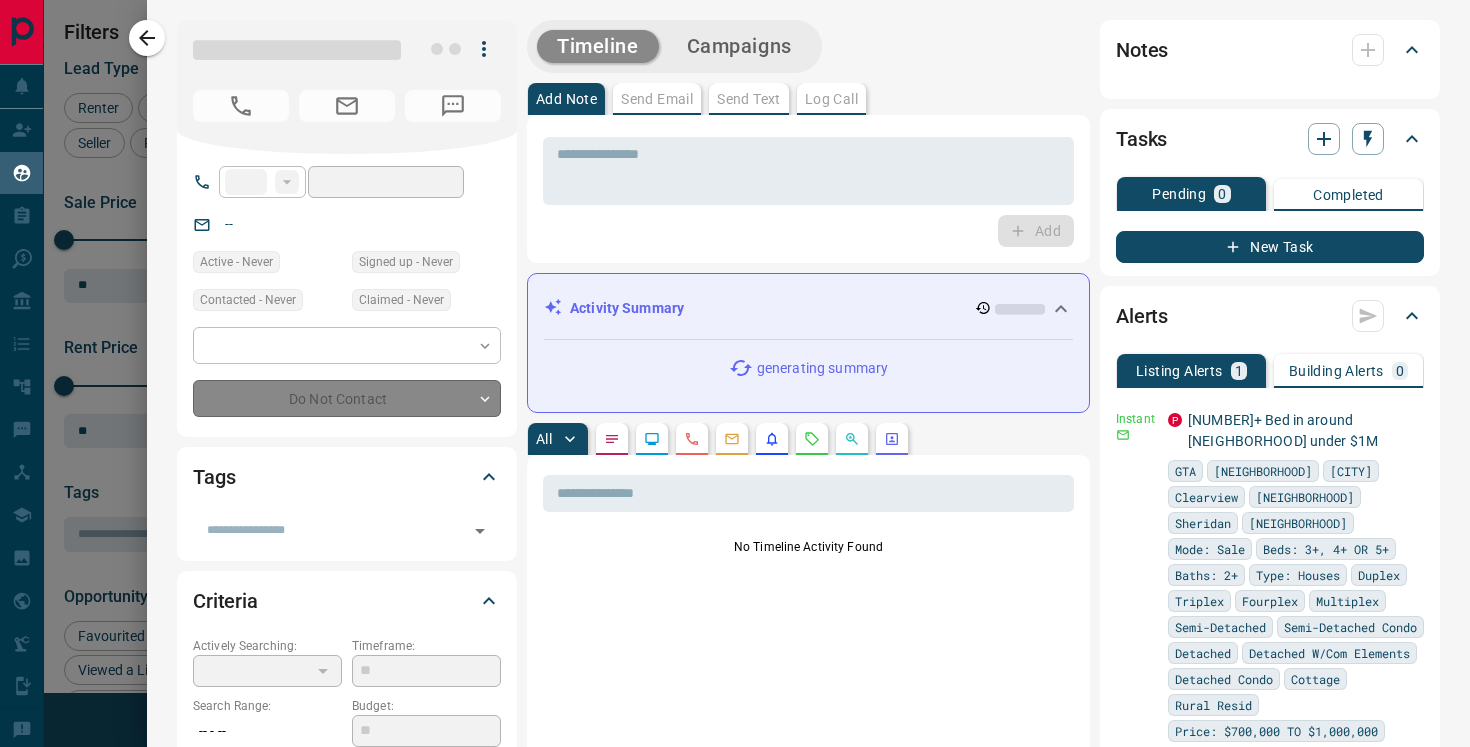 type on "**" 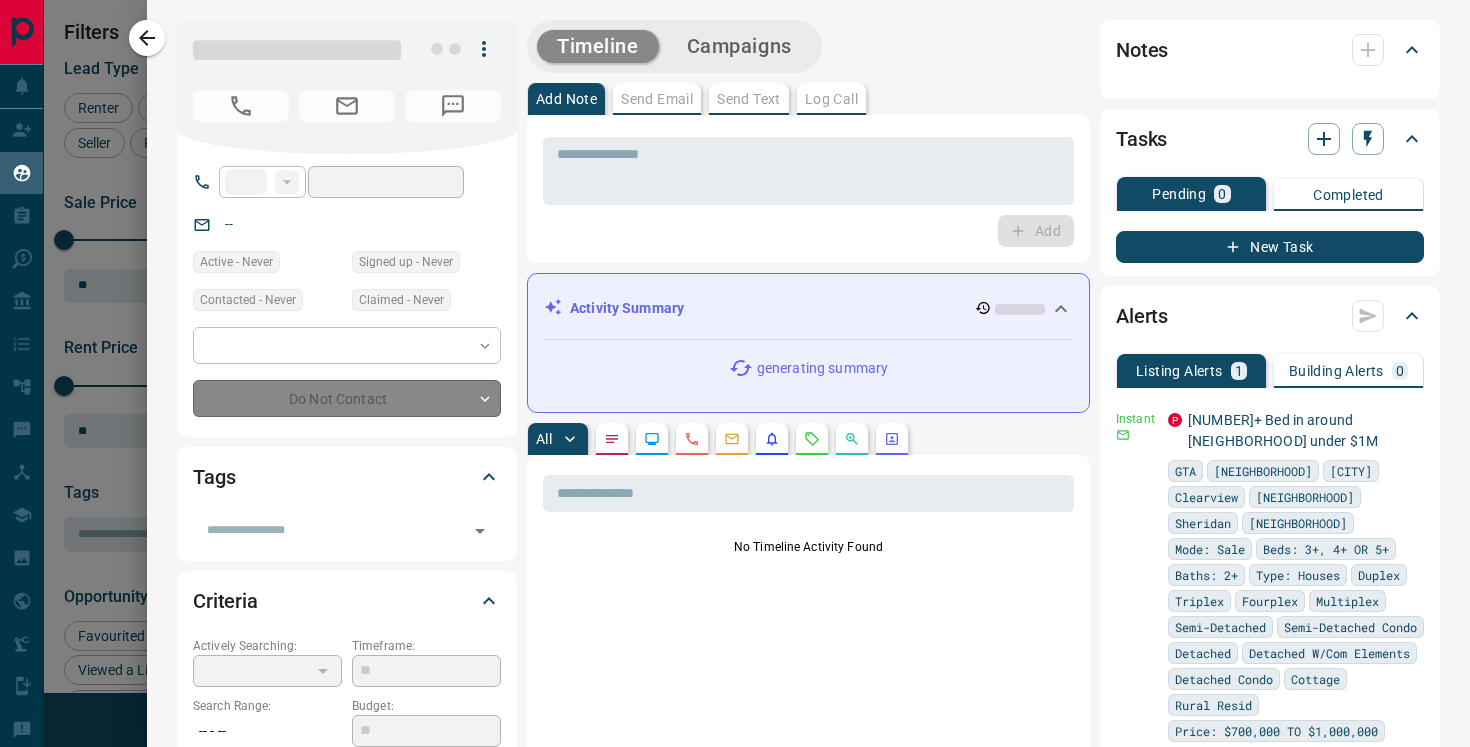 type on "**********" 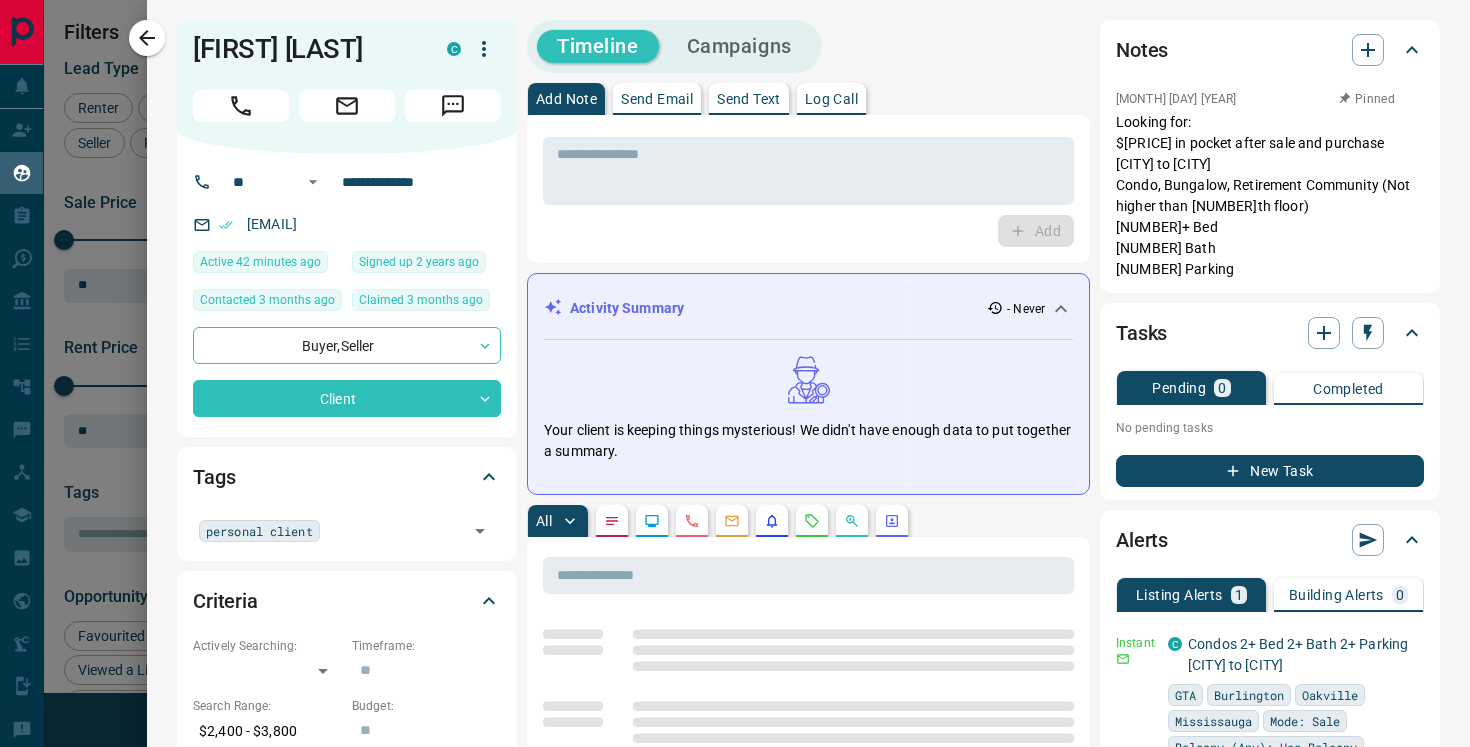click 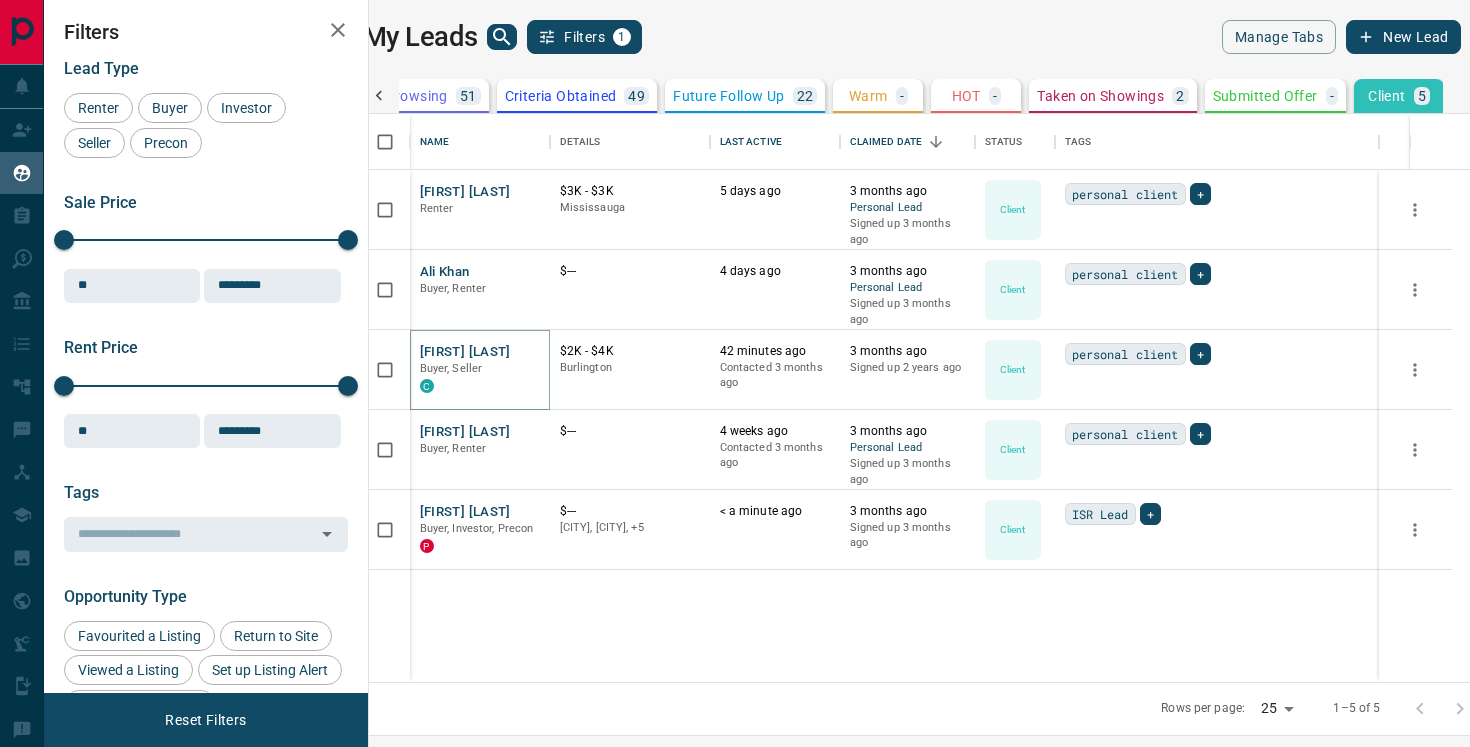 scroll, scrollTop: 0, scrollLeft: 281, axis: horizontal 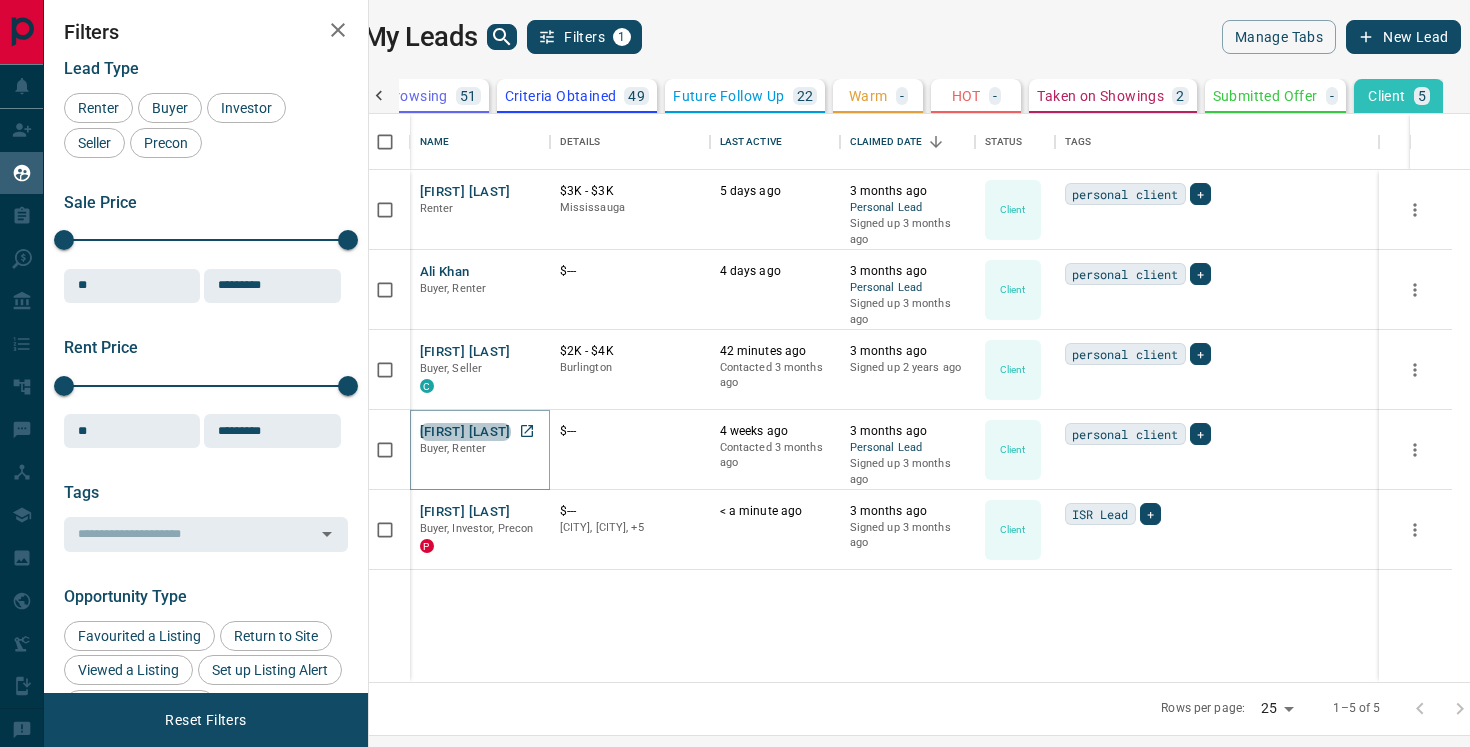 click on "[FIRST] [LAST]" at bounding box center [465, 432] 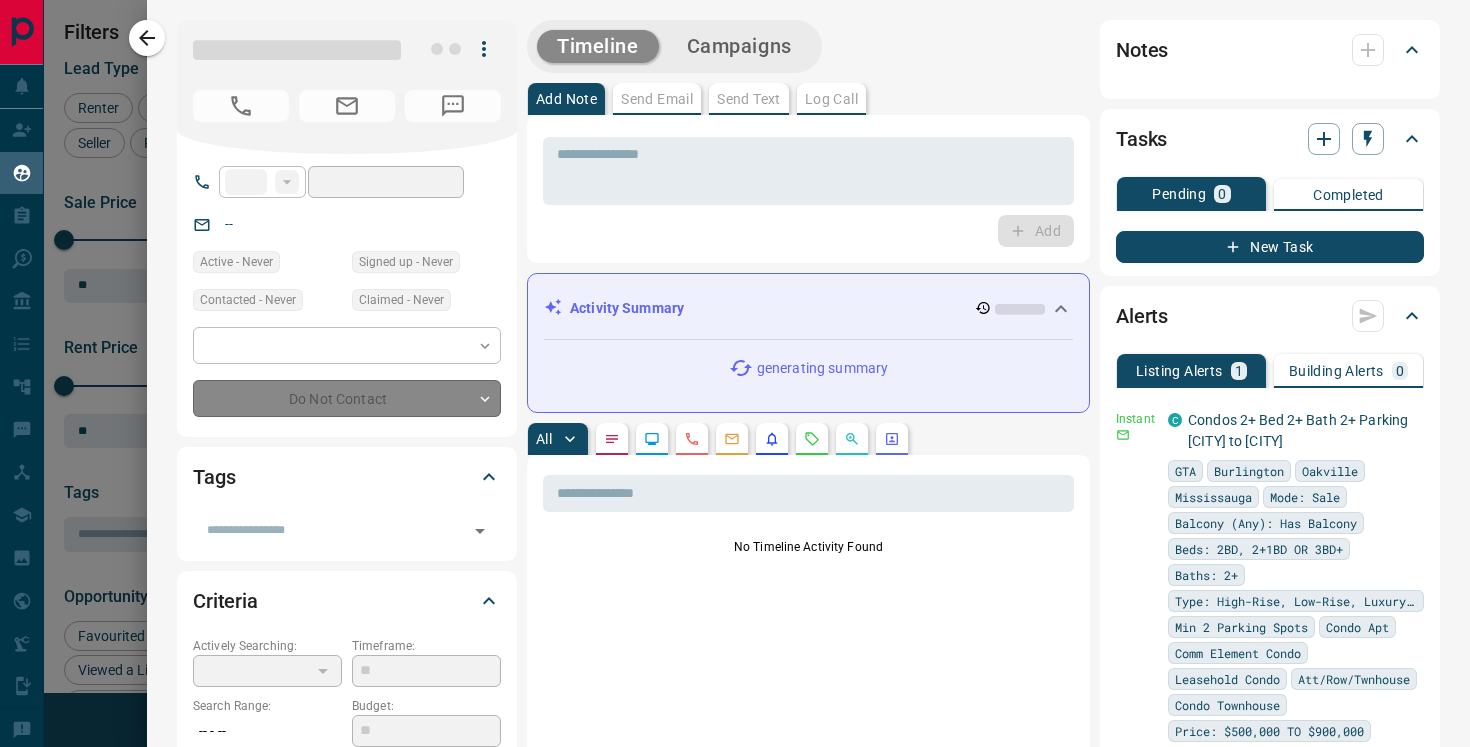 type on "**" 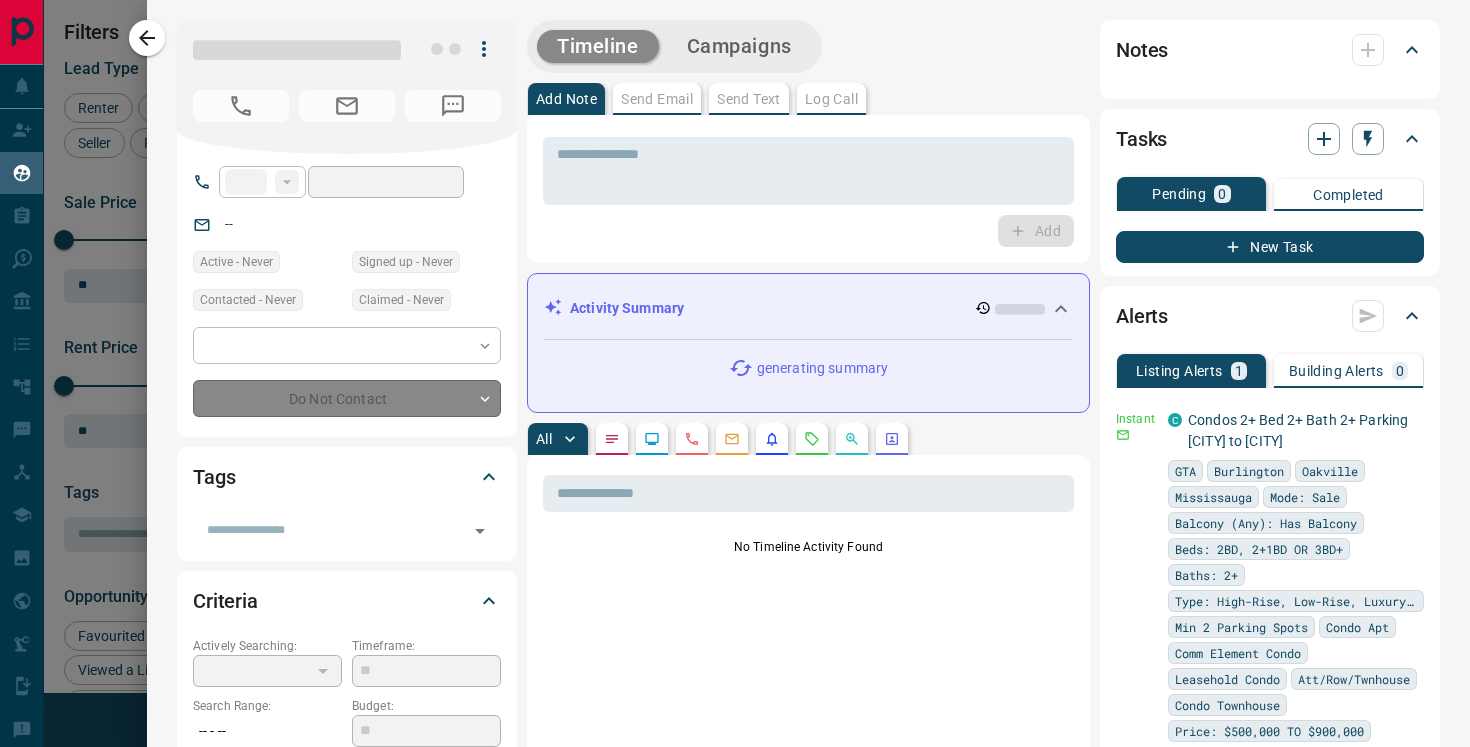 type on "**********" 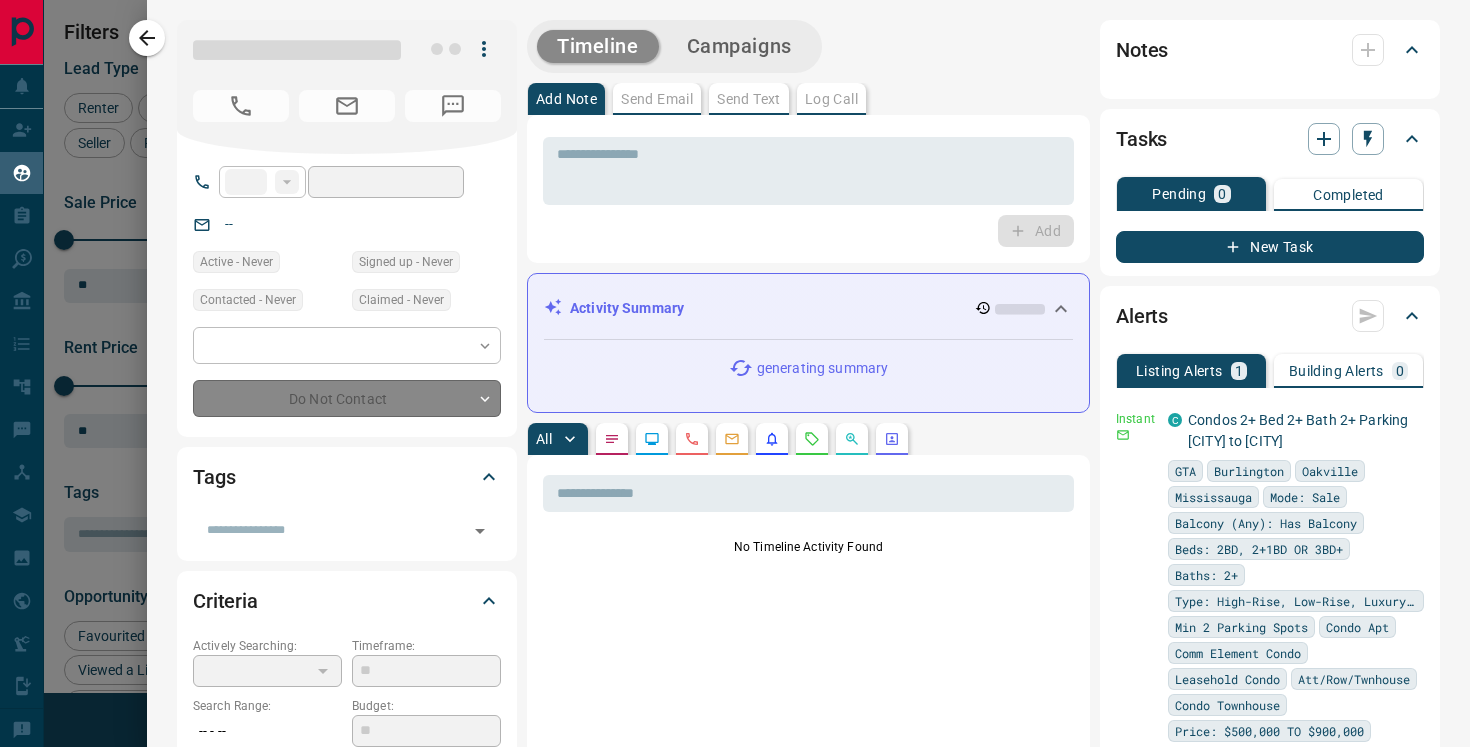 type on "**" 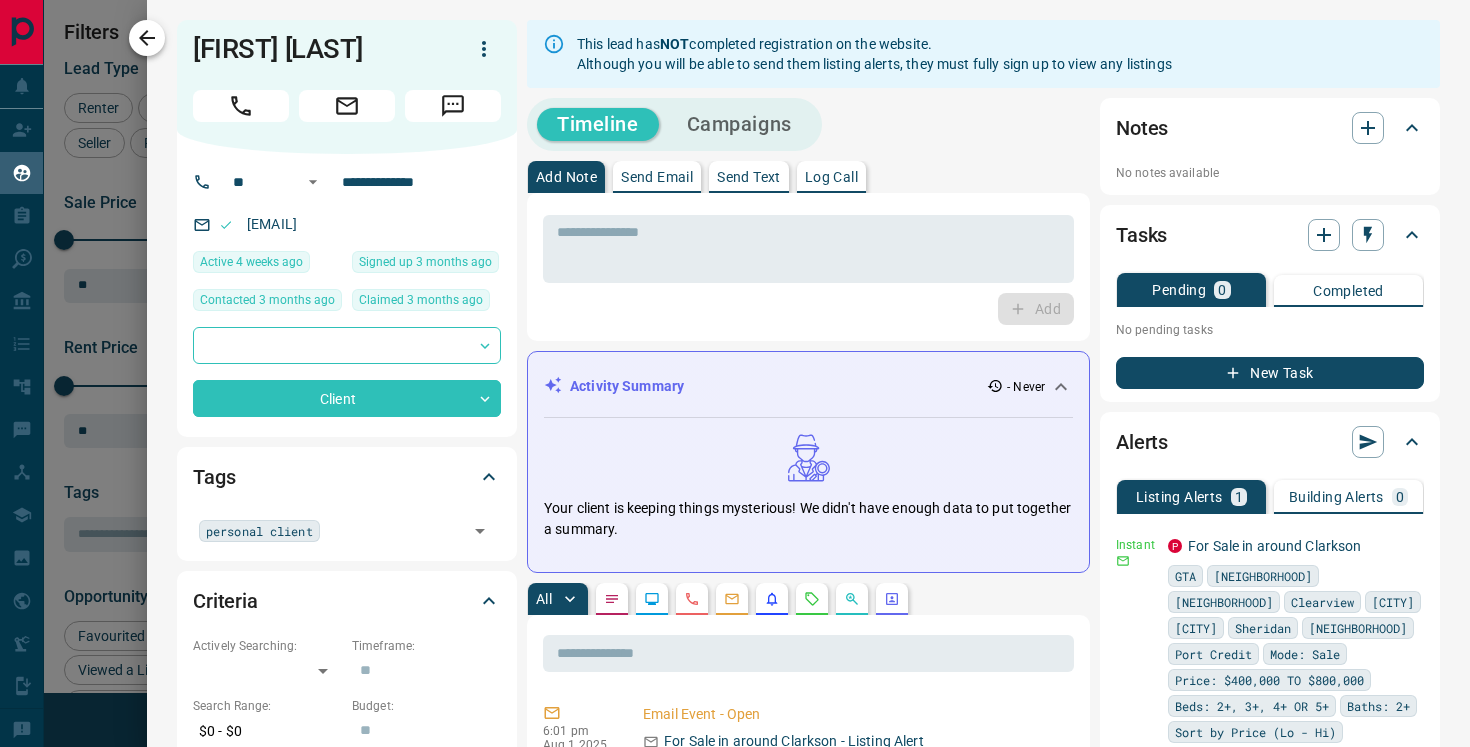 click 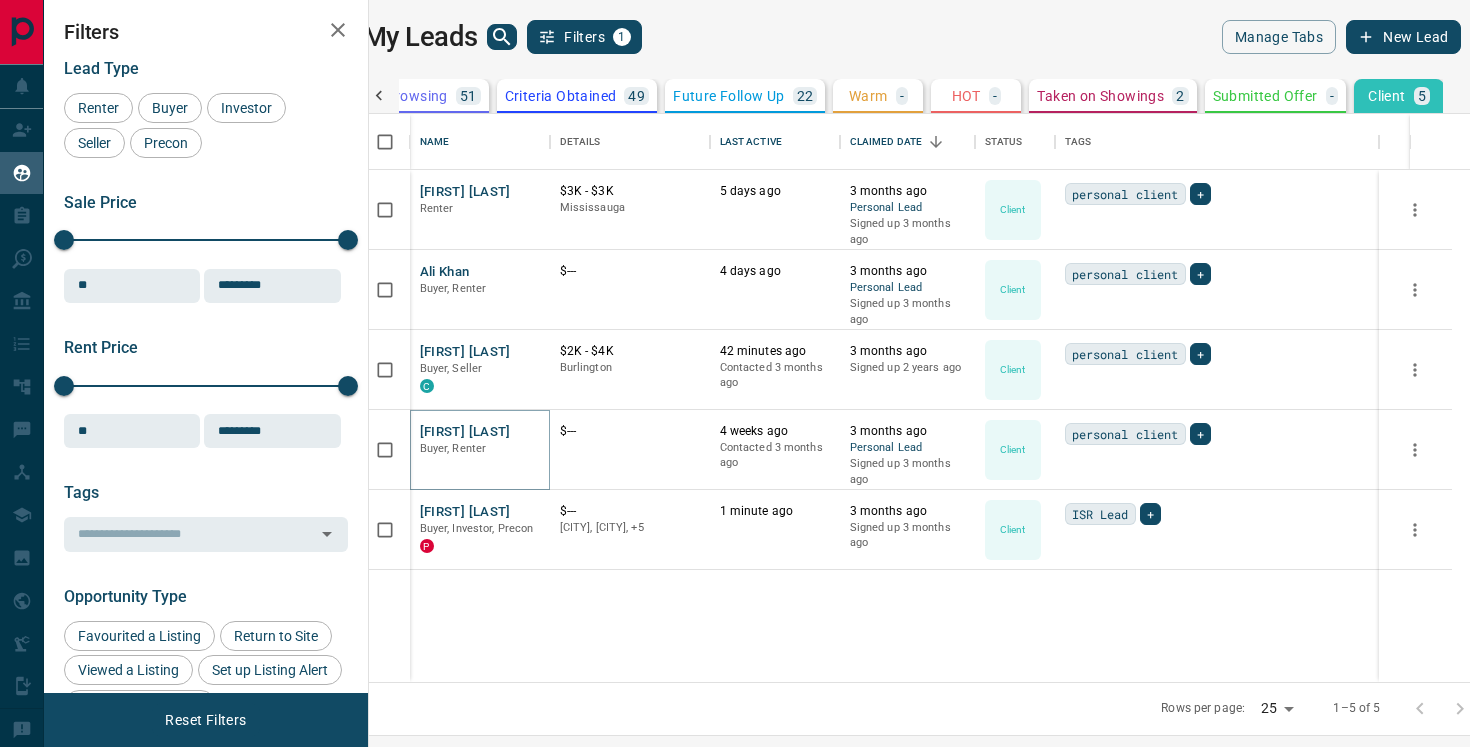 scroll, scrollTop: 0, scrollLeft: 281, axis: horizontal 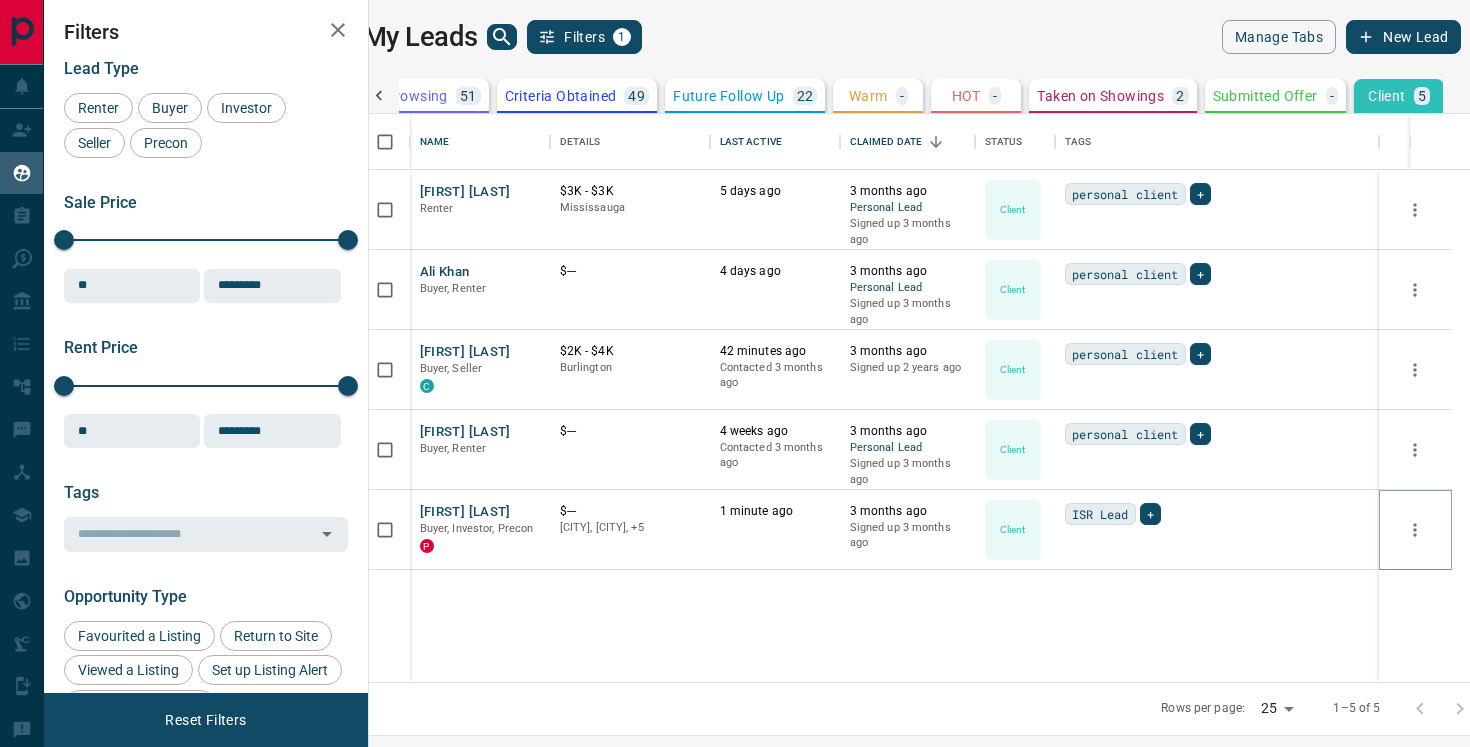 click 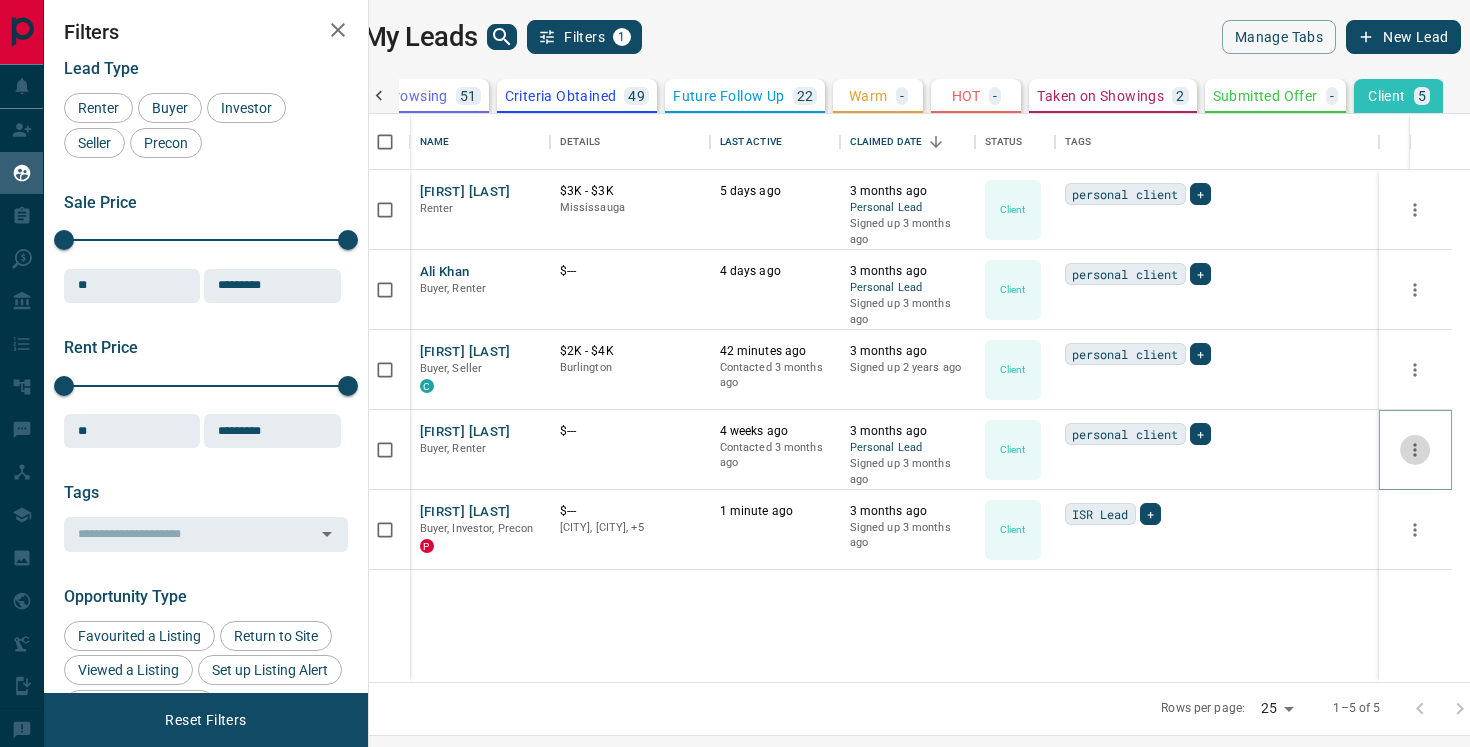 click 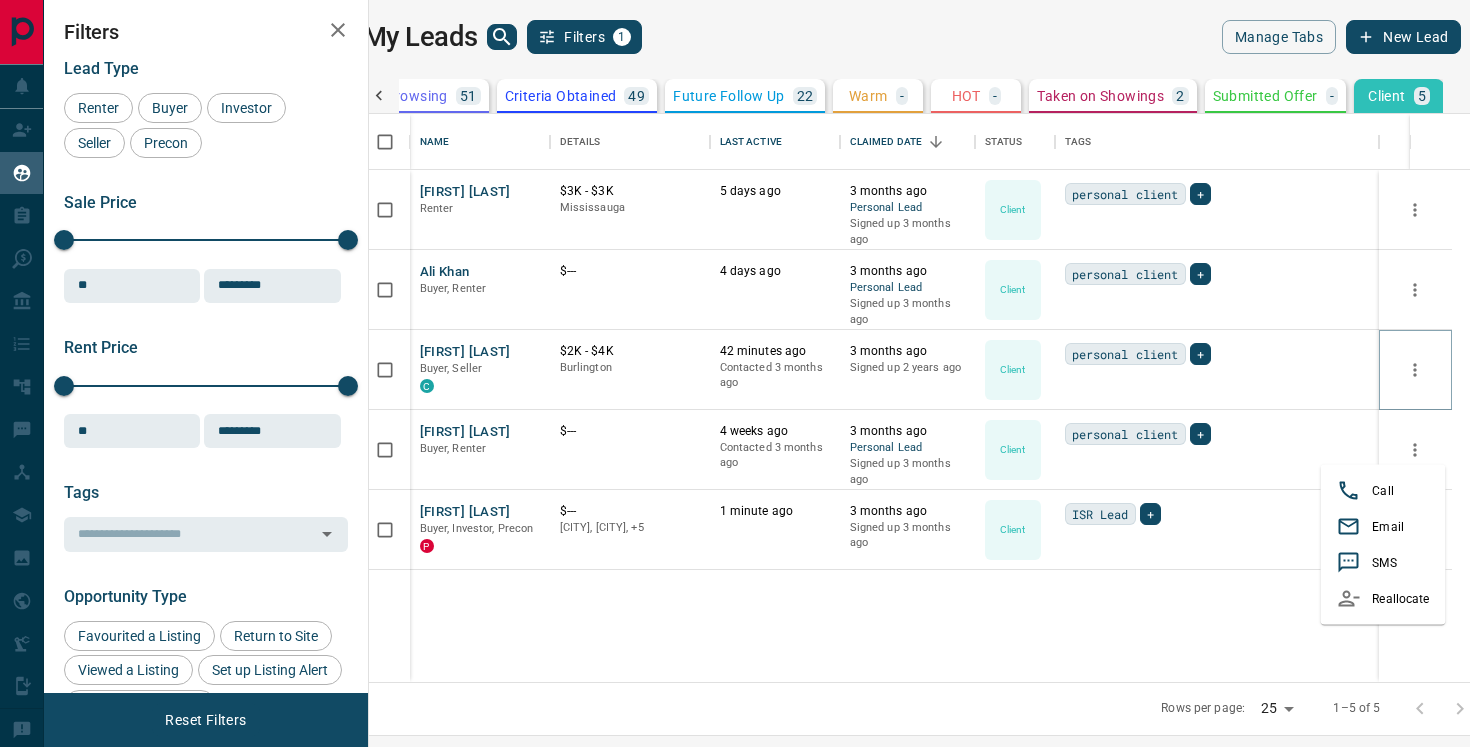 click 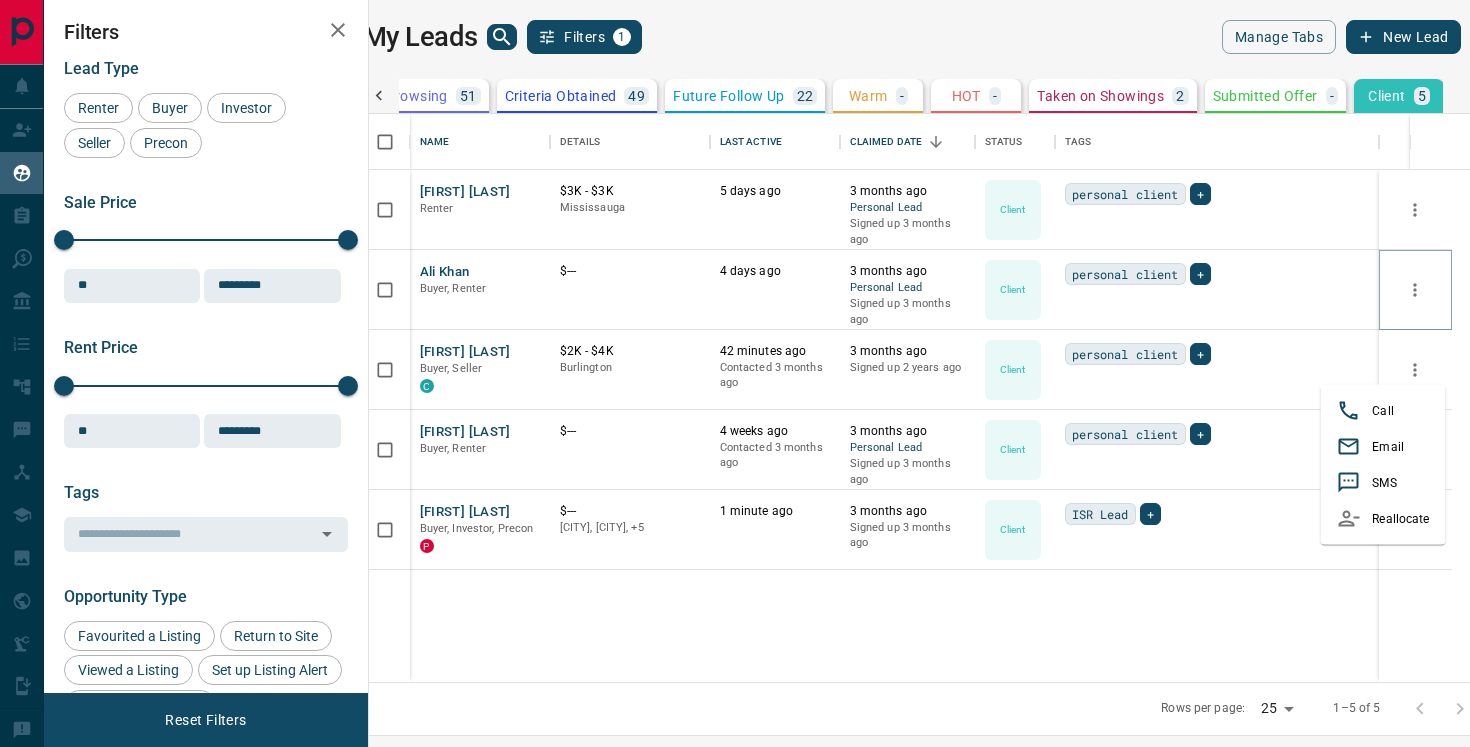 click 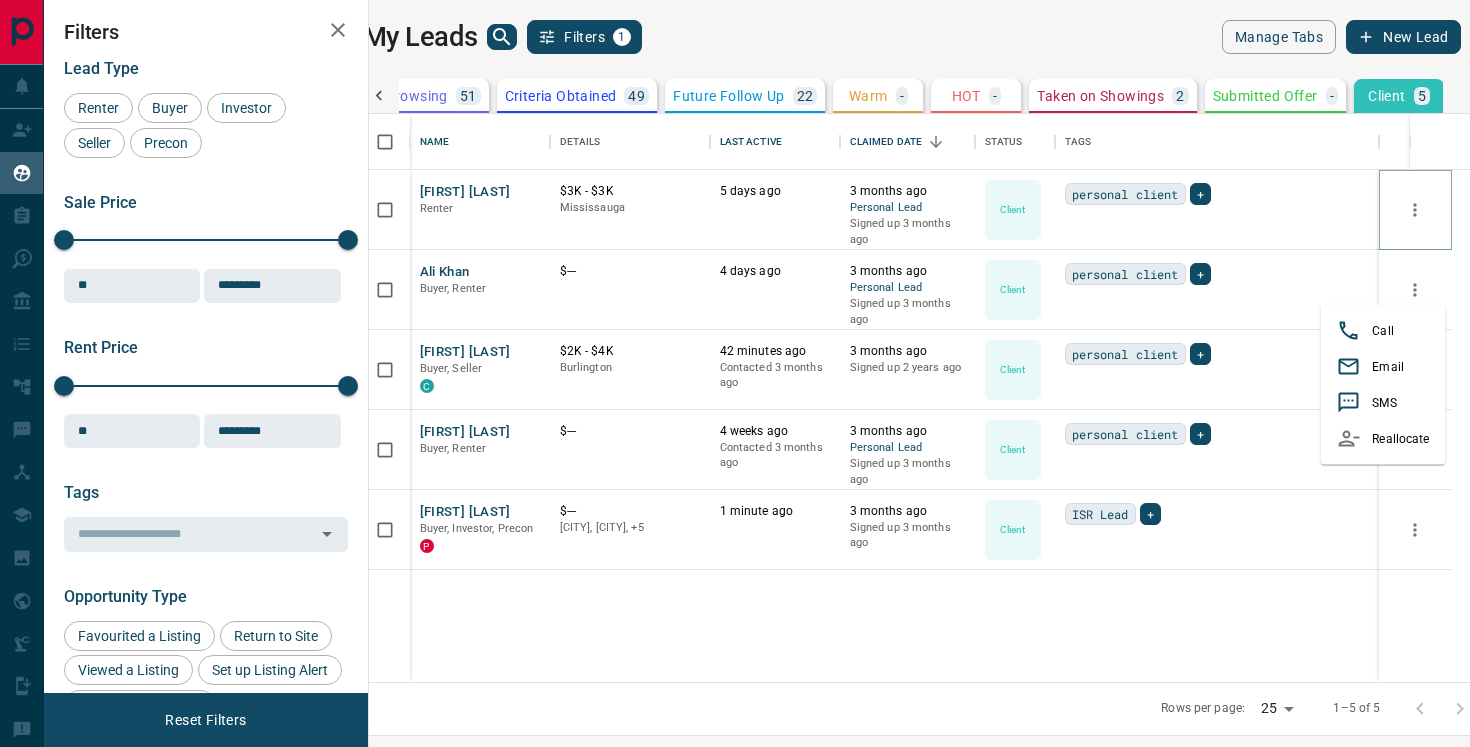click 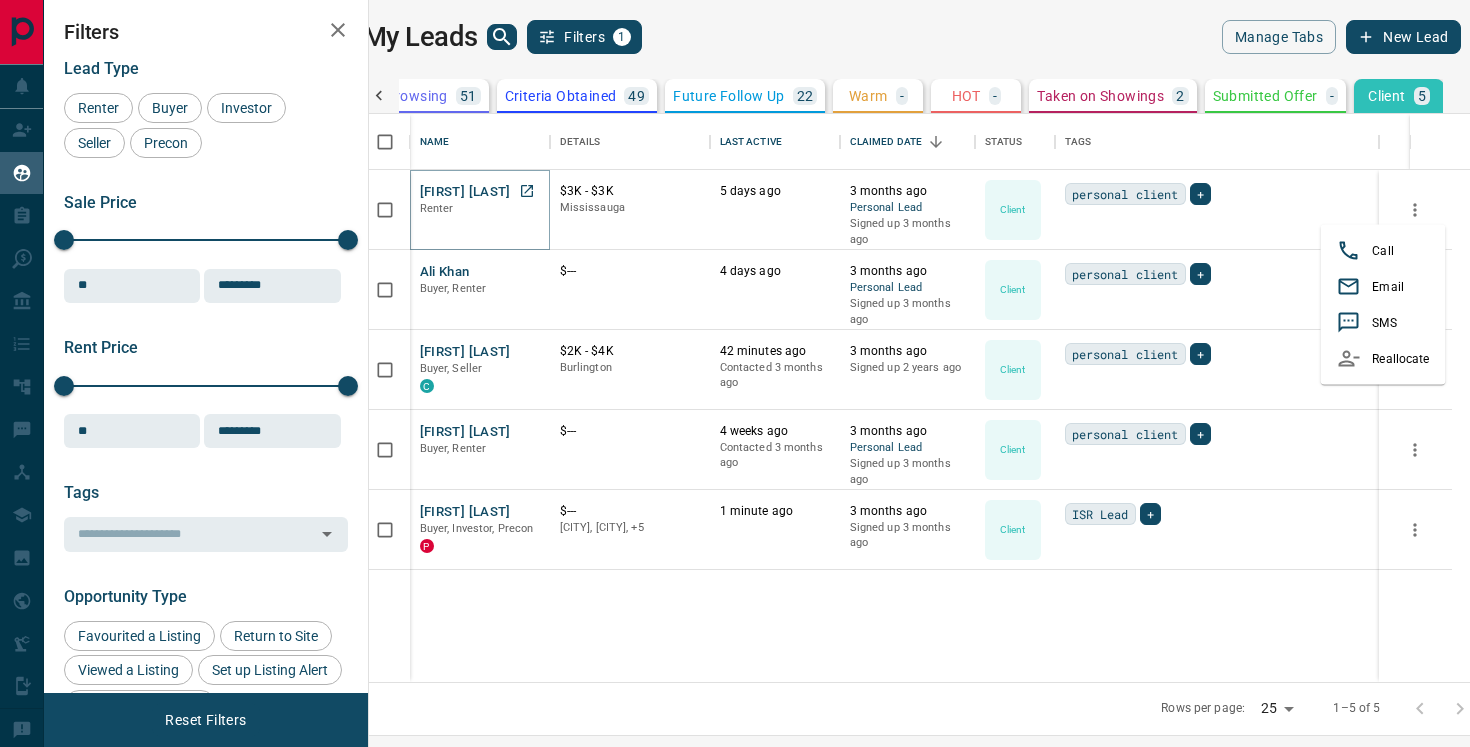 click on "[FIRST] [LAST]" at bounding box center (465, 192) 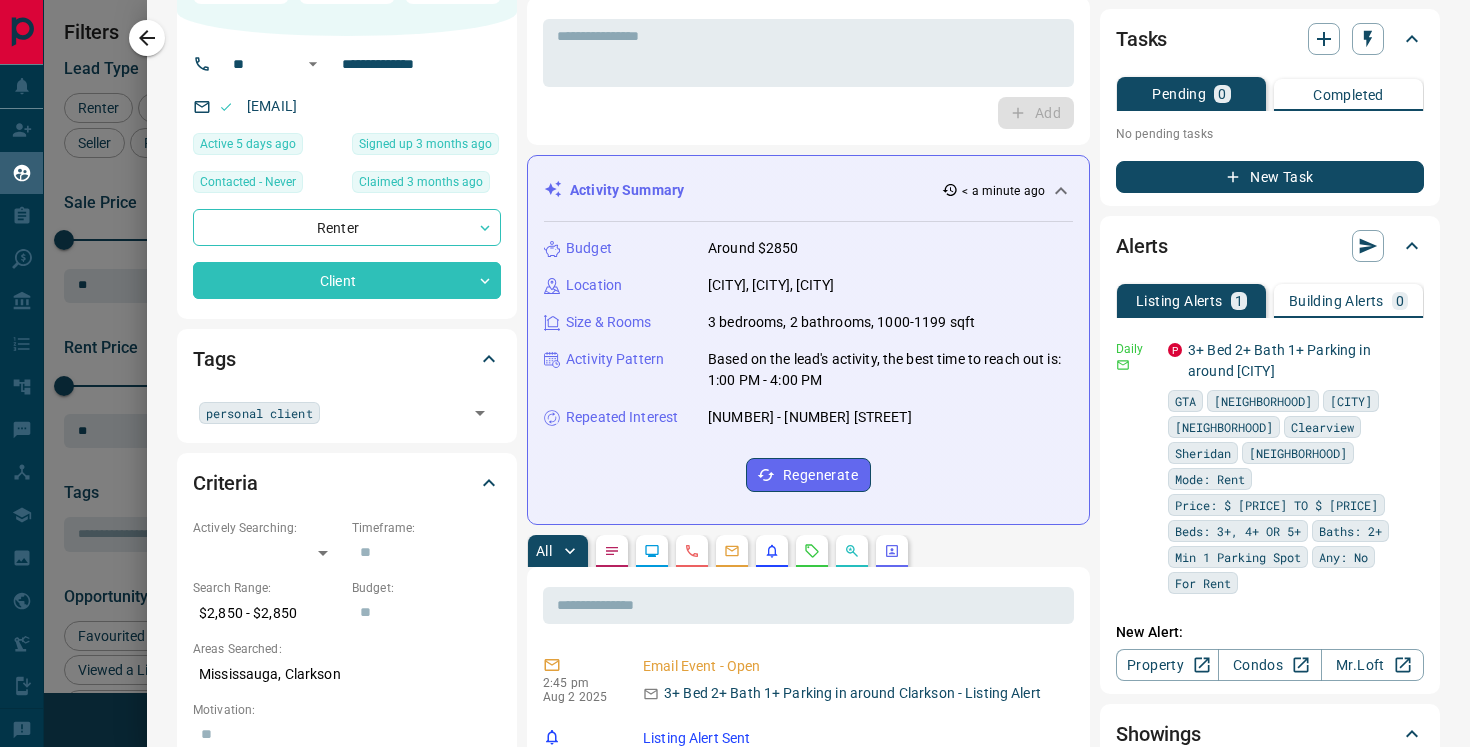 scroll, scrollTop: 0, scrollLeft: 0, axis: both 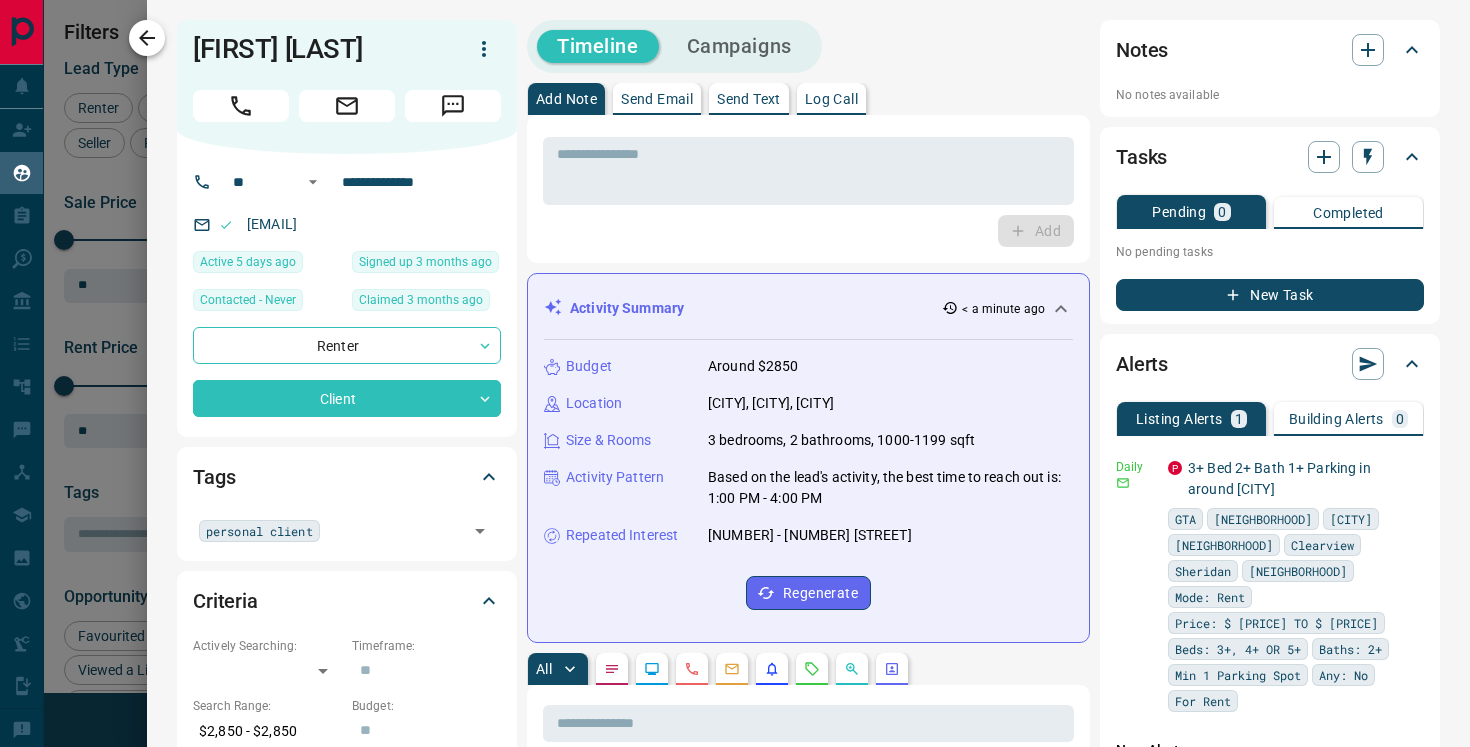 click 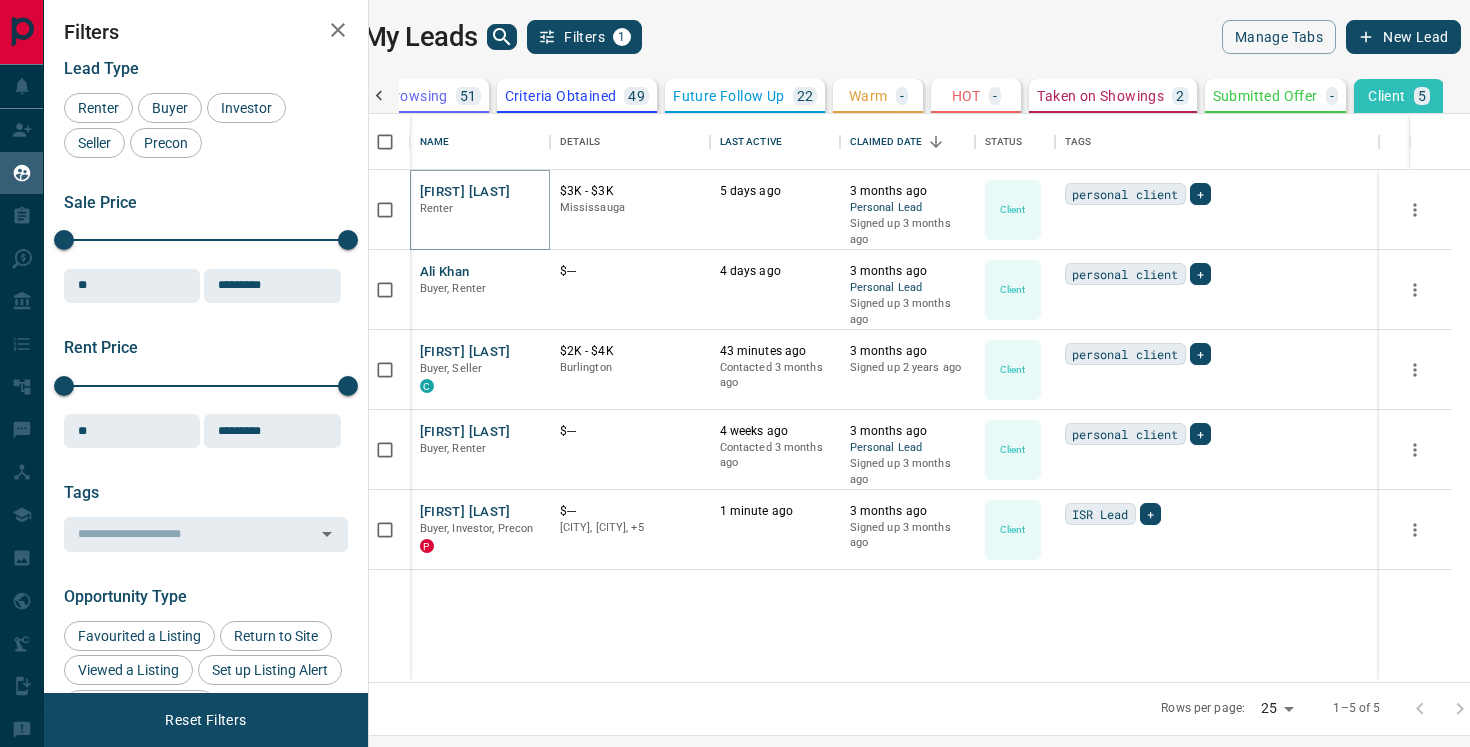 scroll, scrollTop: 0, scrollLeft: 281, axis: horizontal 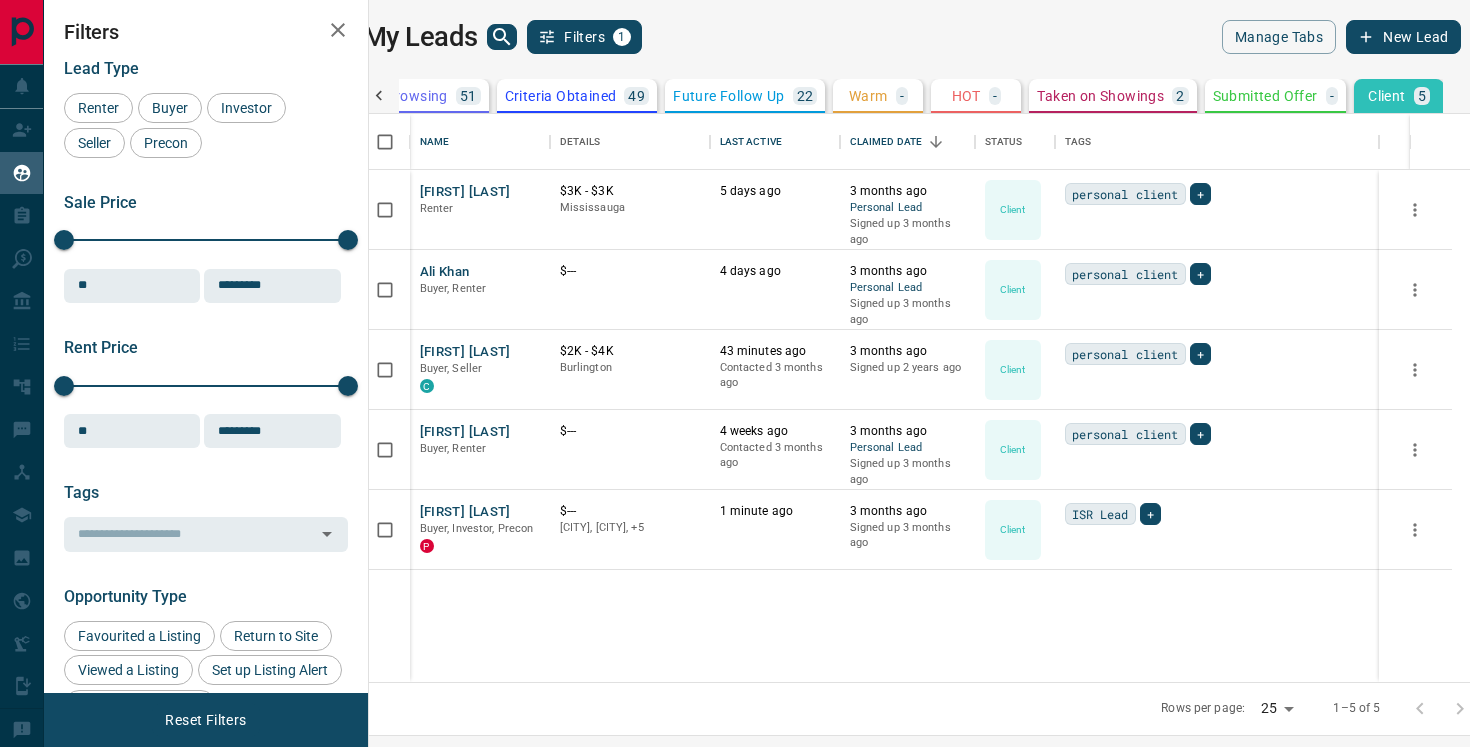 click on "Criteria Obtained" at bounding box center (561, 96) 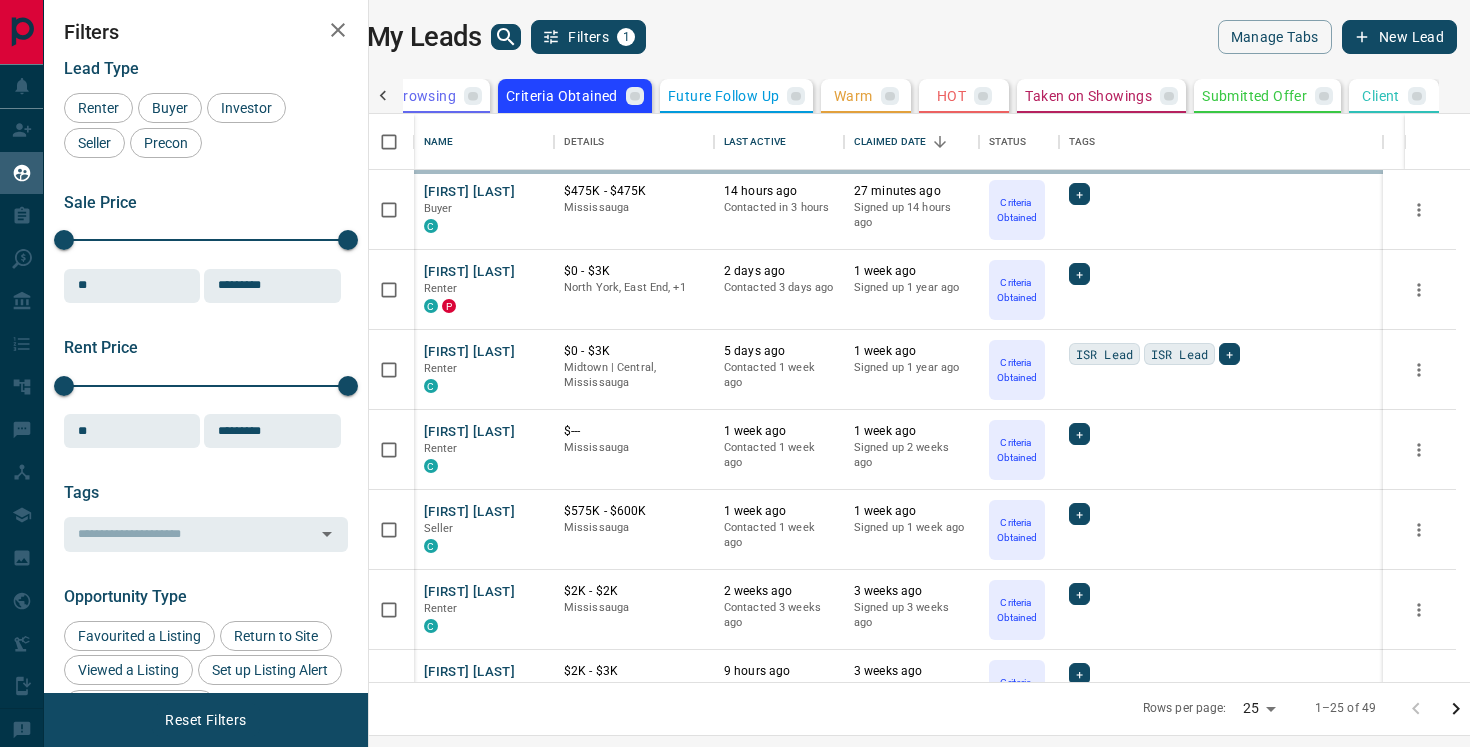 scroll, scrollTop: 0, scrollLeft: 269, axis: horizontal 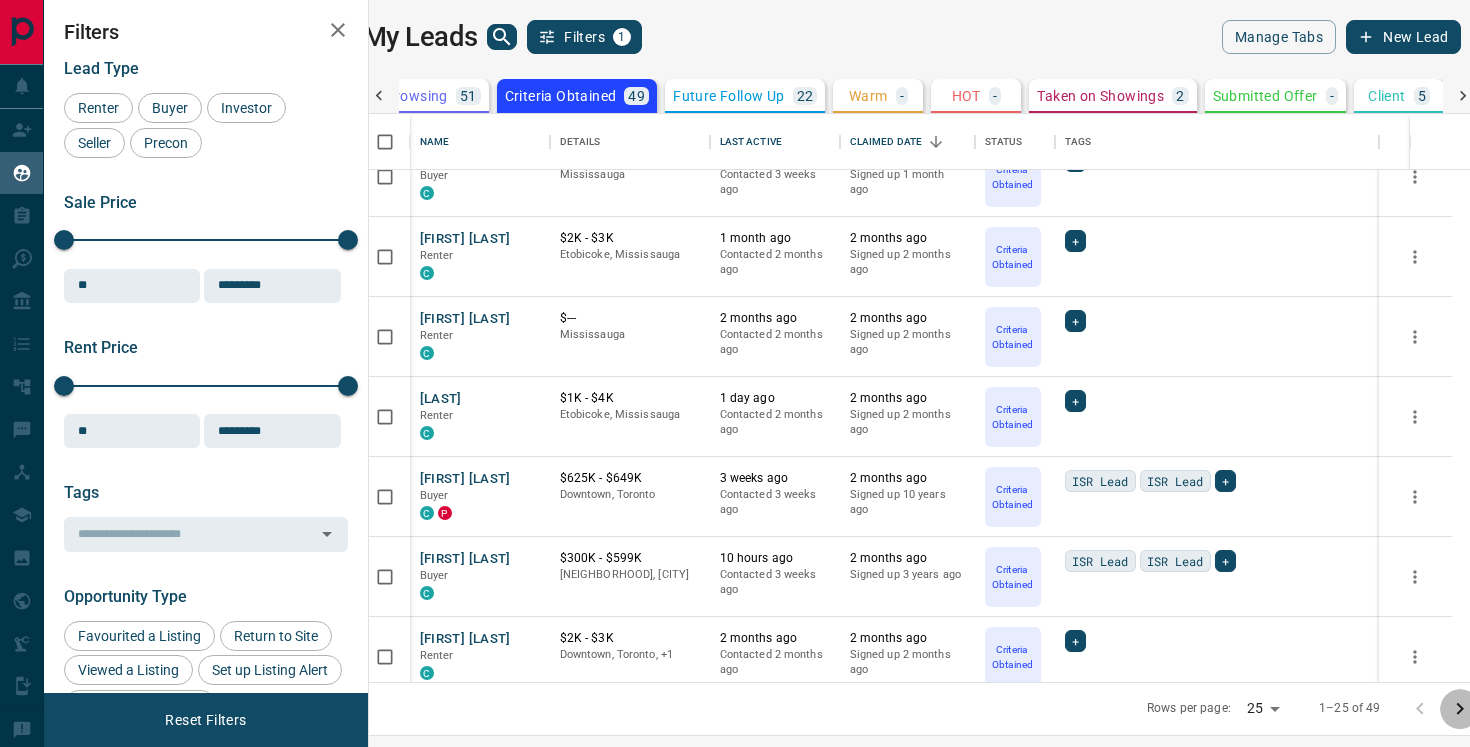 click 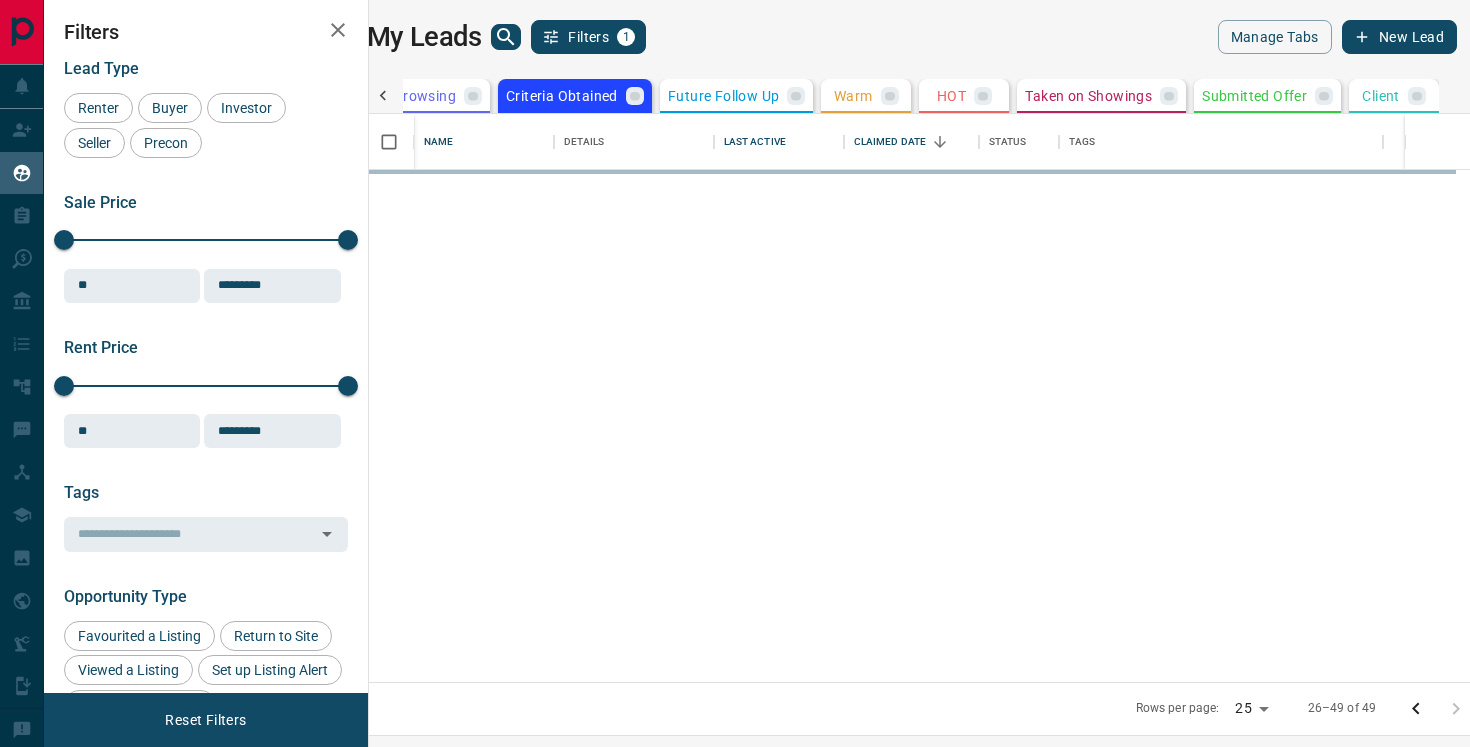 scroll, scrollTop: 0, scrollLeft: 0, axis: both 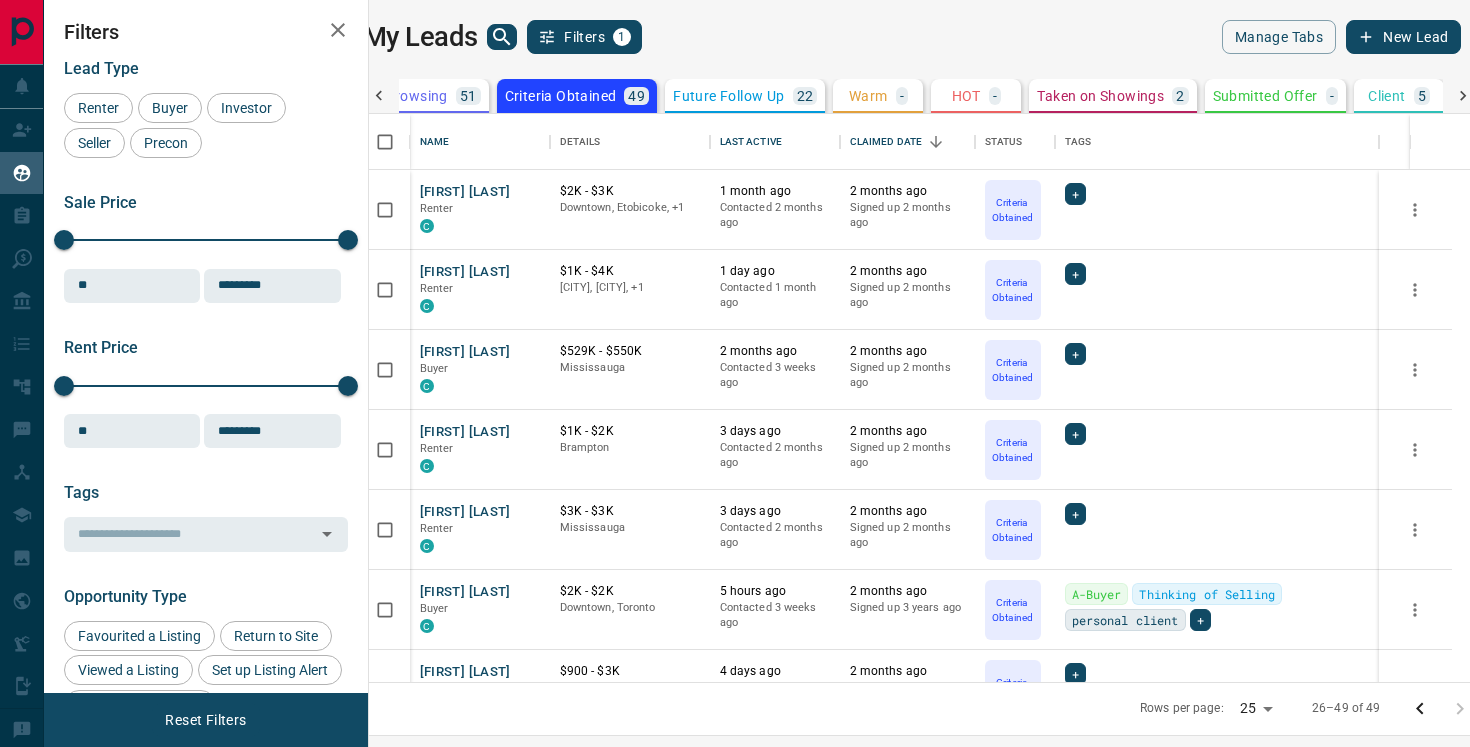 click at bounding box center [1440, 709] 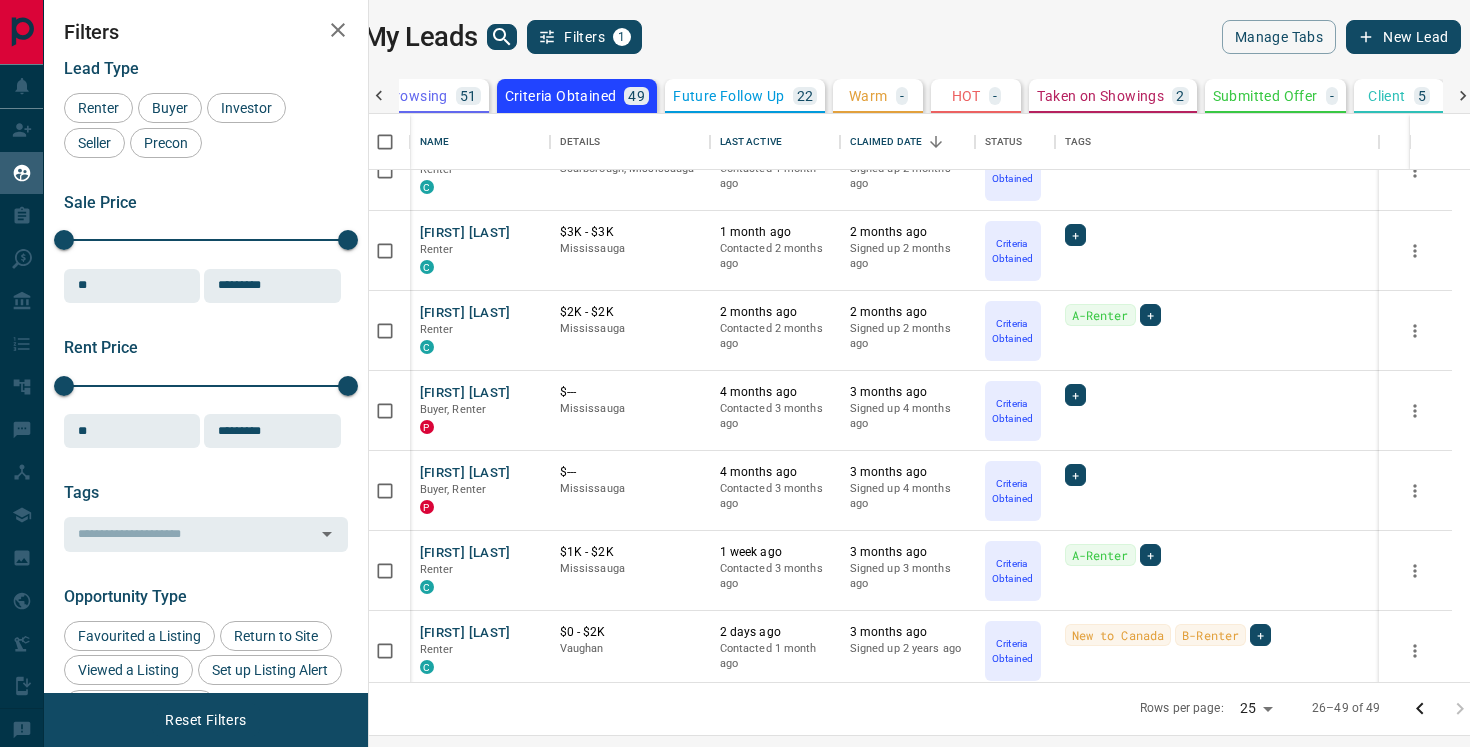 scroll, scrollTop: 1408, scrollLeft: 0, axis: vertical 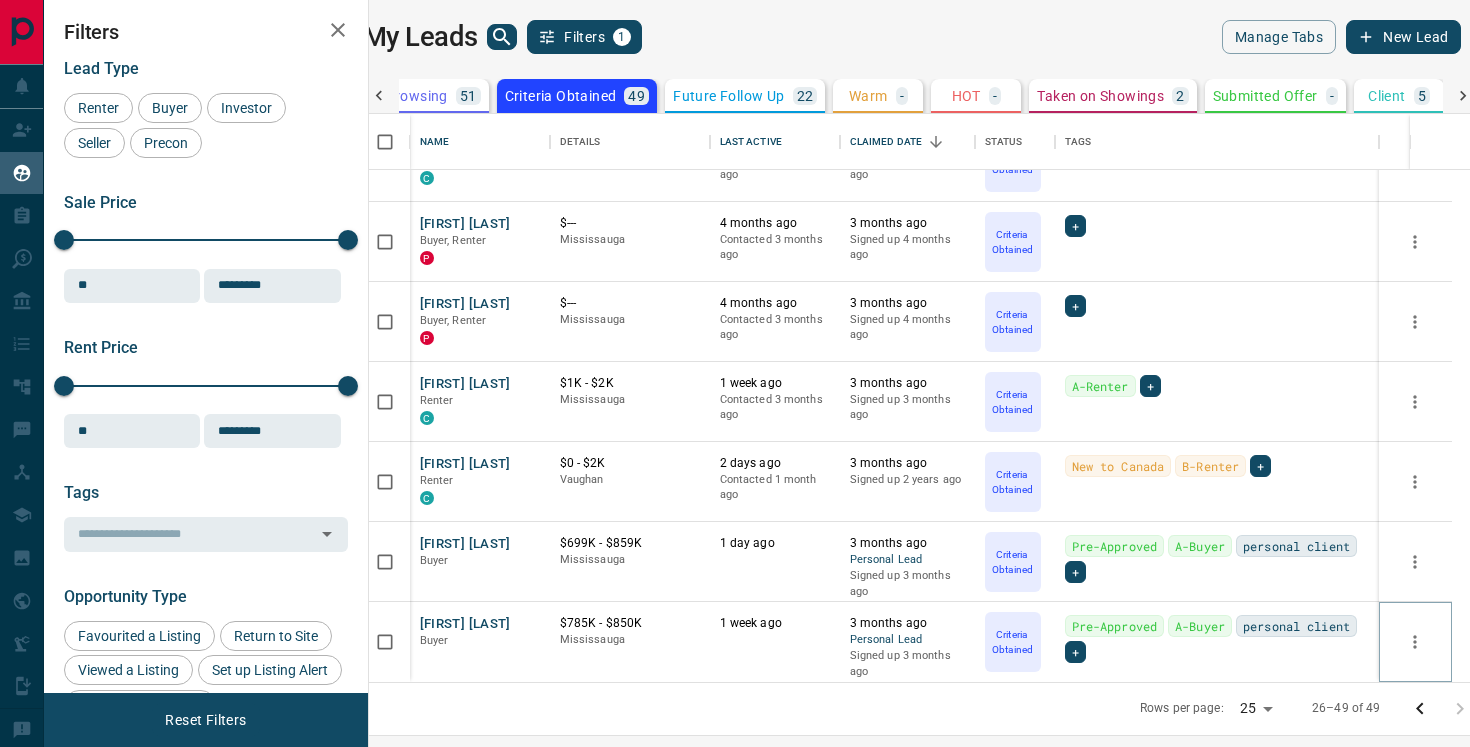 click 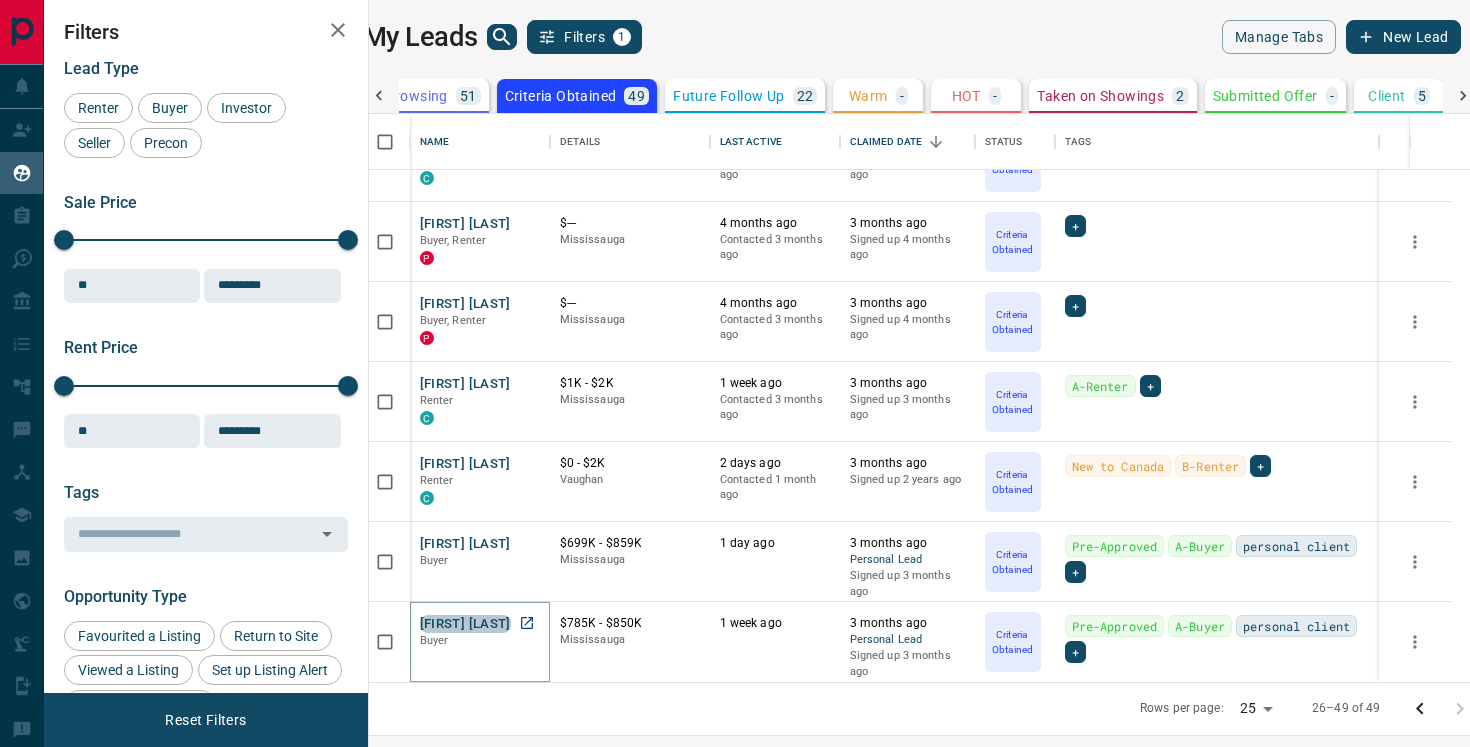 click on "[FIRST] [LAST]" at bounding box center [465, 624] 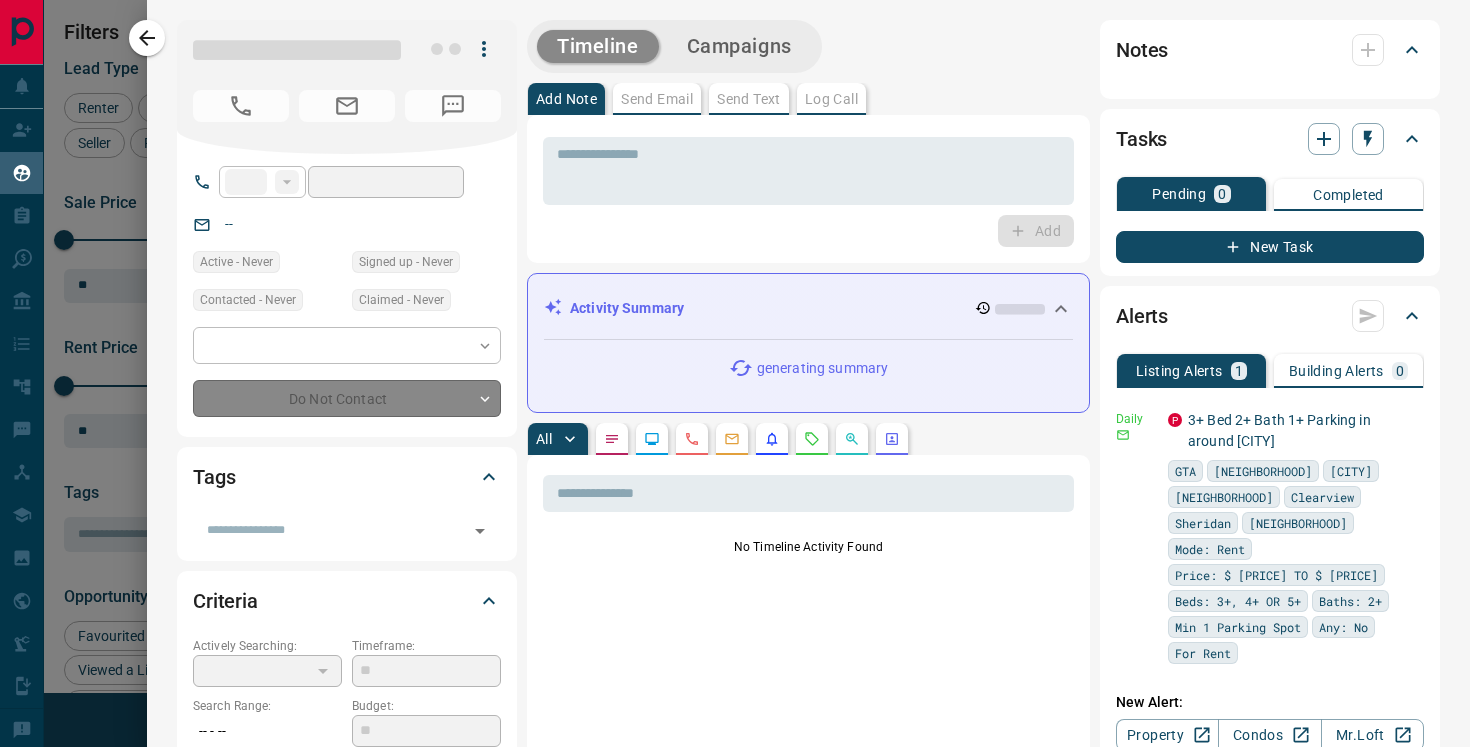 type on "**" 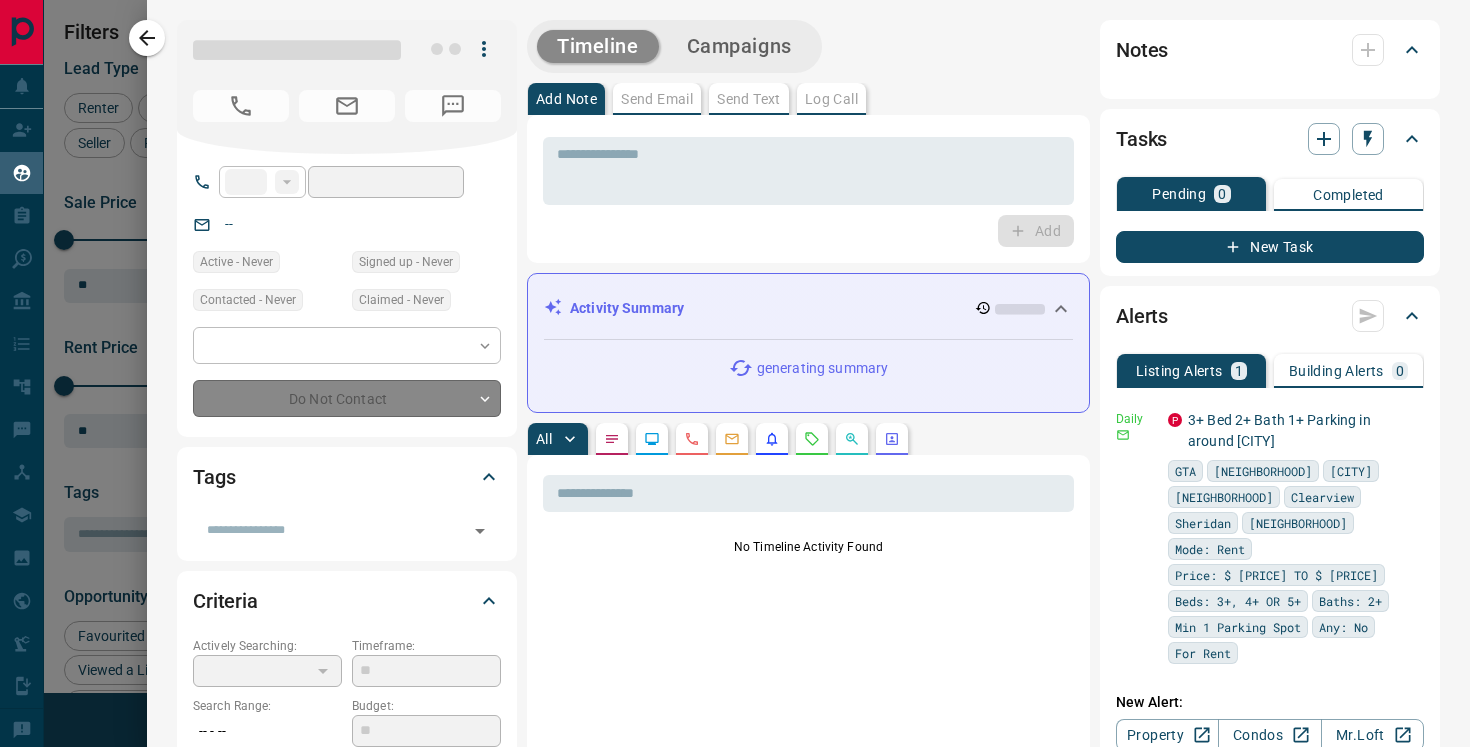 type on "**********" 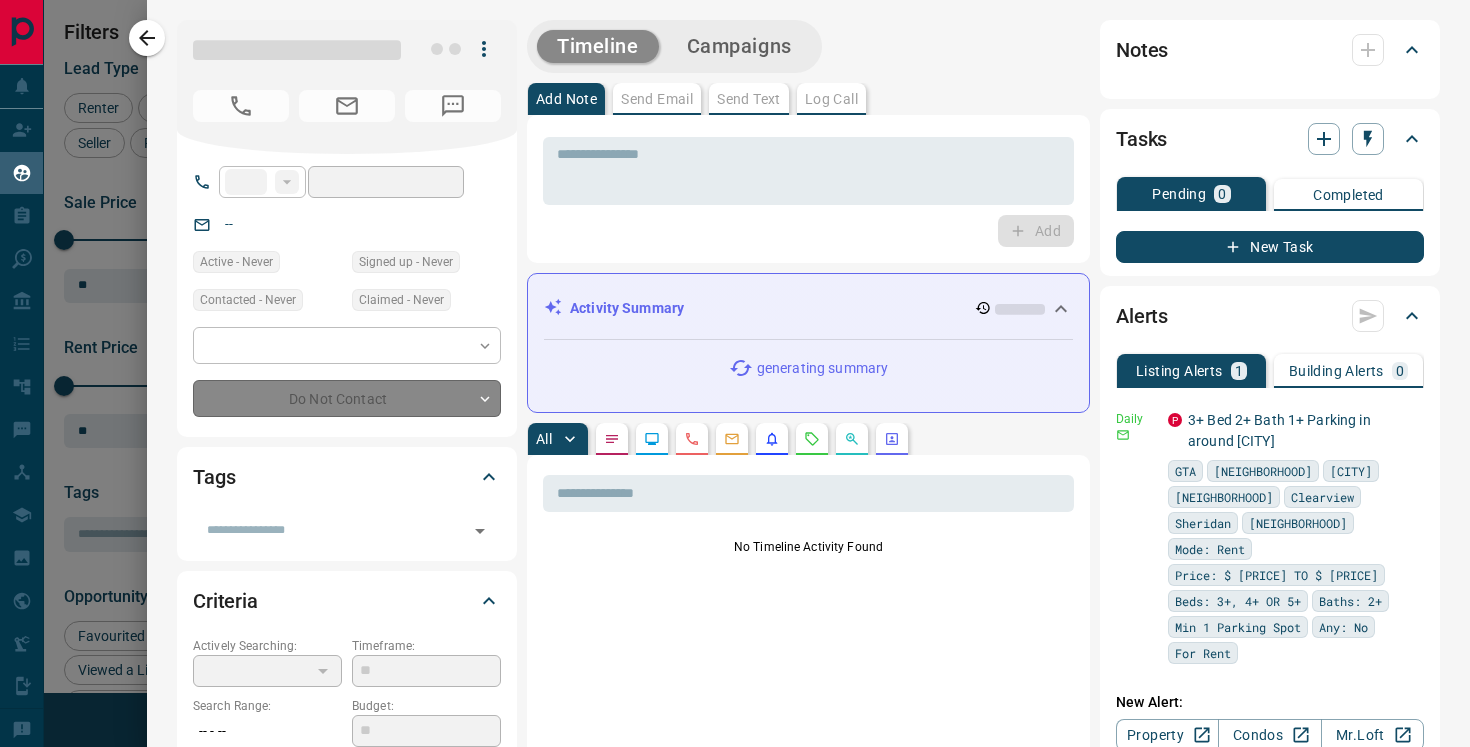 type on "*" 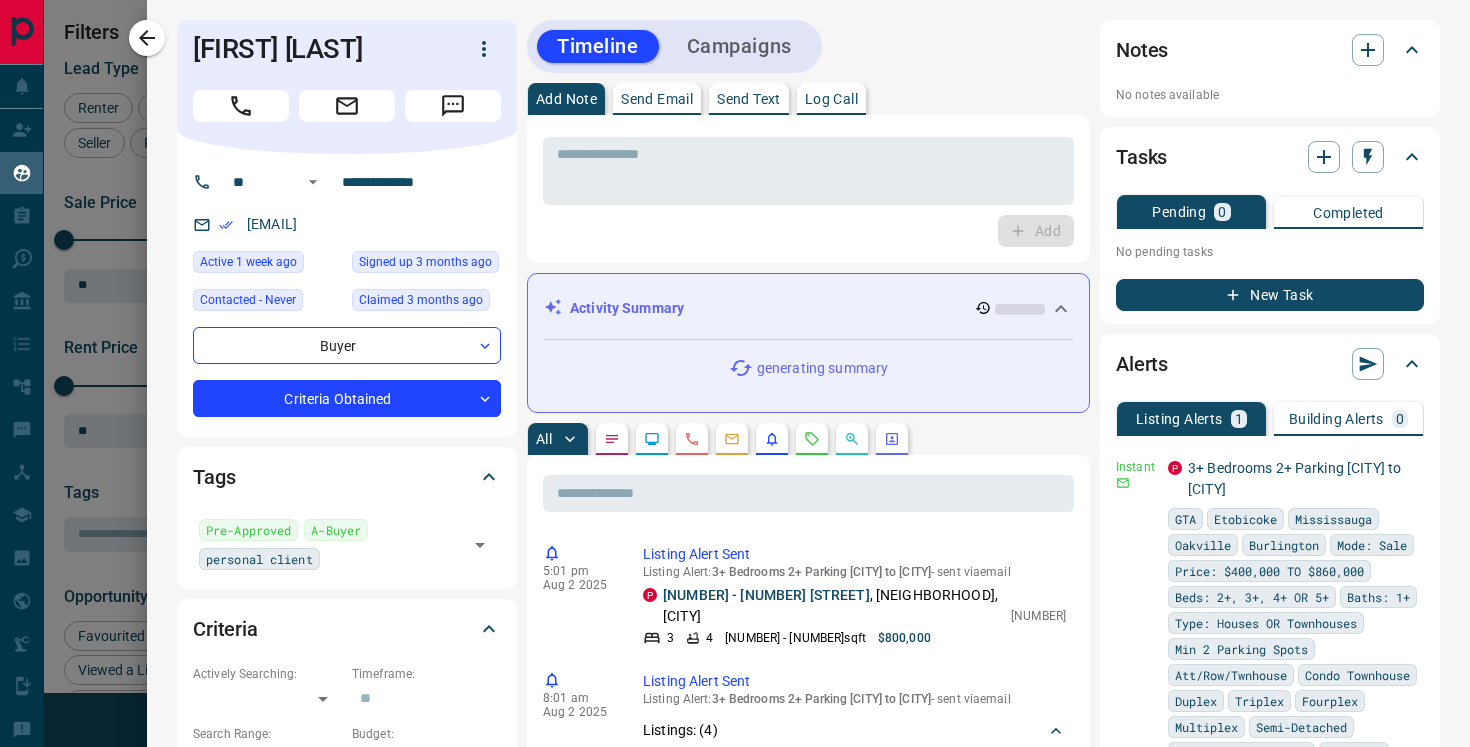click 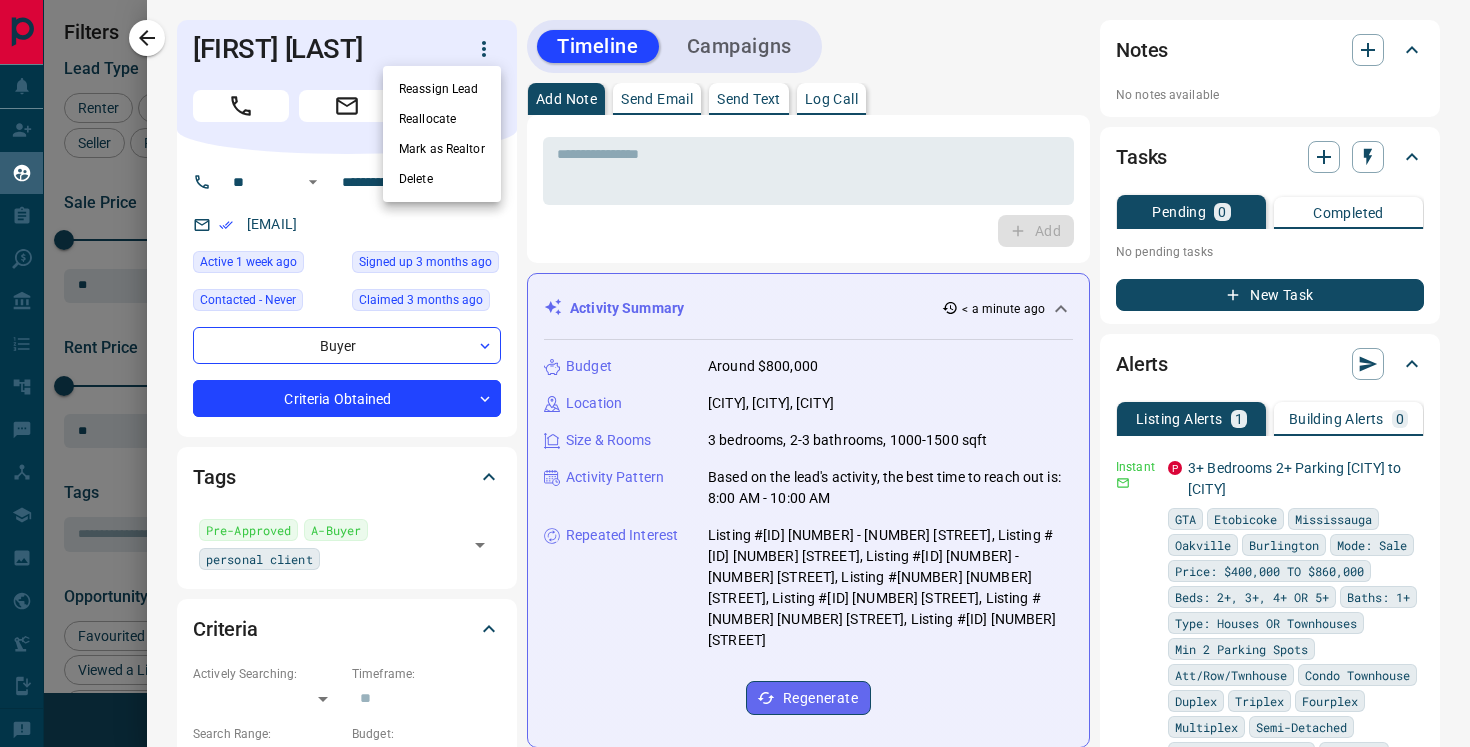 click at bounding box center (735, 373) 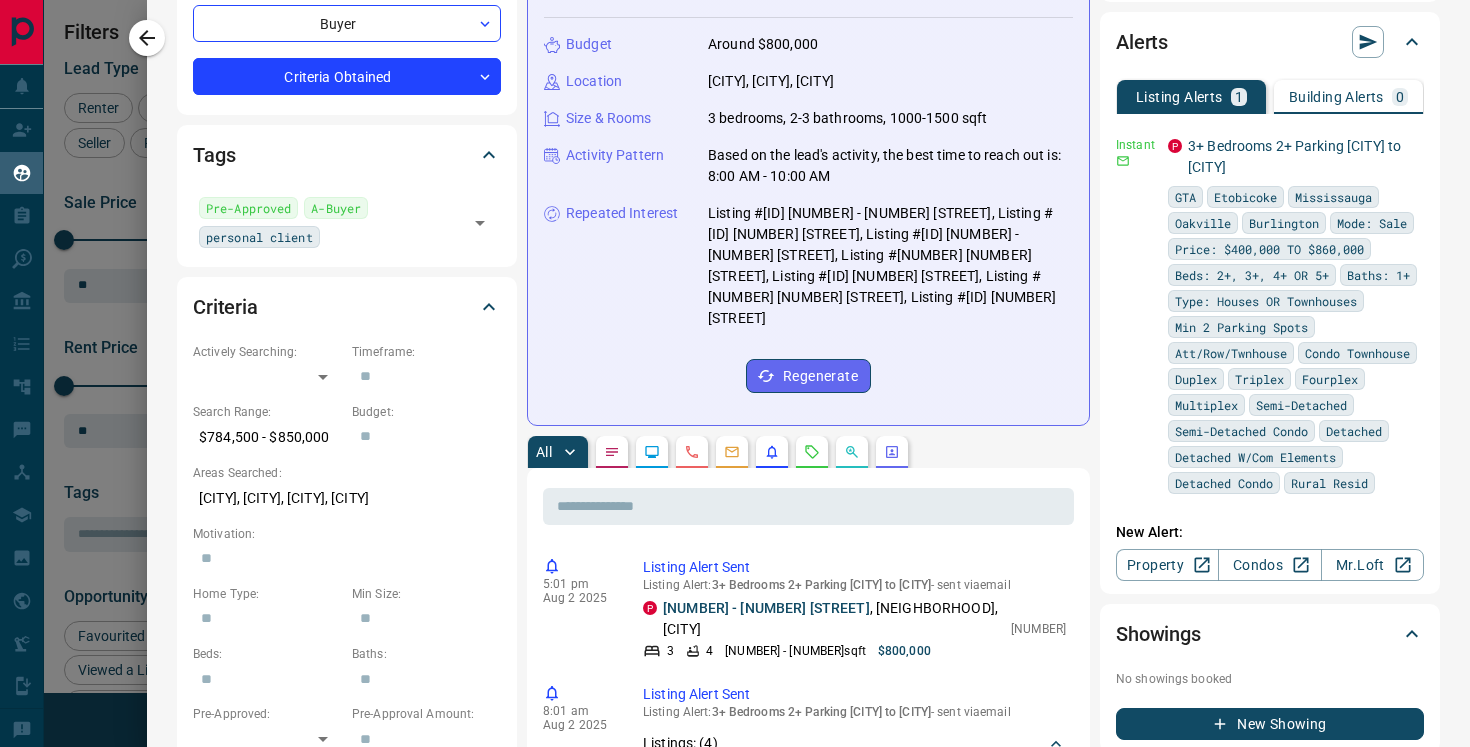 scroll, scrollTop: 0, scrollLeft: 0, axis: both 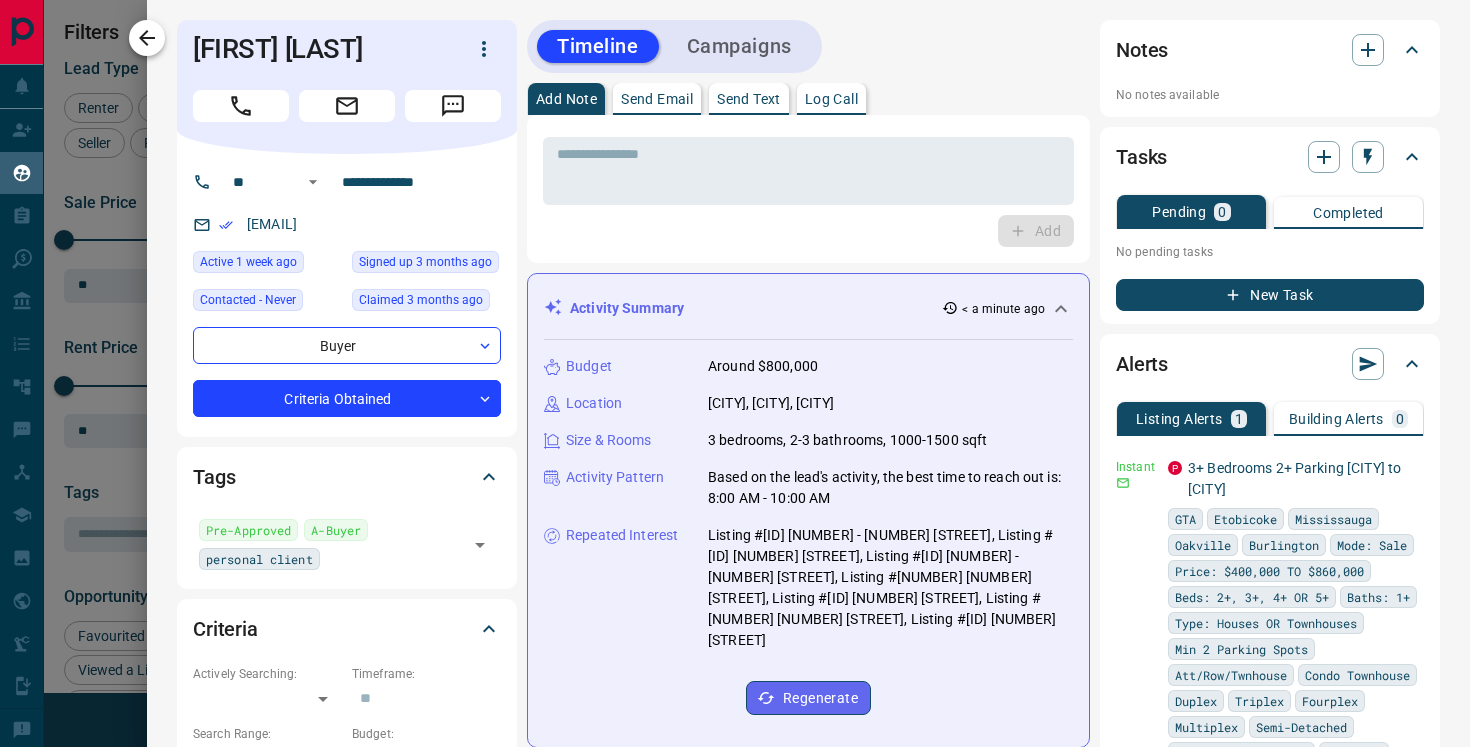 click 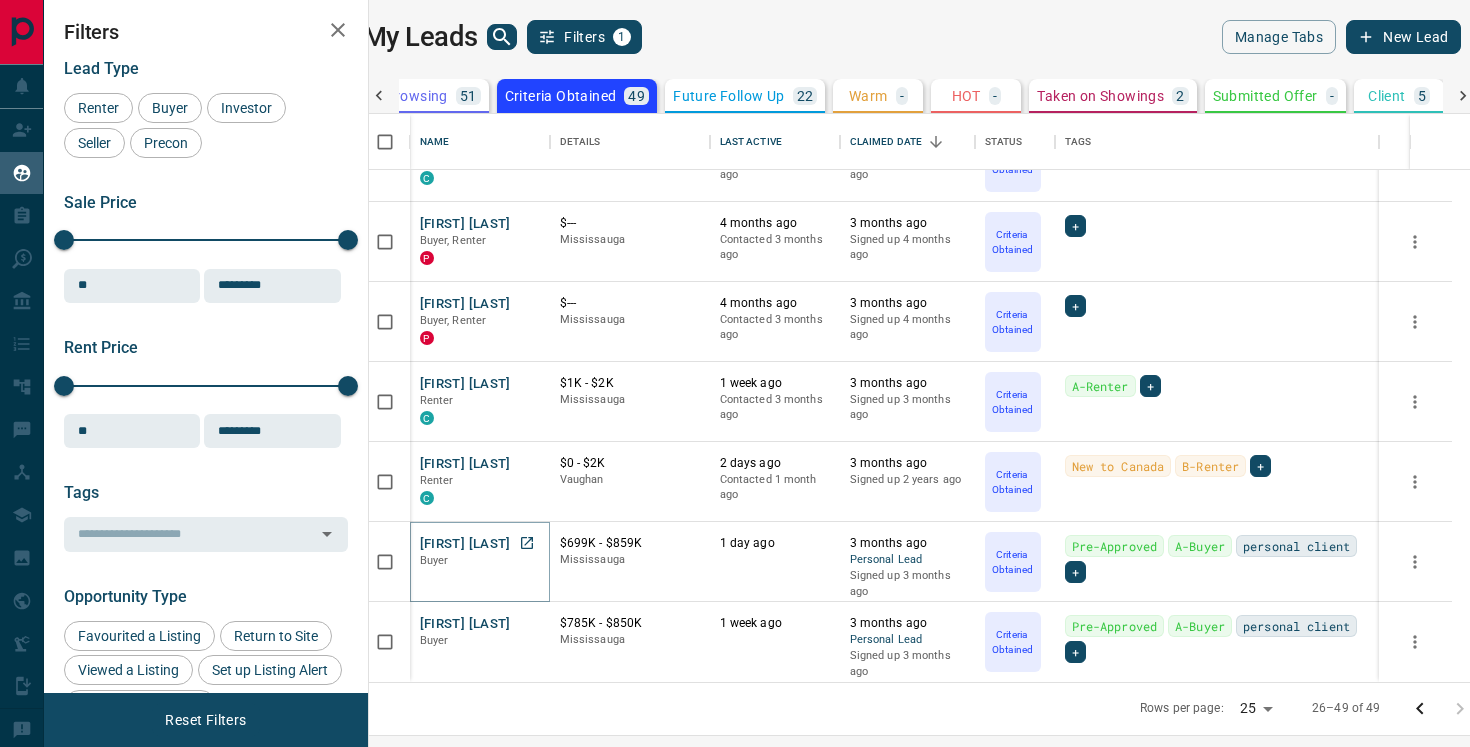 click on "[FIRST] [LAST]" at bounding box center (465, 544) 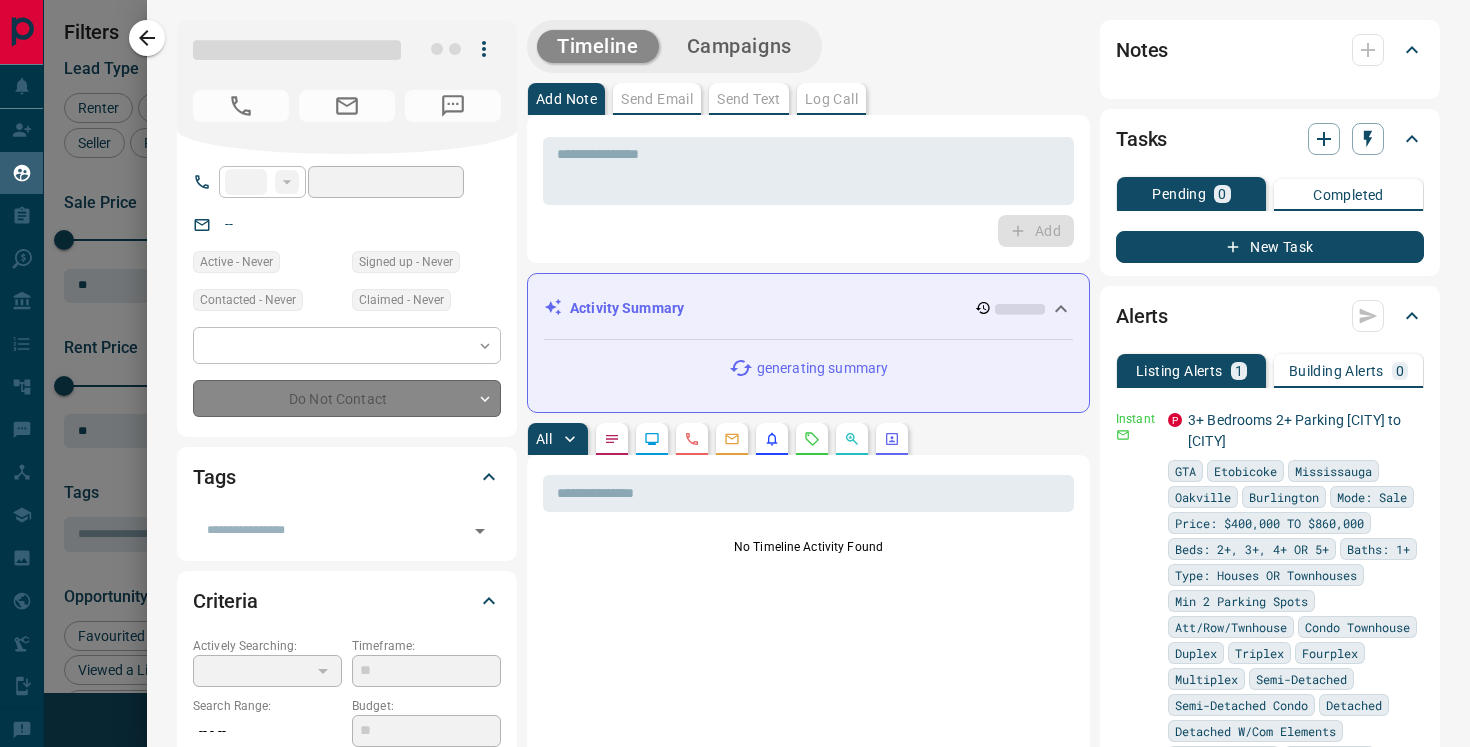 type on "**" 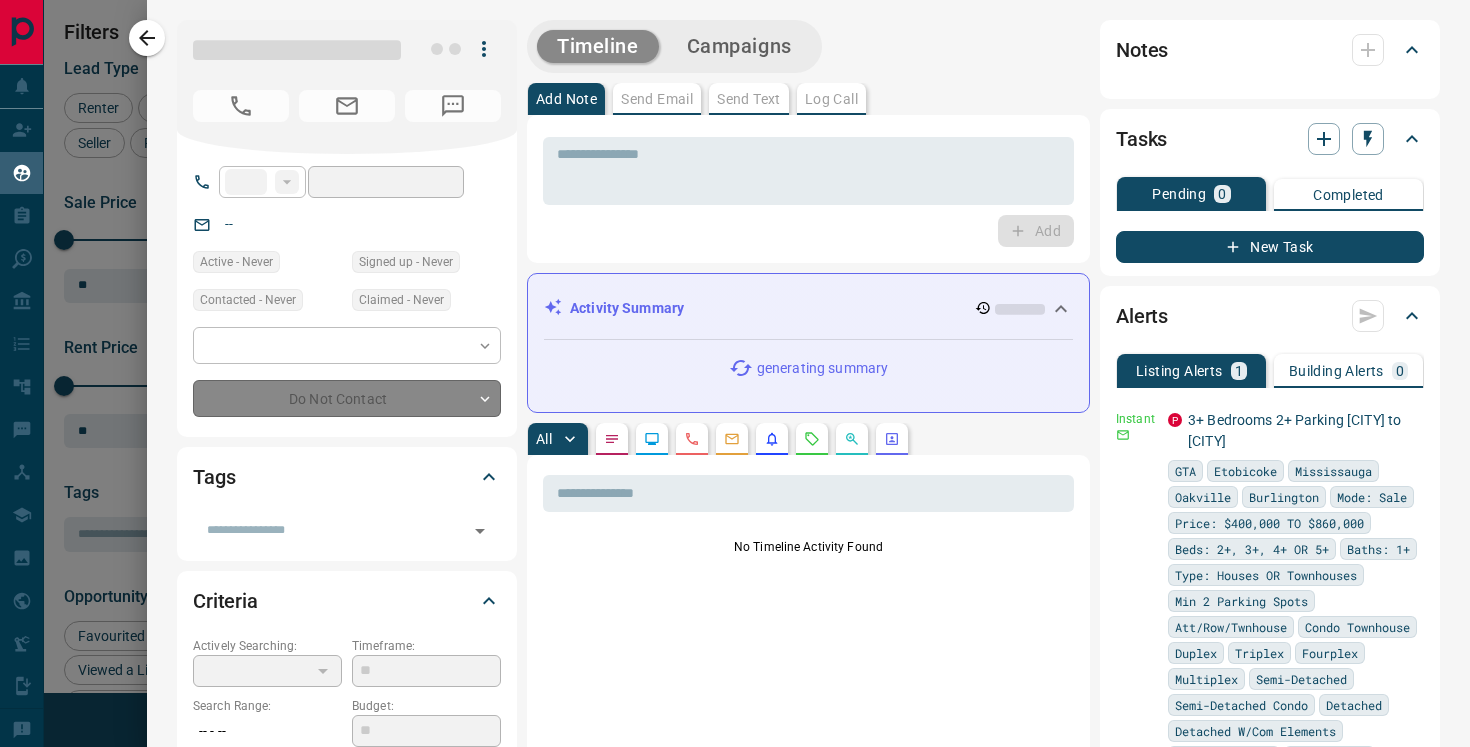 type on "**********" 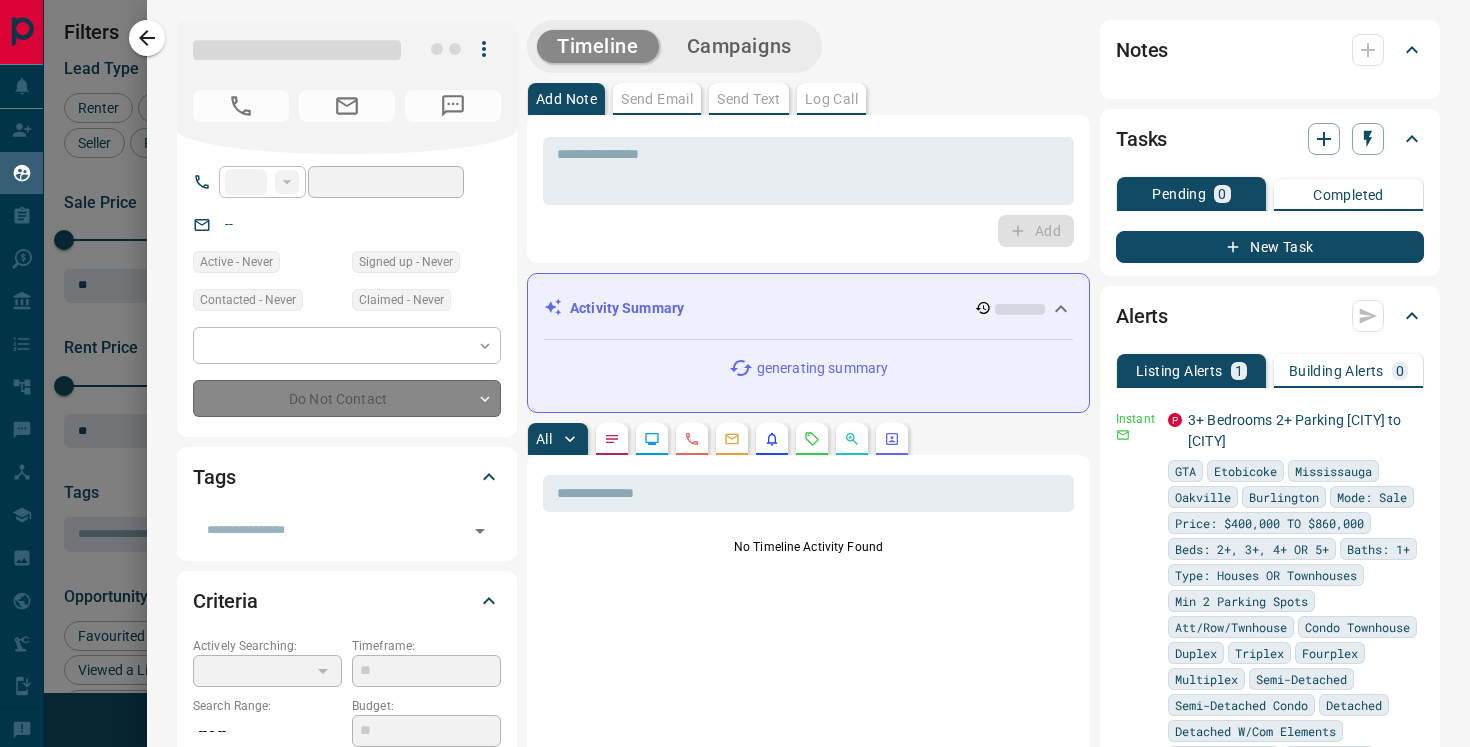 type on "*" 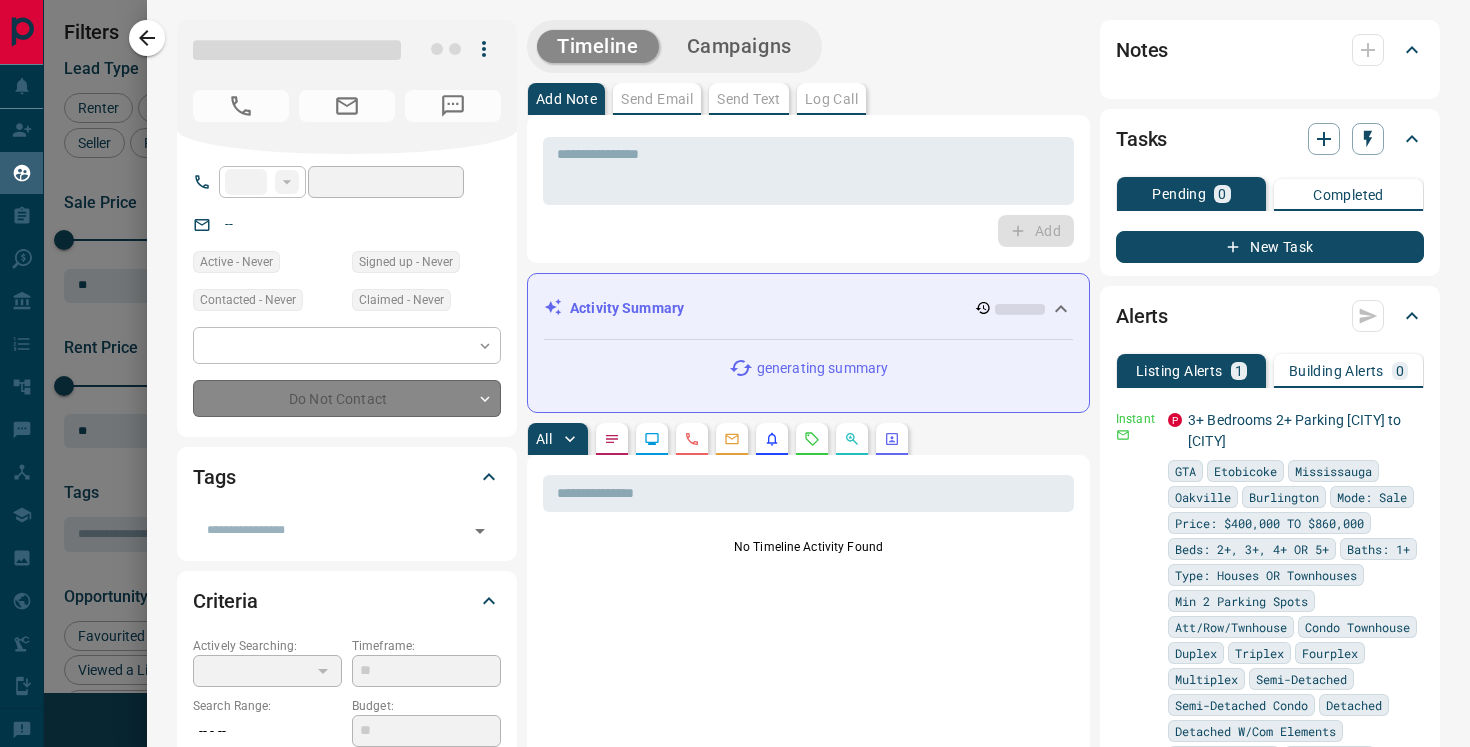 type on "*" 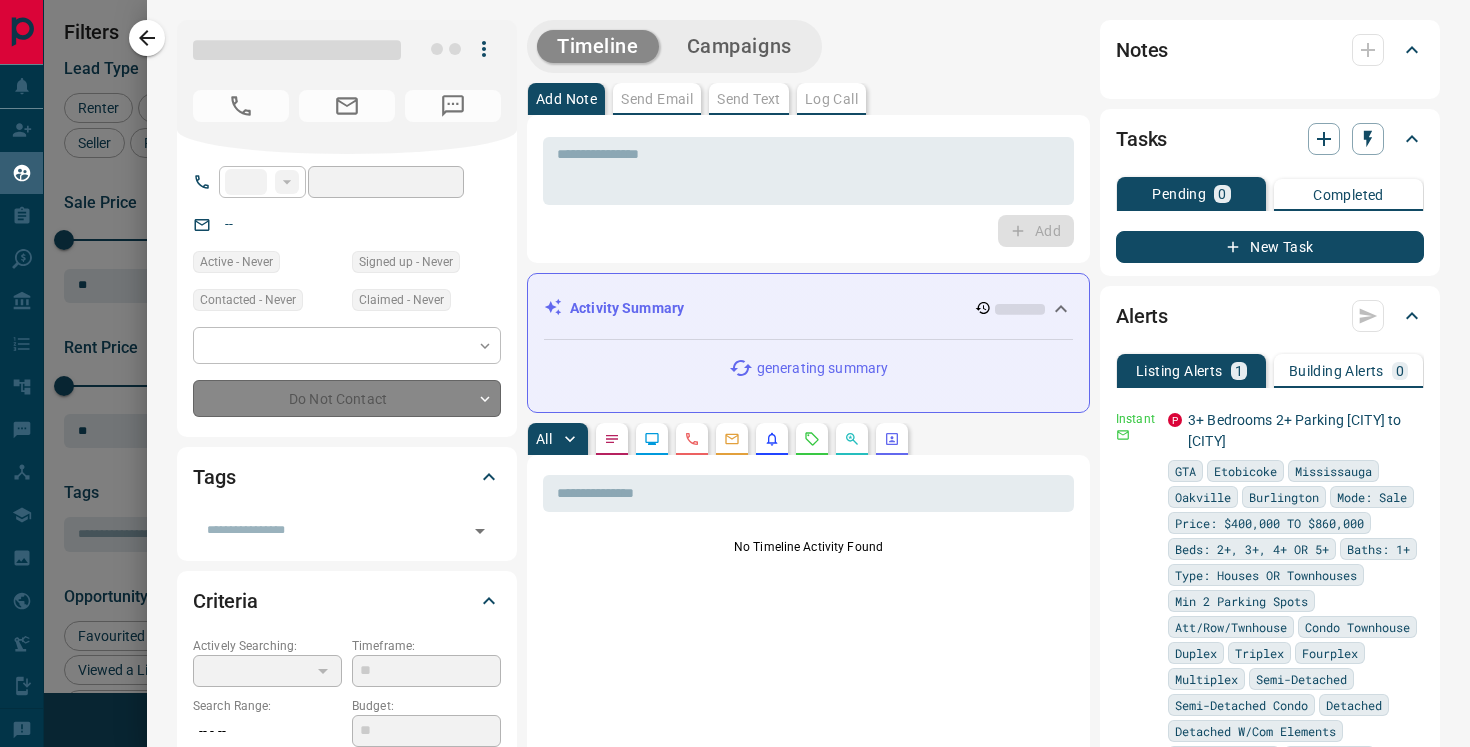 type on "**********" 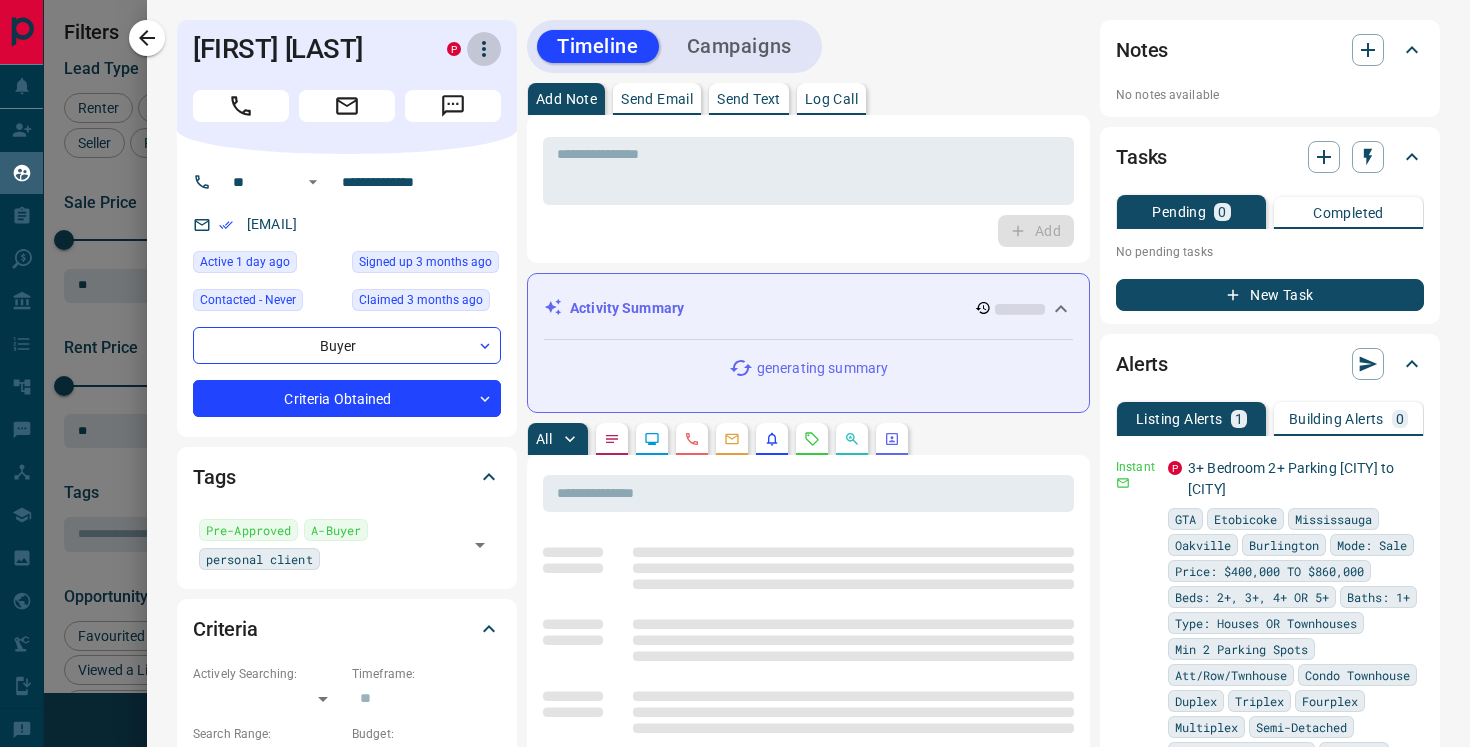 click 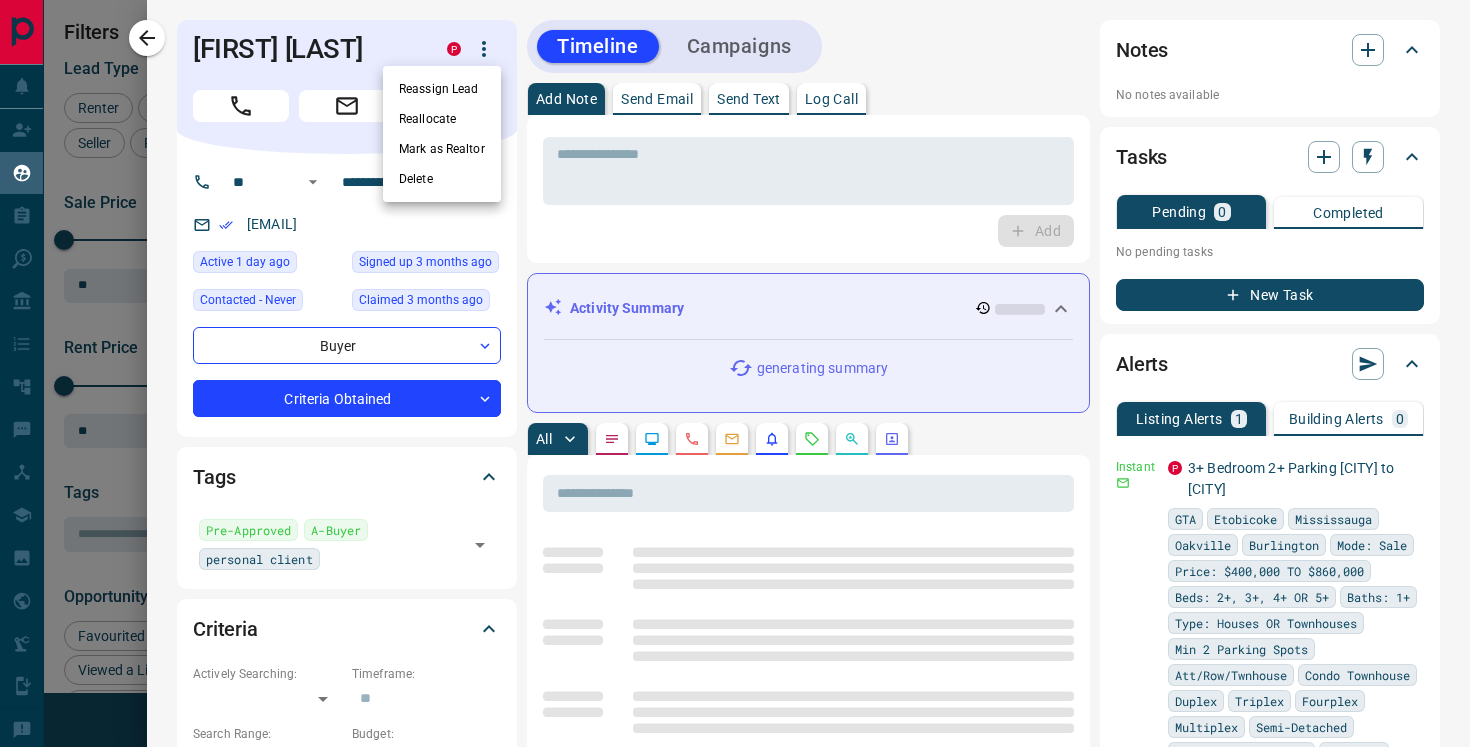 click at bounding box center (735, 373) 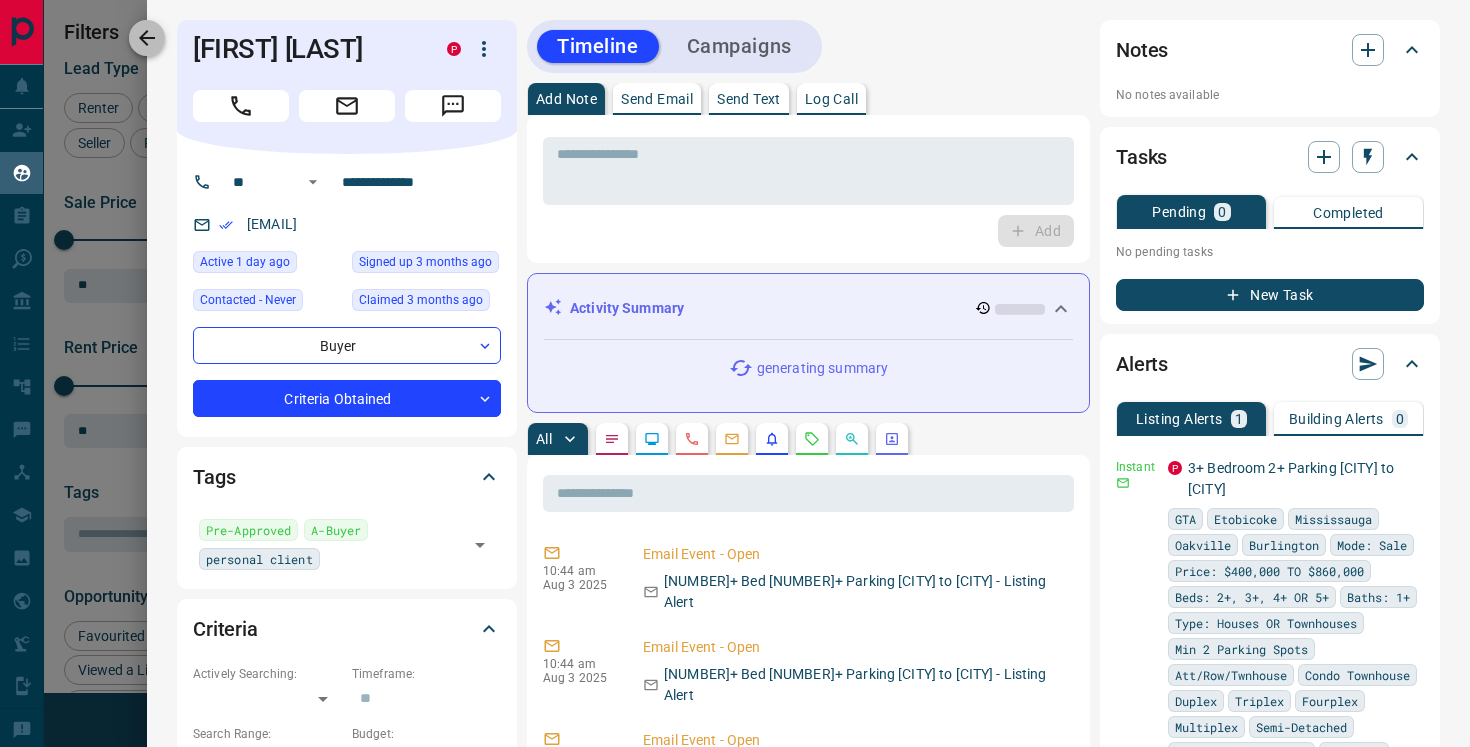 click 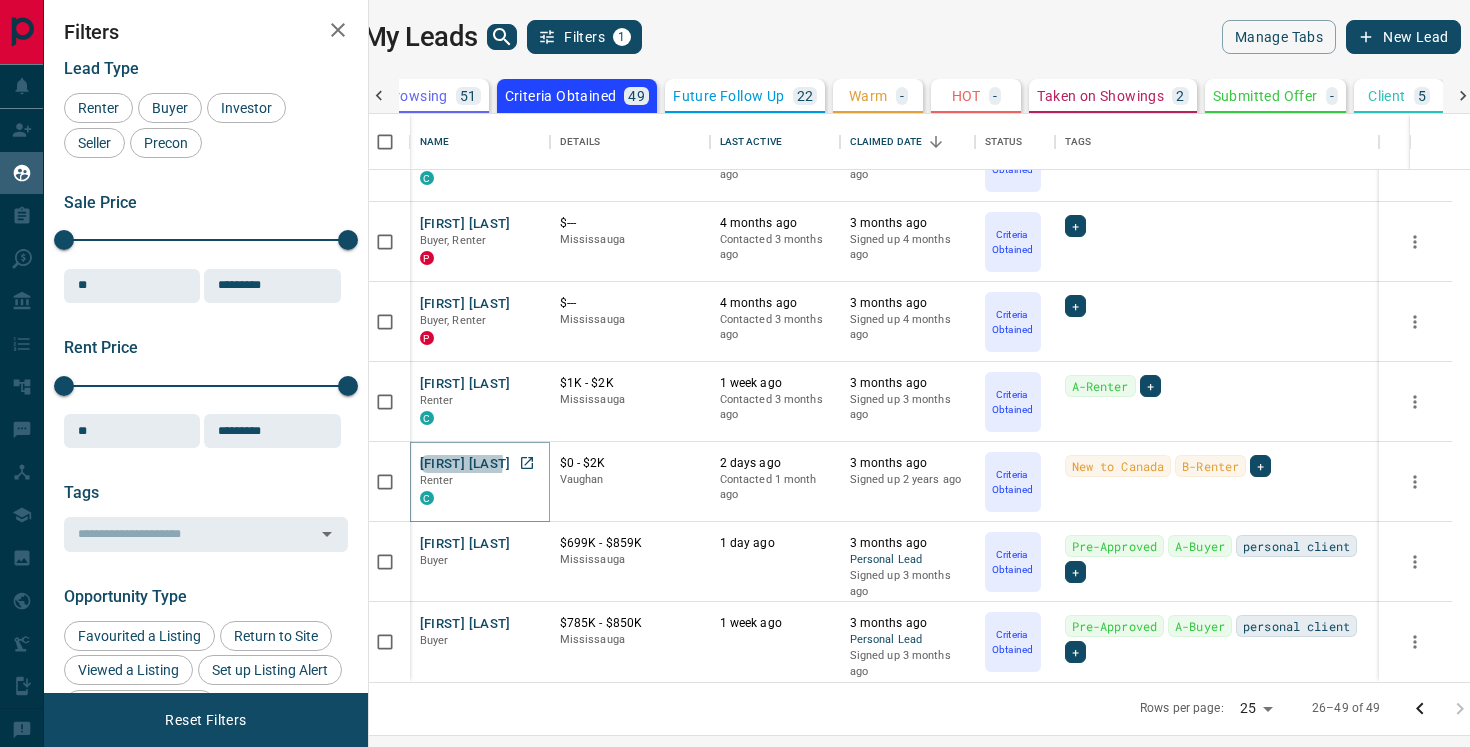 click on "[FIRST] [LAST]" at bounding box center [465, 464] 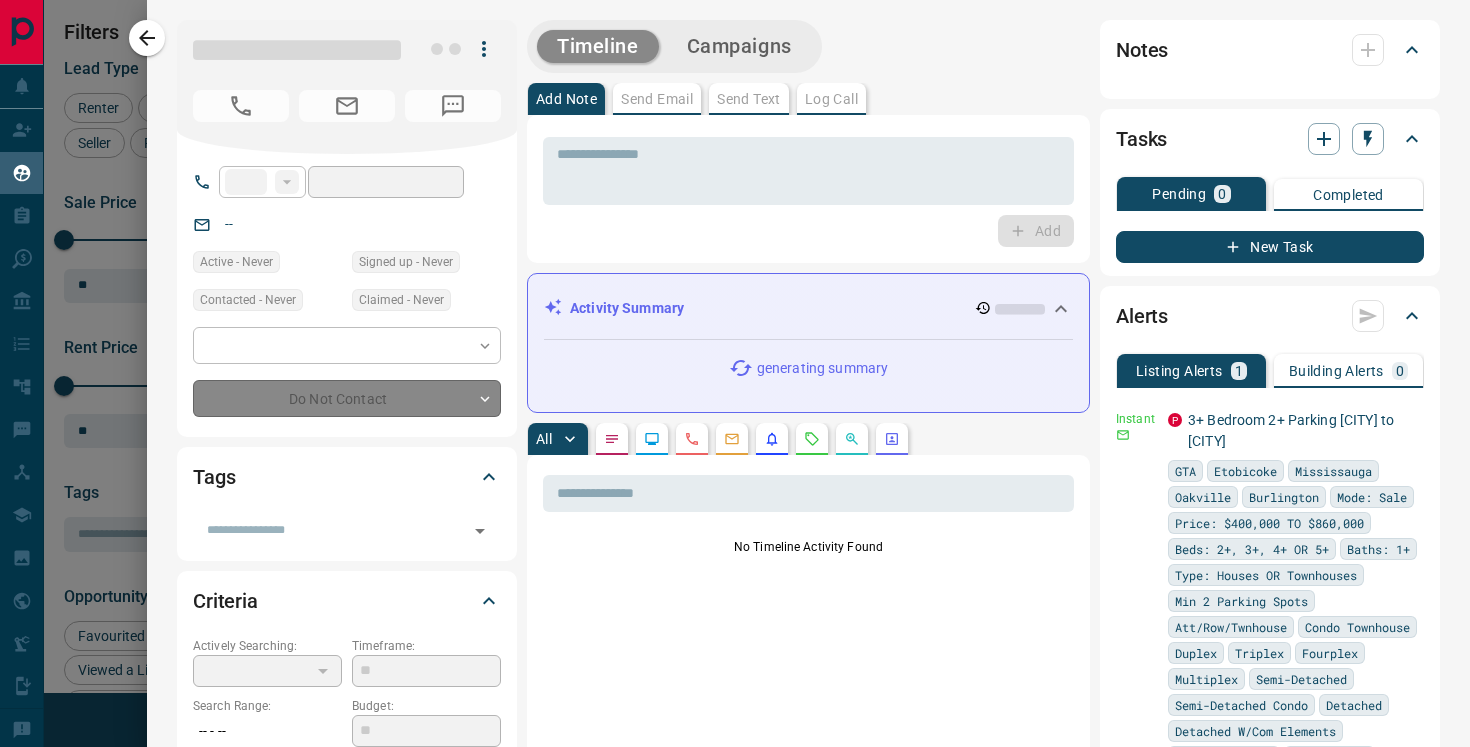 type on "****" 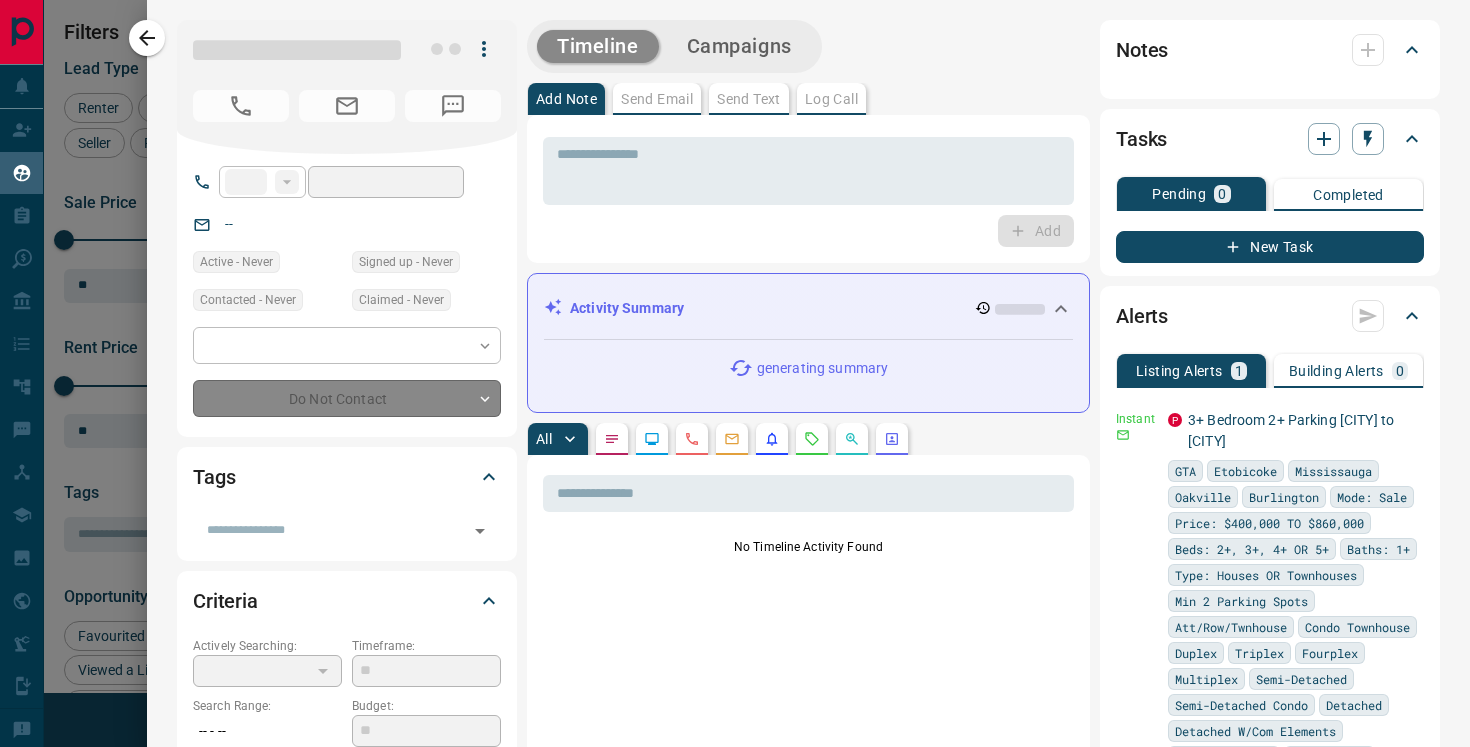 type on "**********" 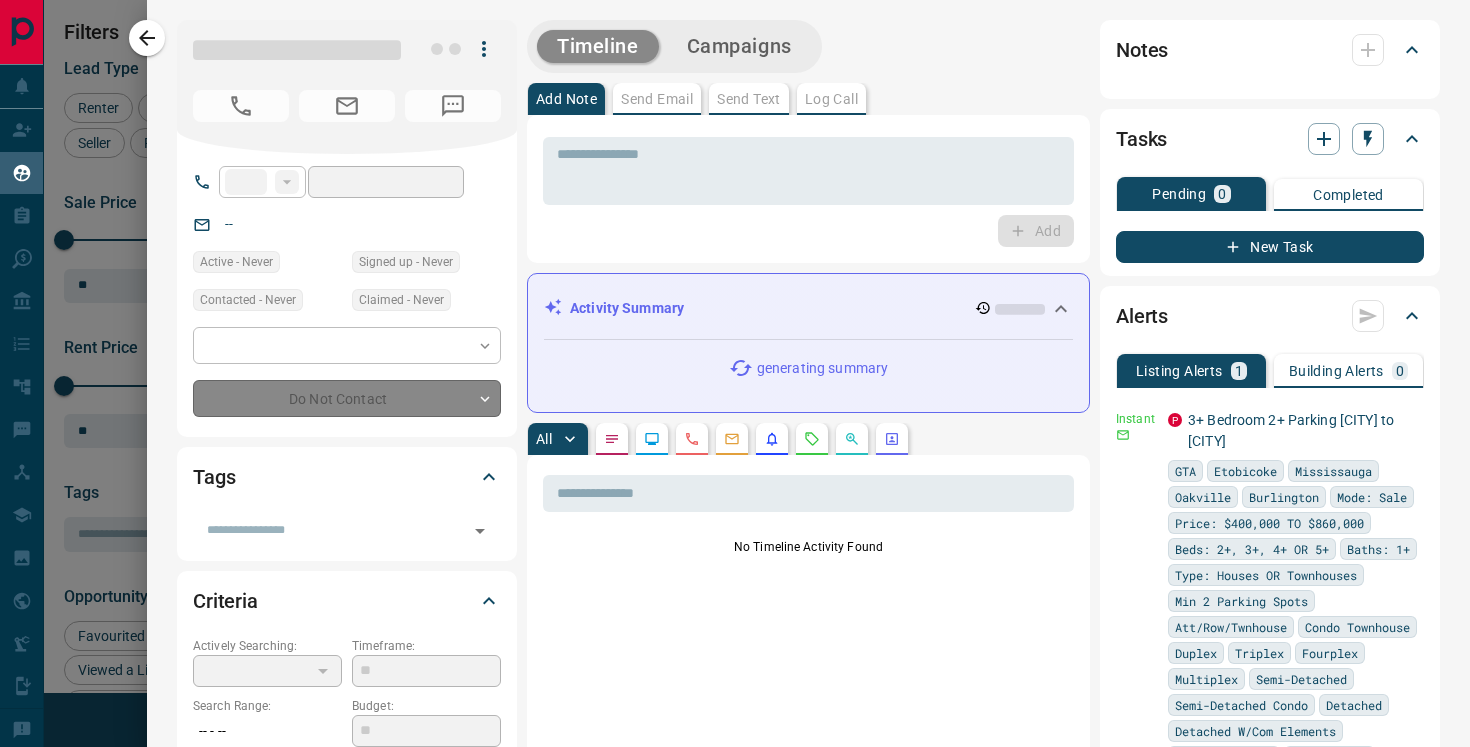 type on "**********" 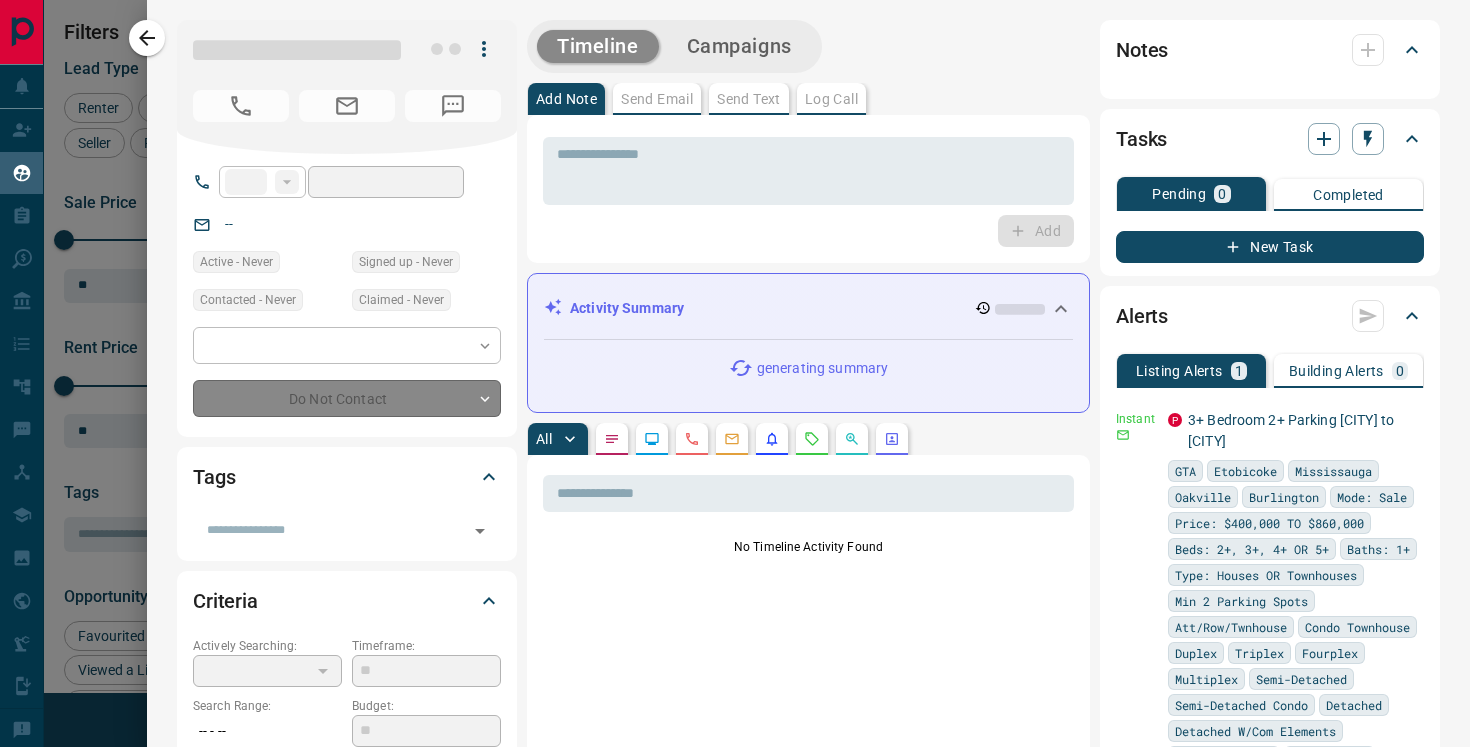 type on "*******" 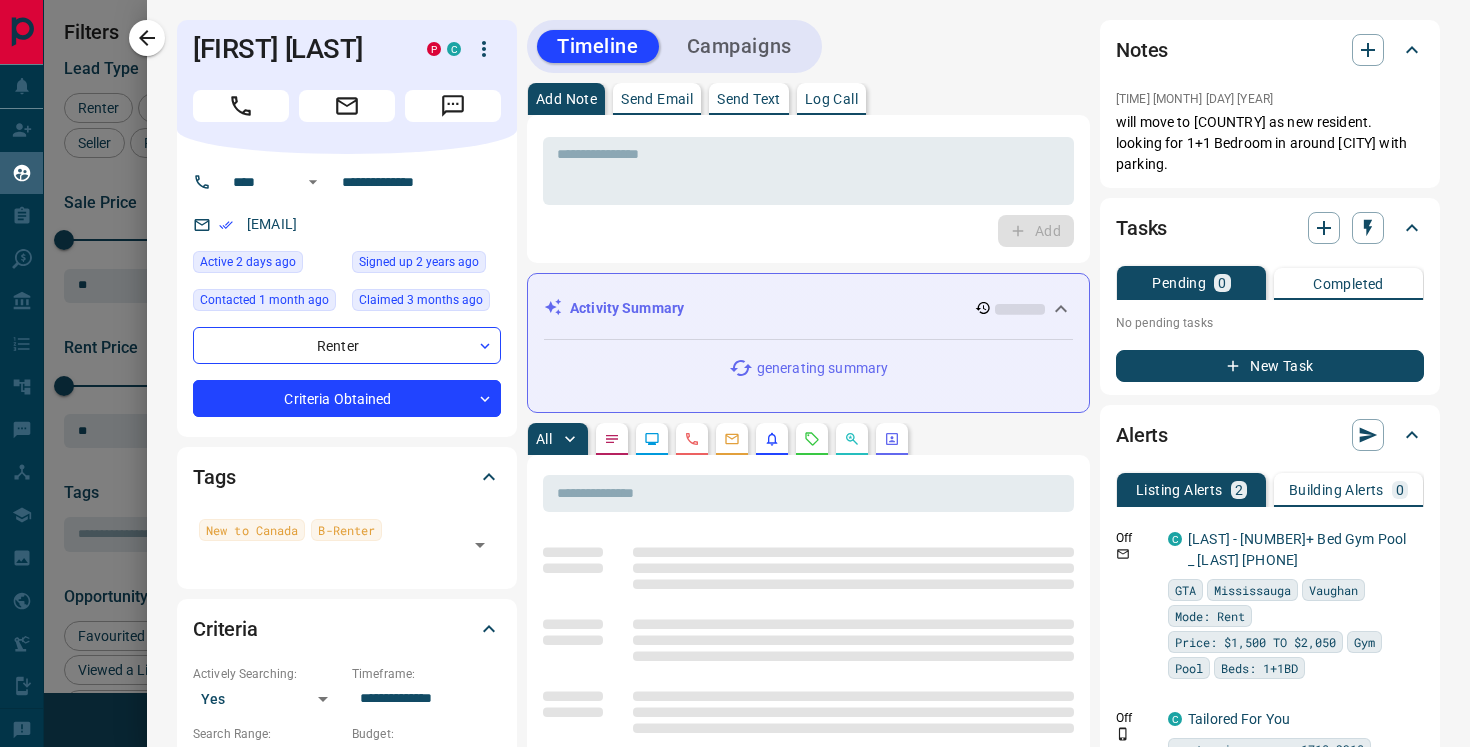 click 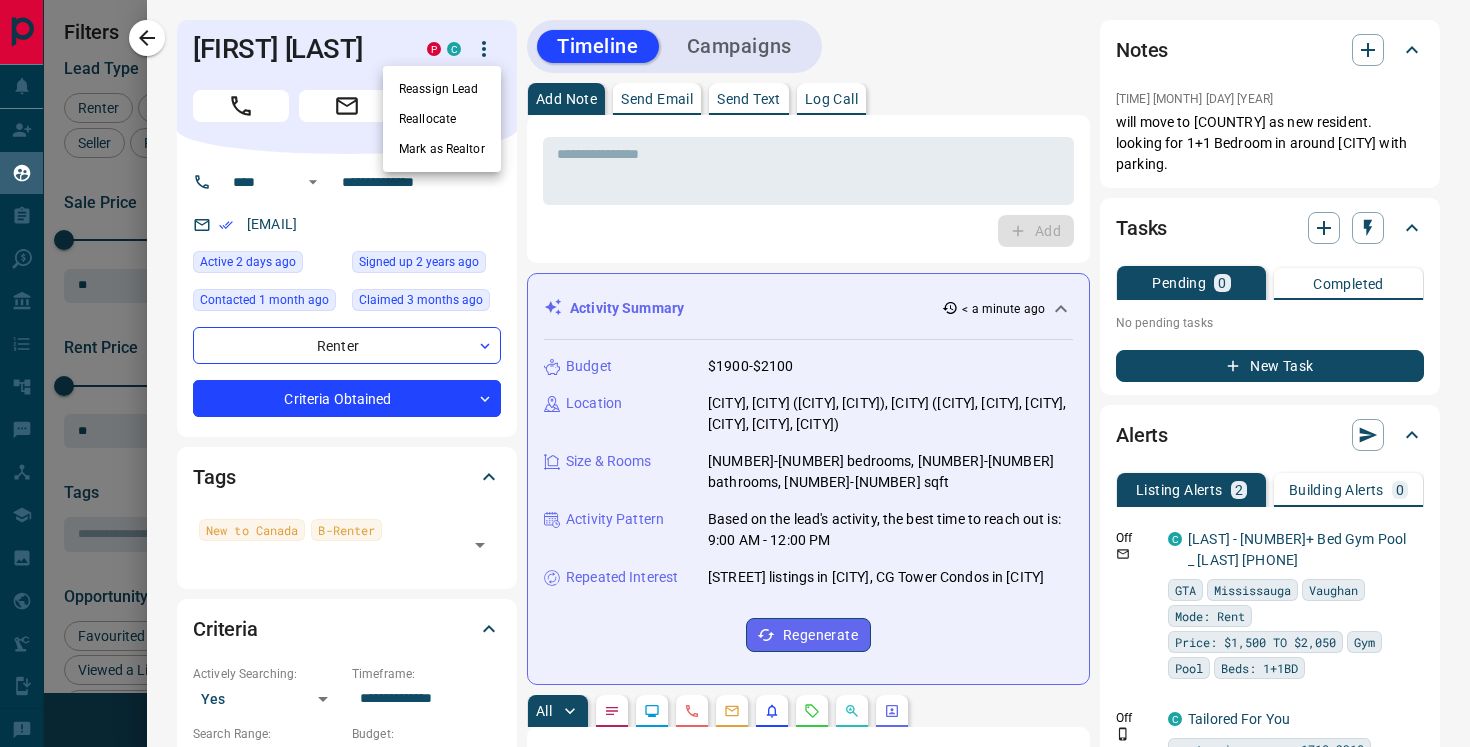 click at bounding box center [735, 373] 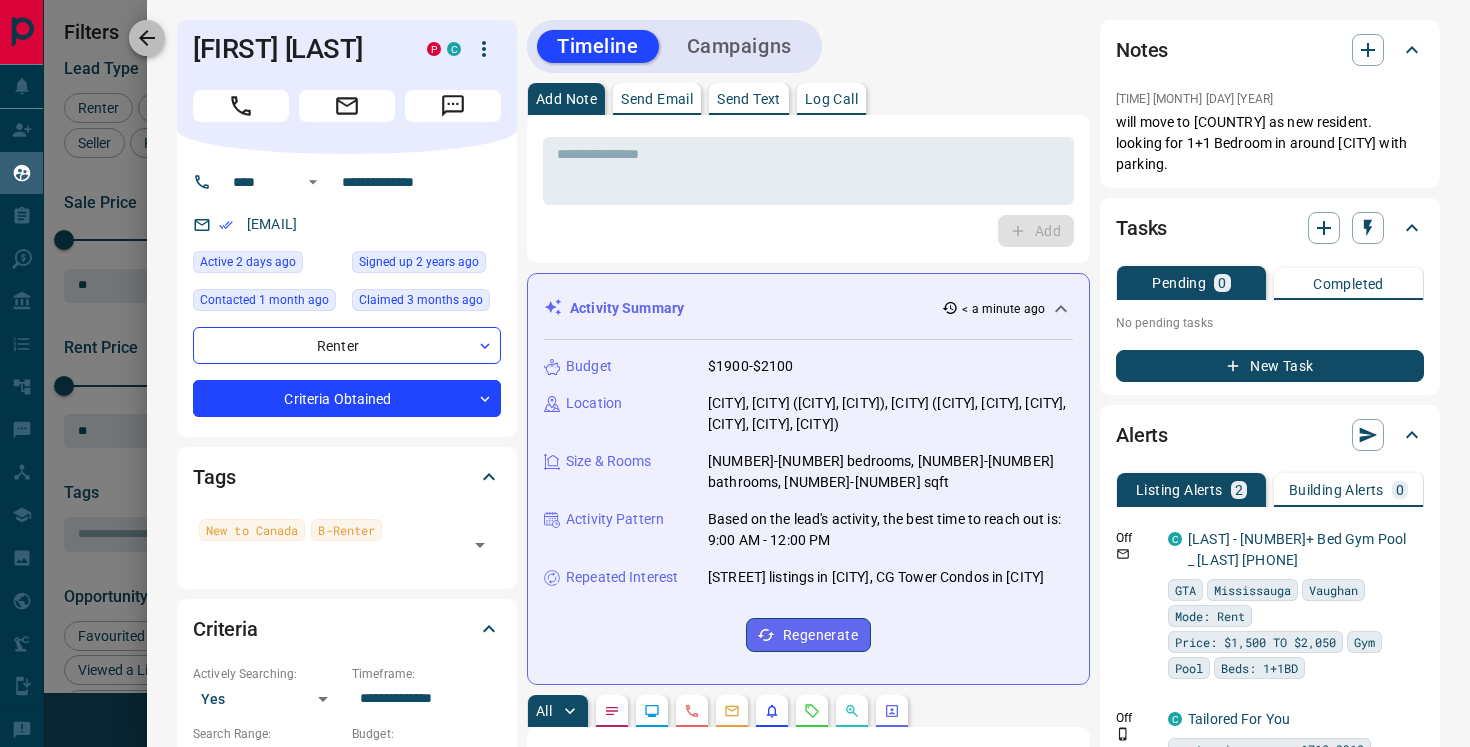 click 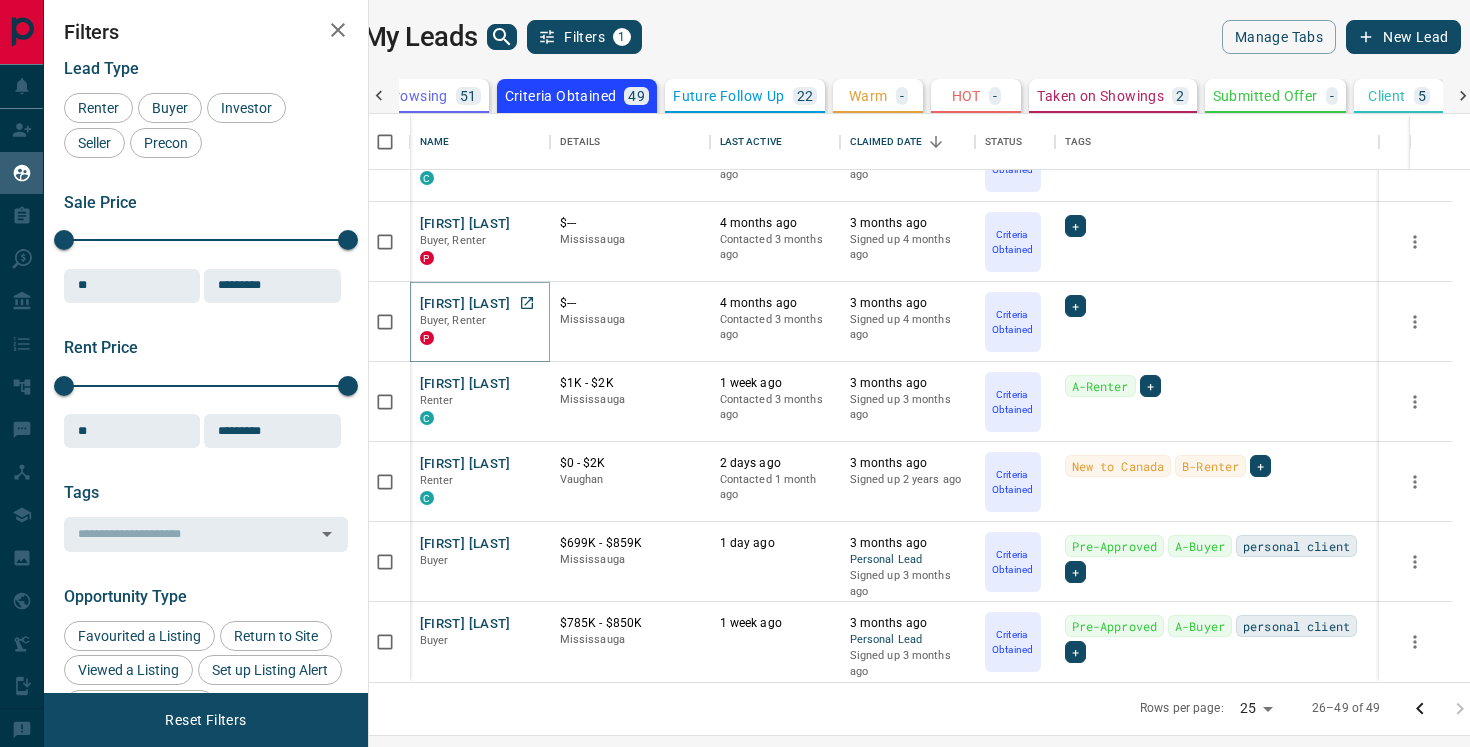 click on "[FIRST] [LAST]" at bounding box center [465, 304] 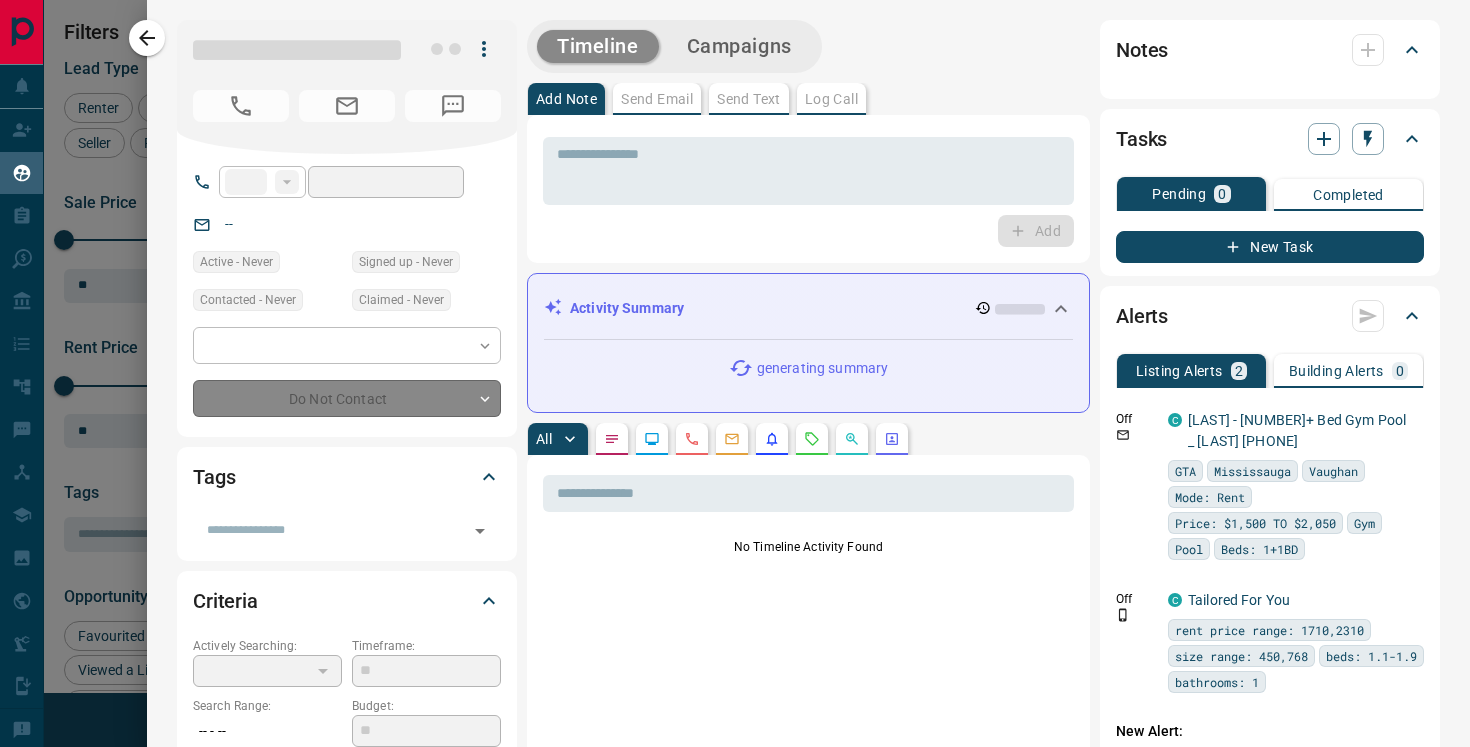 type on "**" 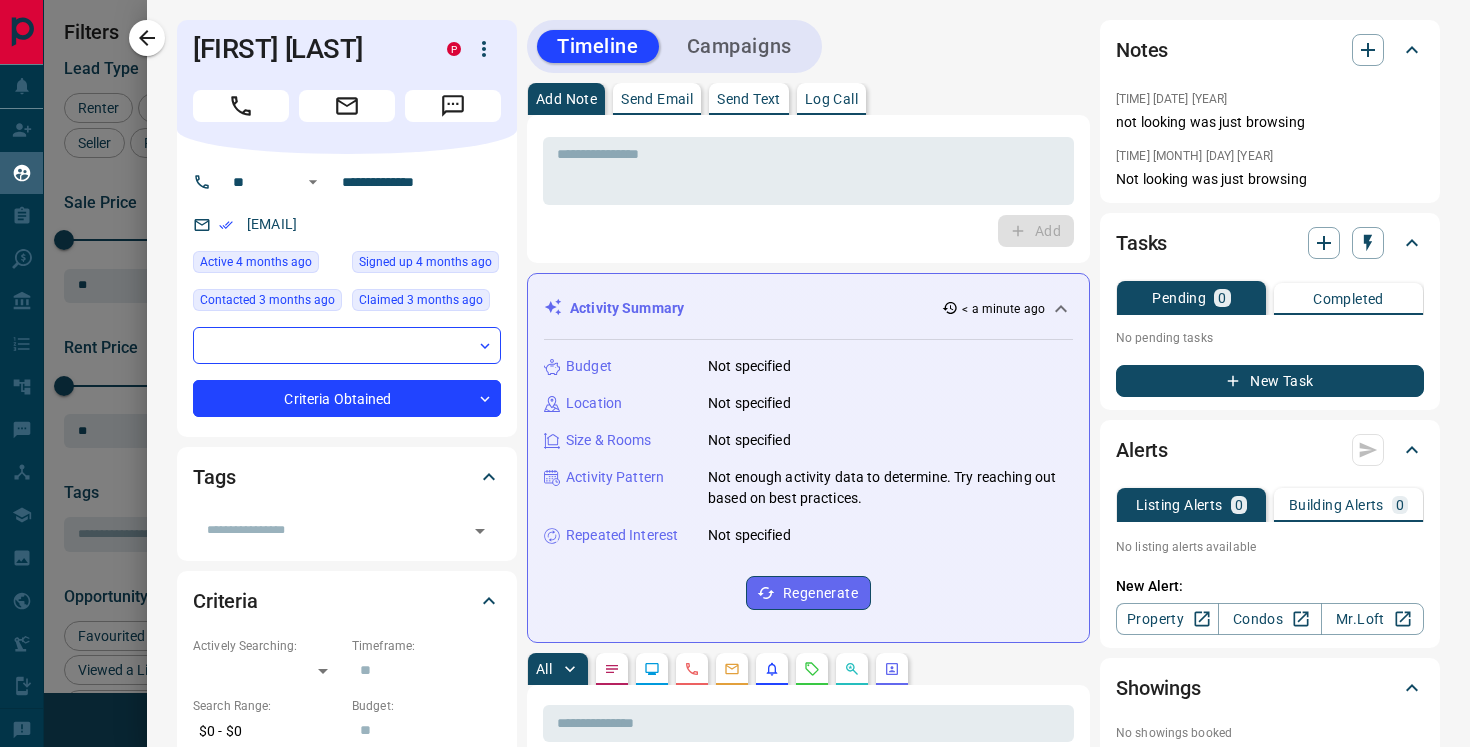 click 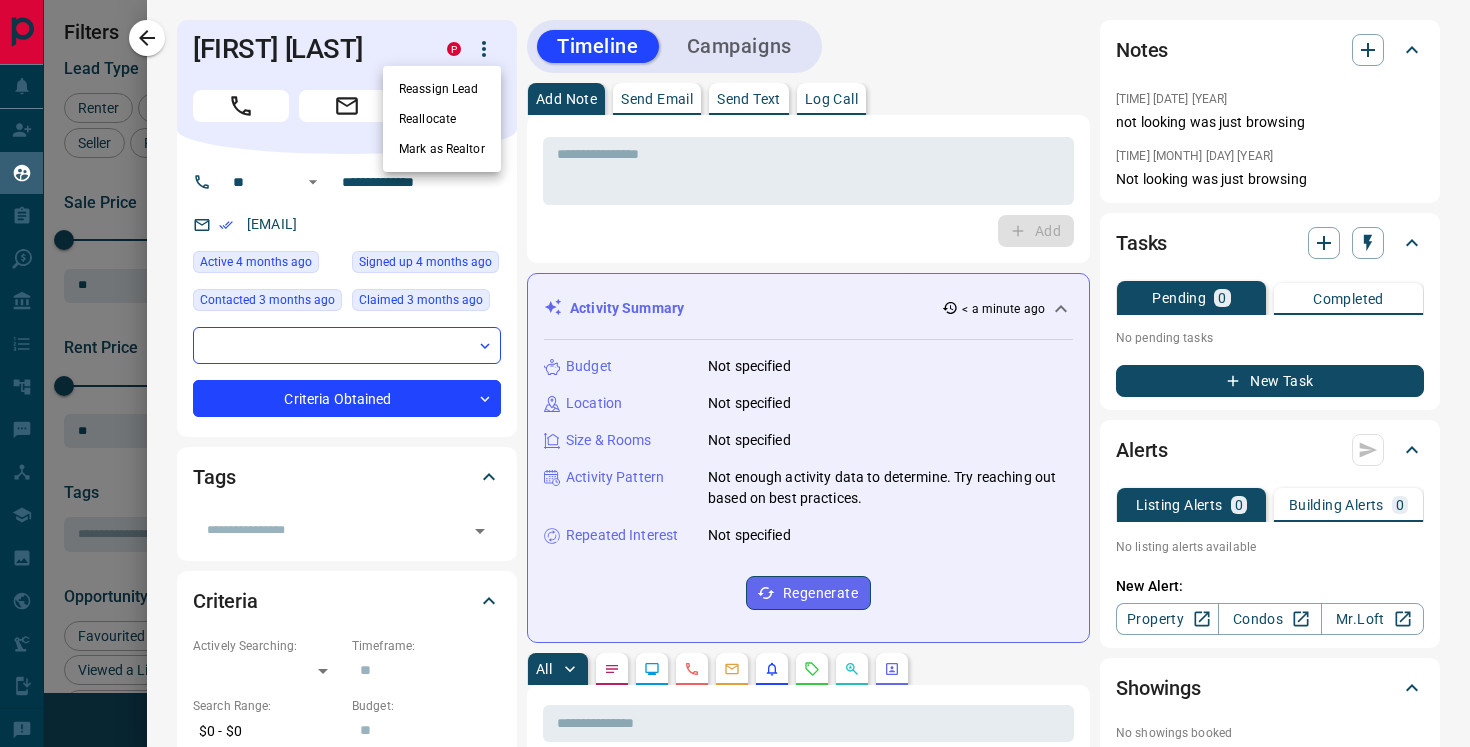 click at bounding box center [735, 373] 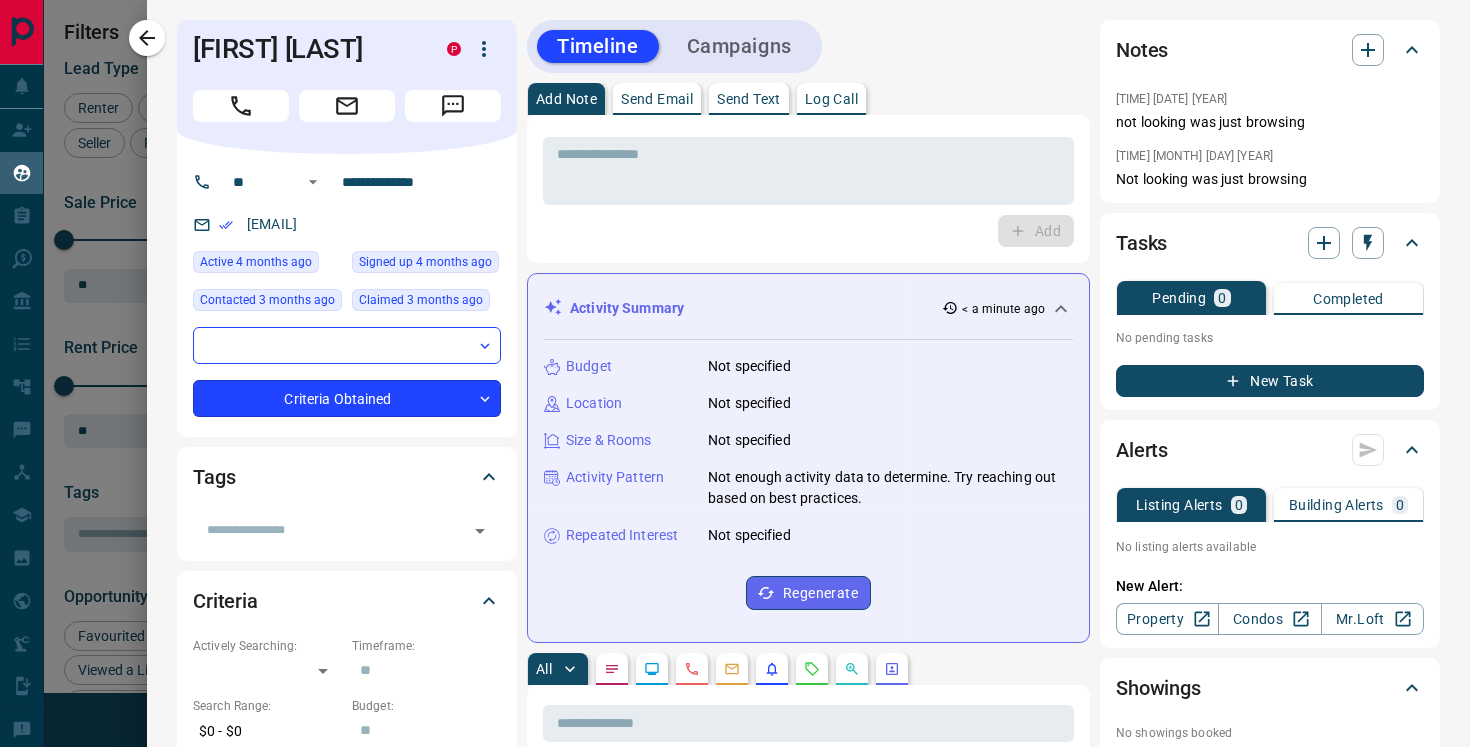 click on "Lead Transfers Claim Leads My Leads Tasks Opportunities Deals Campaigns Automations Messages Broker Bay Training Media Services Agent Resources Precon Worksheet Mobile Apps Disclosure Logout My Leads Filters 1 Manage Tabs New Lead All 593 TBD 427 Do Not Contact - Not Responsive 8 Bogus 29 Just Browsing 51 Criteria Obtained 49 Future Follow Up 22 Warm - HOT - Taken on Showings 2 Submitted Offer - Client 5 Name Details Last Active Claimed Date Status Tags [FIRST] [LAST] Renter C $2K - $3K [CITY], [CITY] 2 days ago Contacted 1 month ago 2 months ago Signed up 2 months ago Criteria Obtained + [FIRST] [LAST] Renter C $3K - $3K [CITY] 1 month ago Contacted 2 months ago 2 months ago Signed up 2 months ago Criteria Obtained + [FIRST] [LAST] Renter C $2K - $2K [CITY] 2 months ago Contacted 2 months ago 2 months ago Signed up 2 months ago Criteria Obtained A-Renter + [FIRST] [LAST] Buyer, Renter P $--- [CITY] 4 months ago Contacted 3 months ago 3 months ago Signed up 4 months ago + [FIRST] [LAST]" at bounding box center [735, 361] 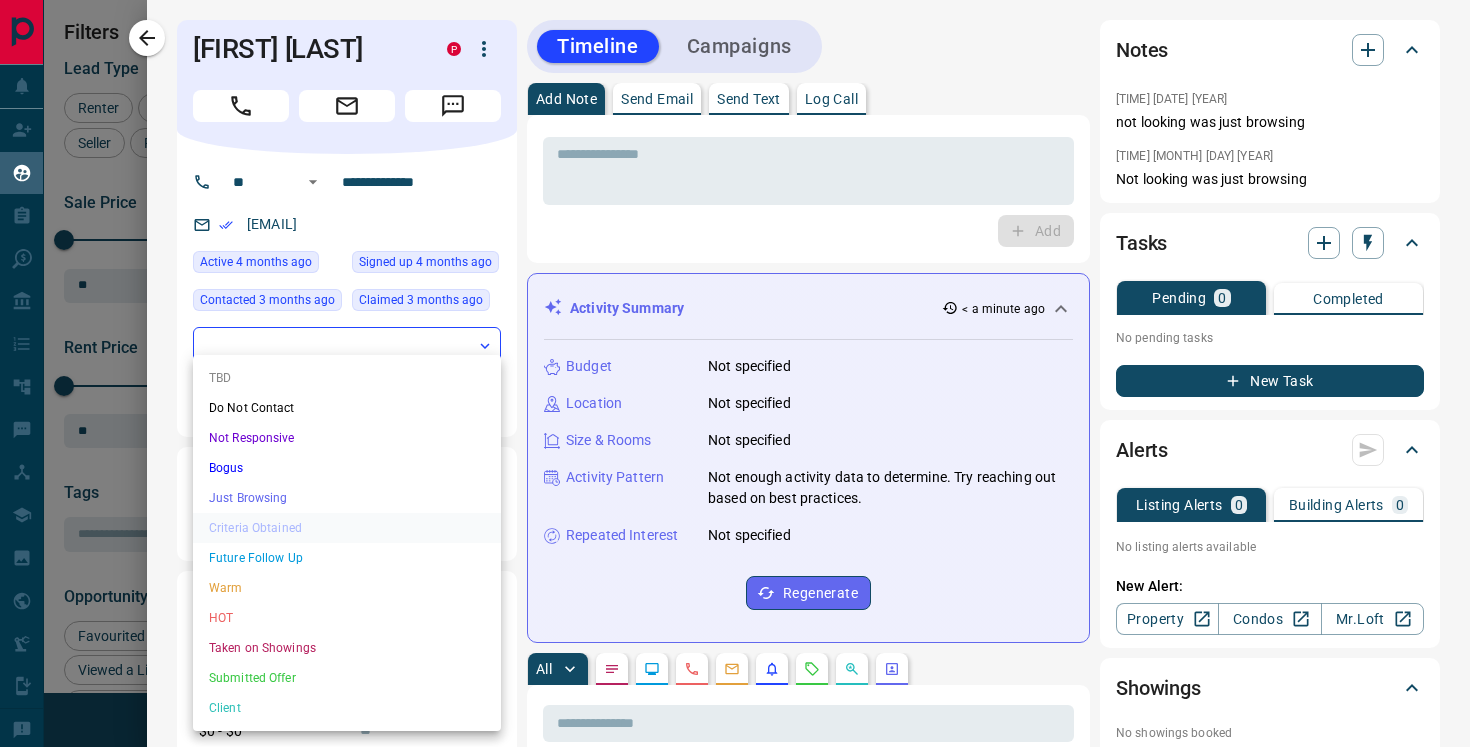 click on "Just Browsing" at bounding box center [347, 498] 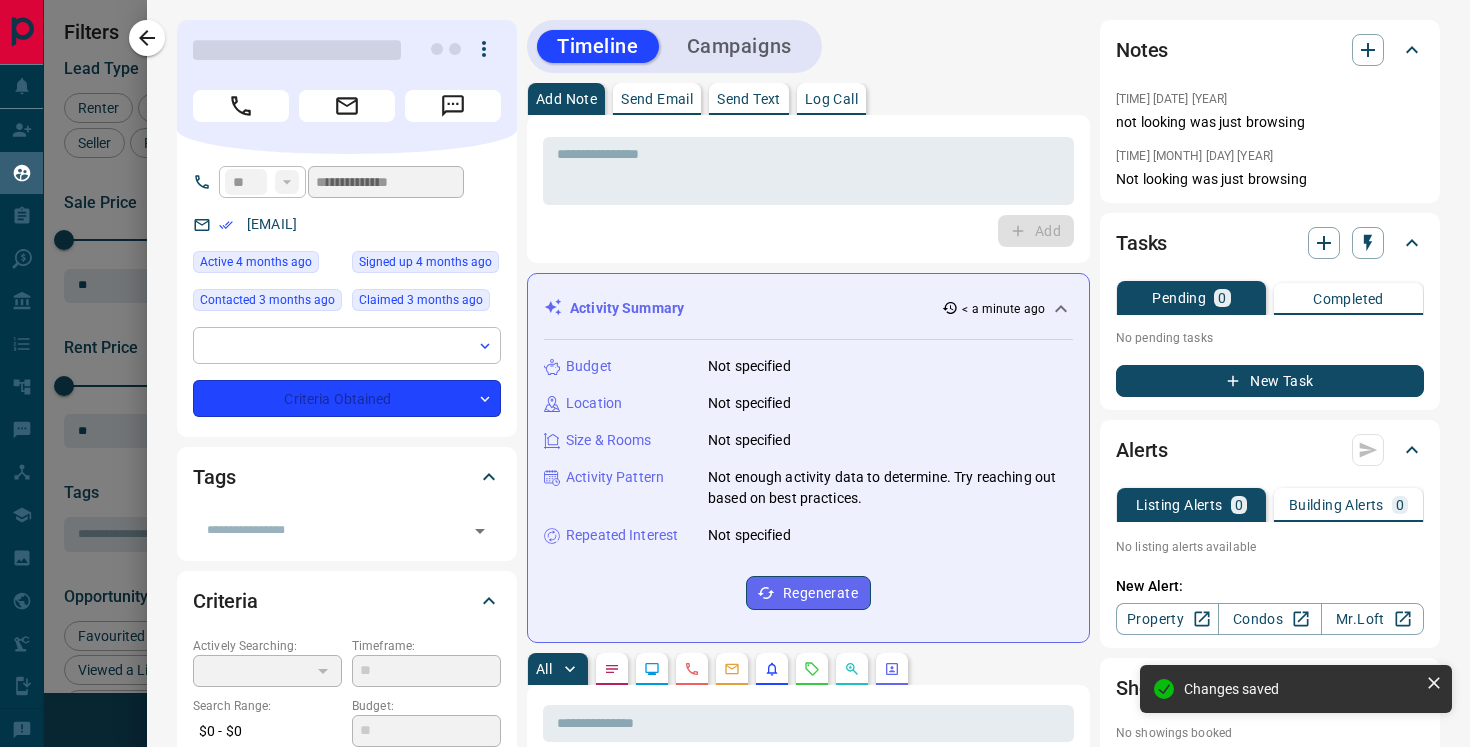 type on "*" 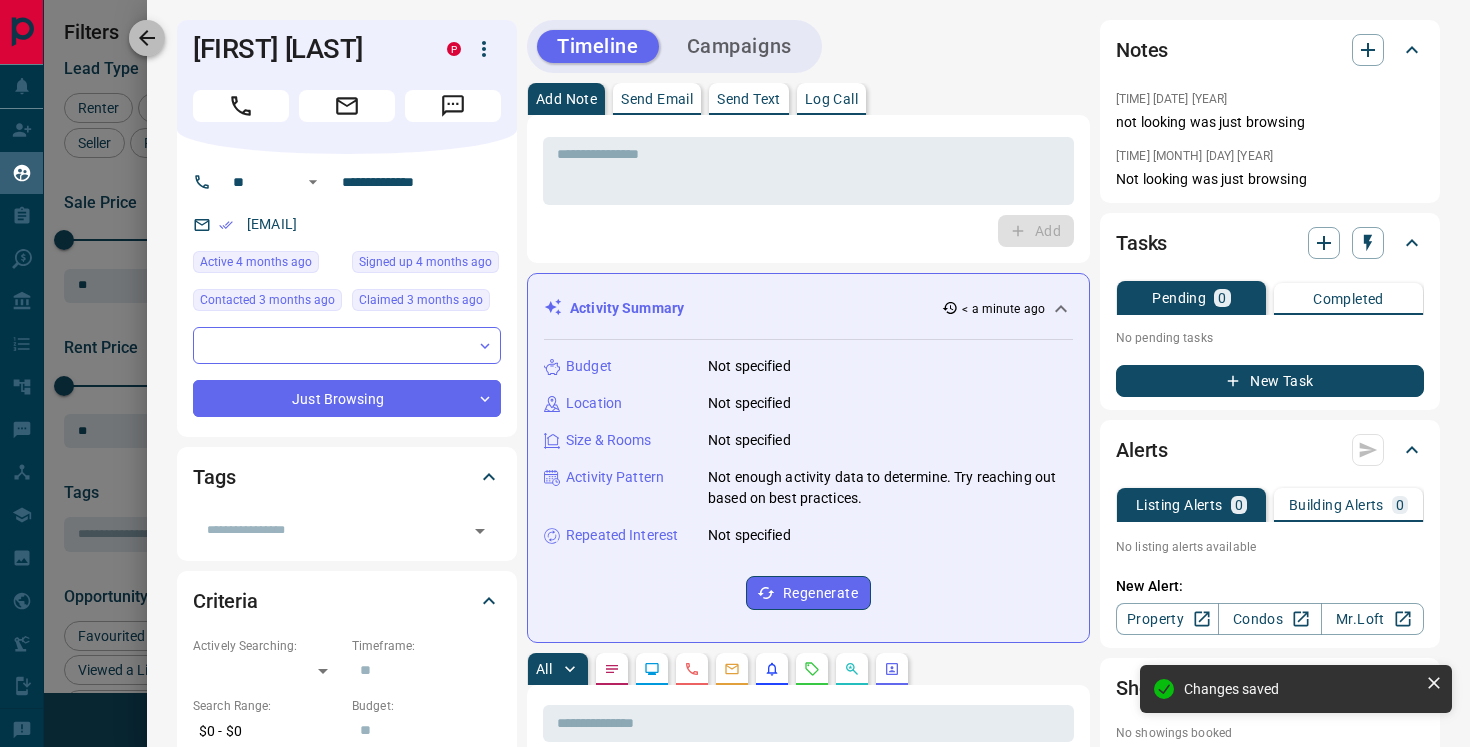 click 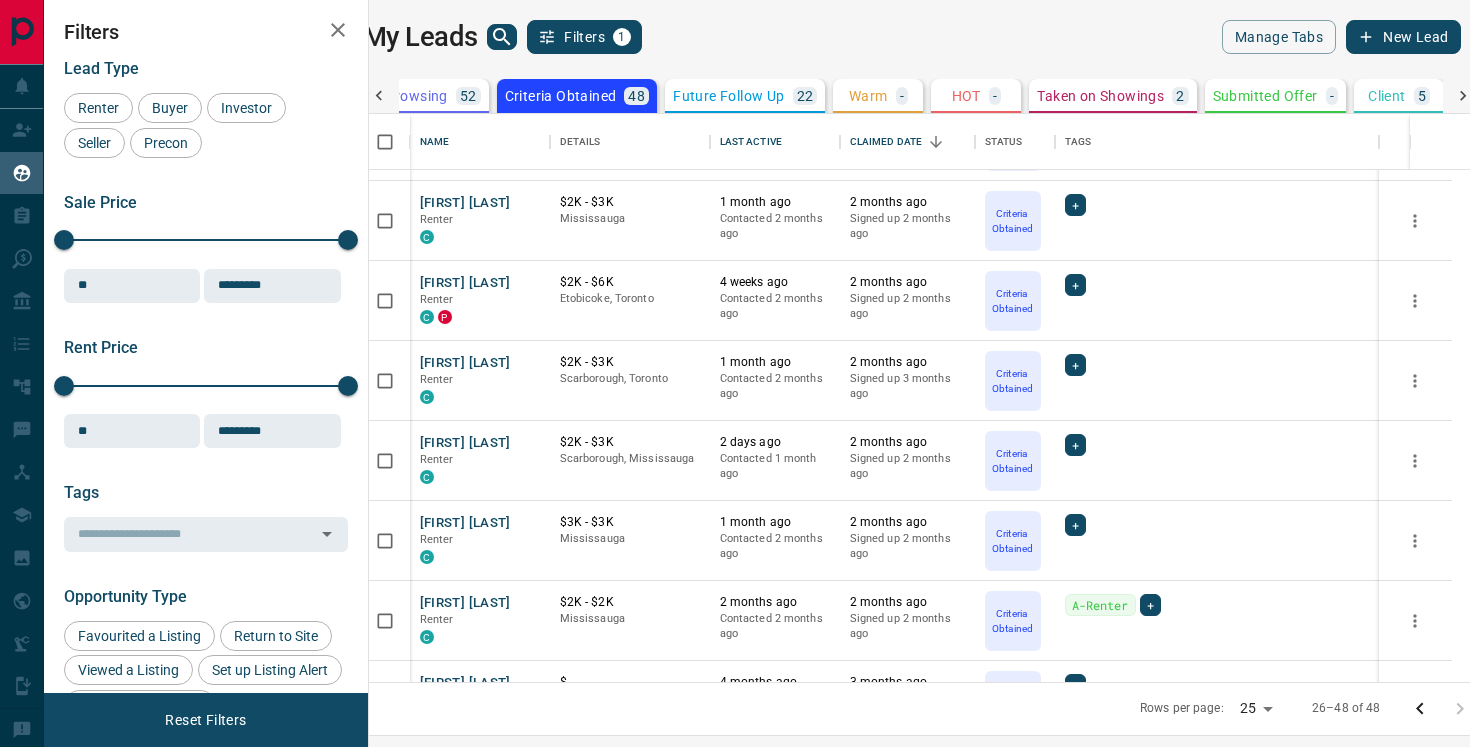scroll, scrollTop: 949, scrollLeft: 0, axis: vertical 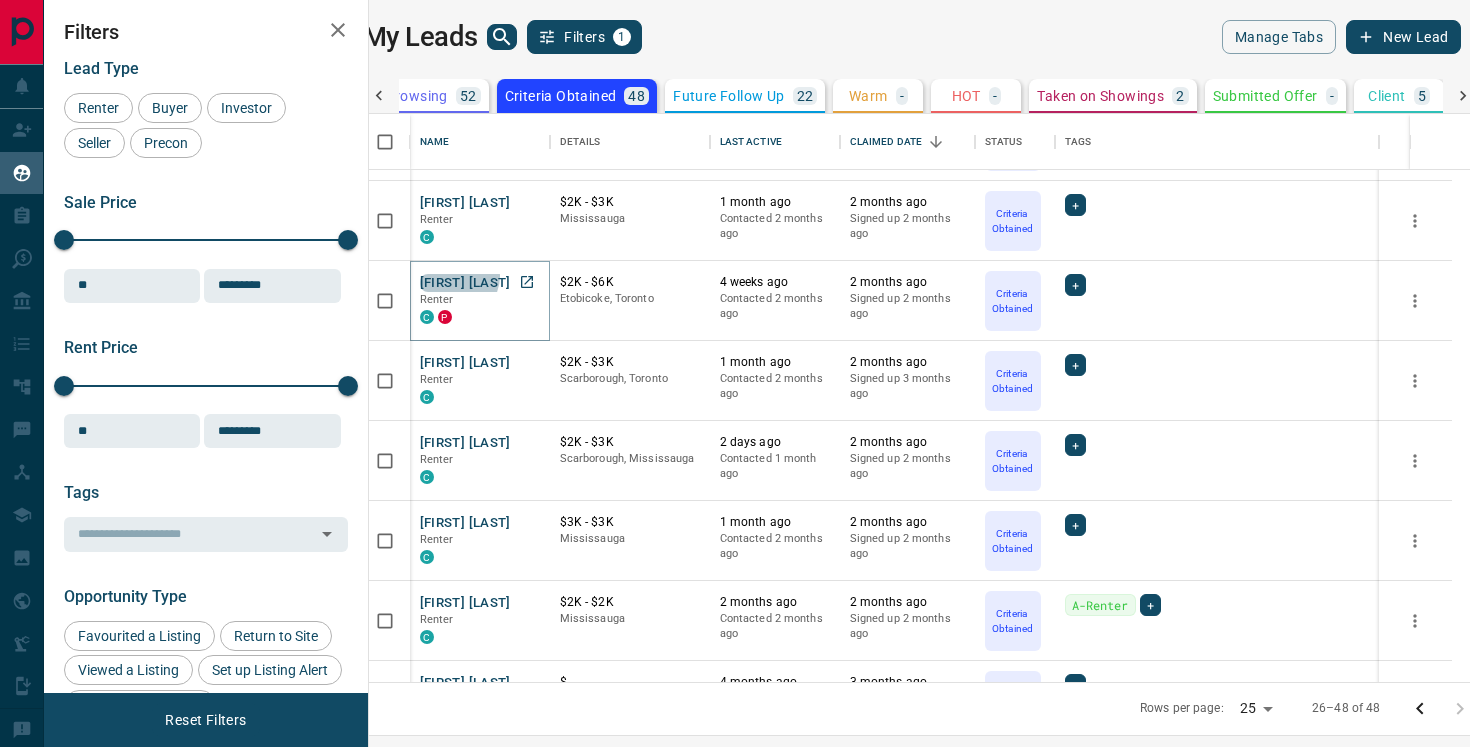 click on "[FIRST] [LAST]" at bounding box center (465, 283) 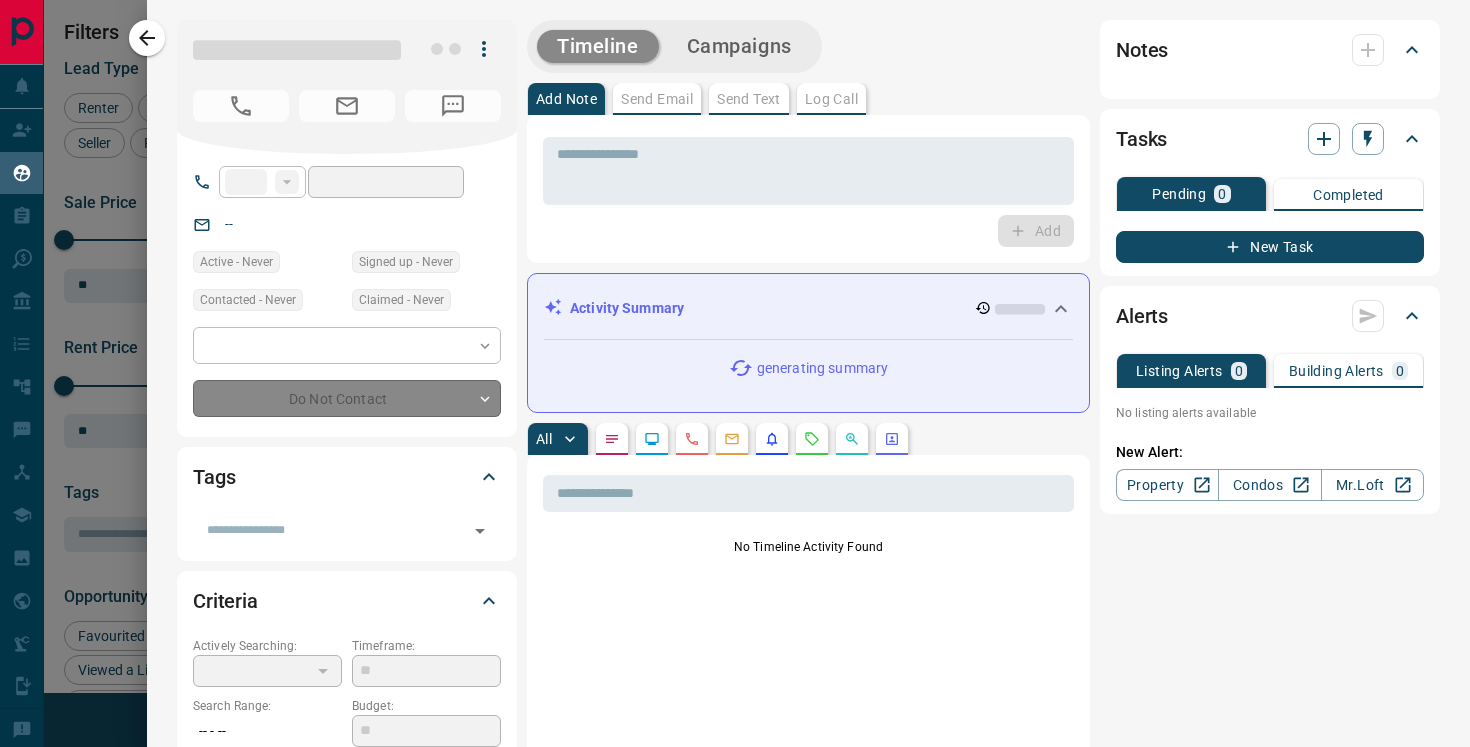 type on "**" 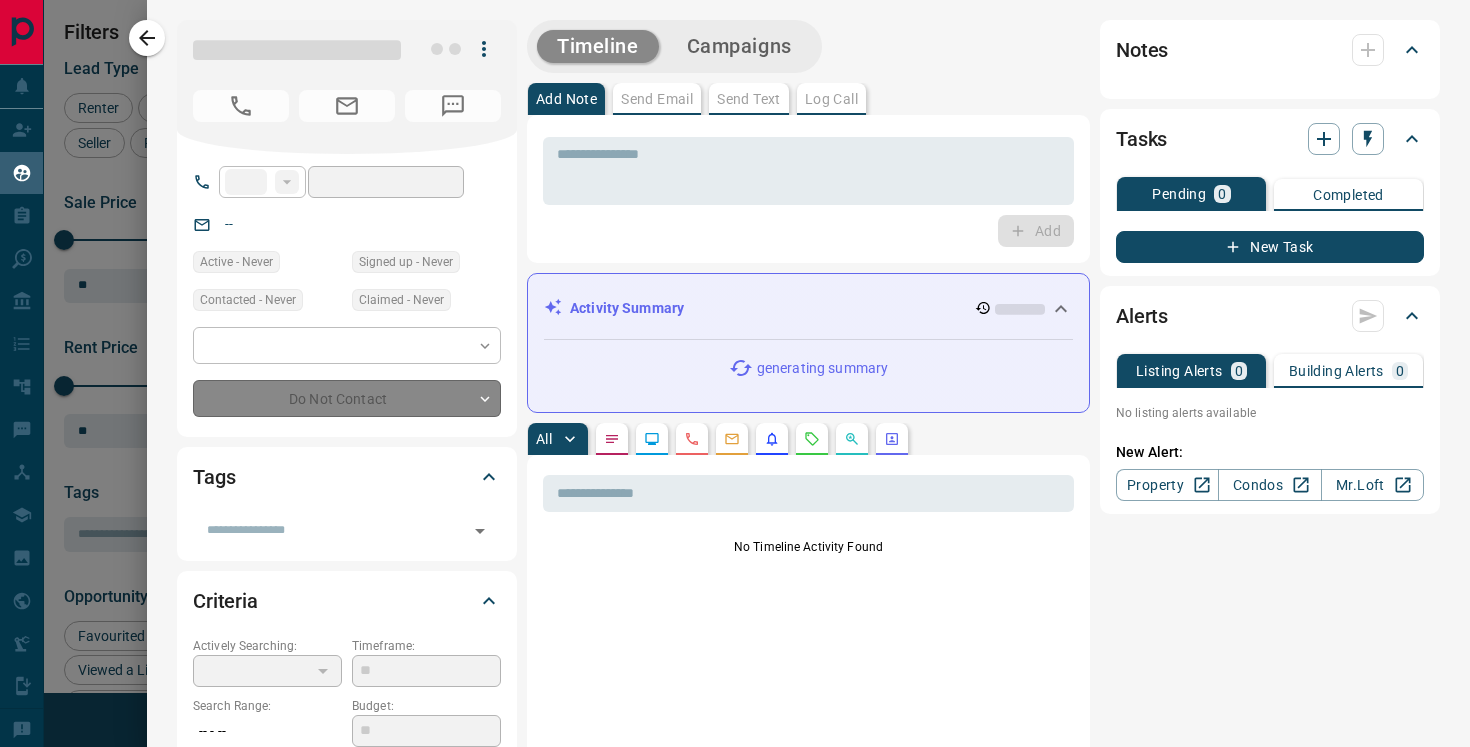 type on "**********" 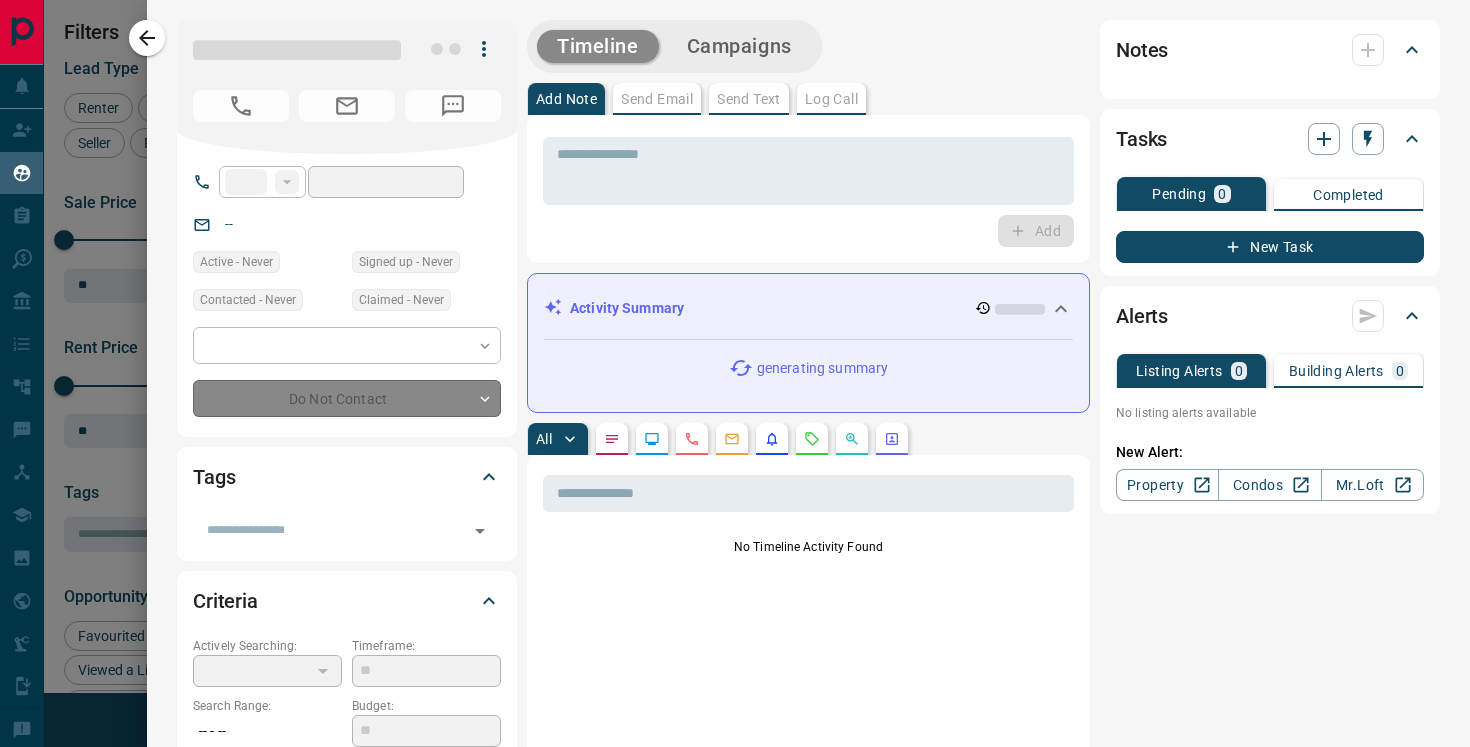 type on "**********" 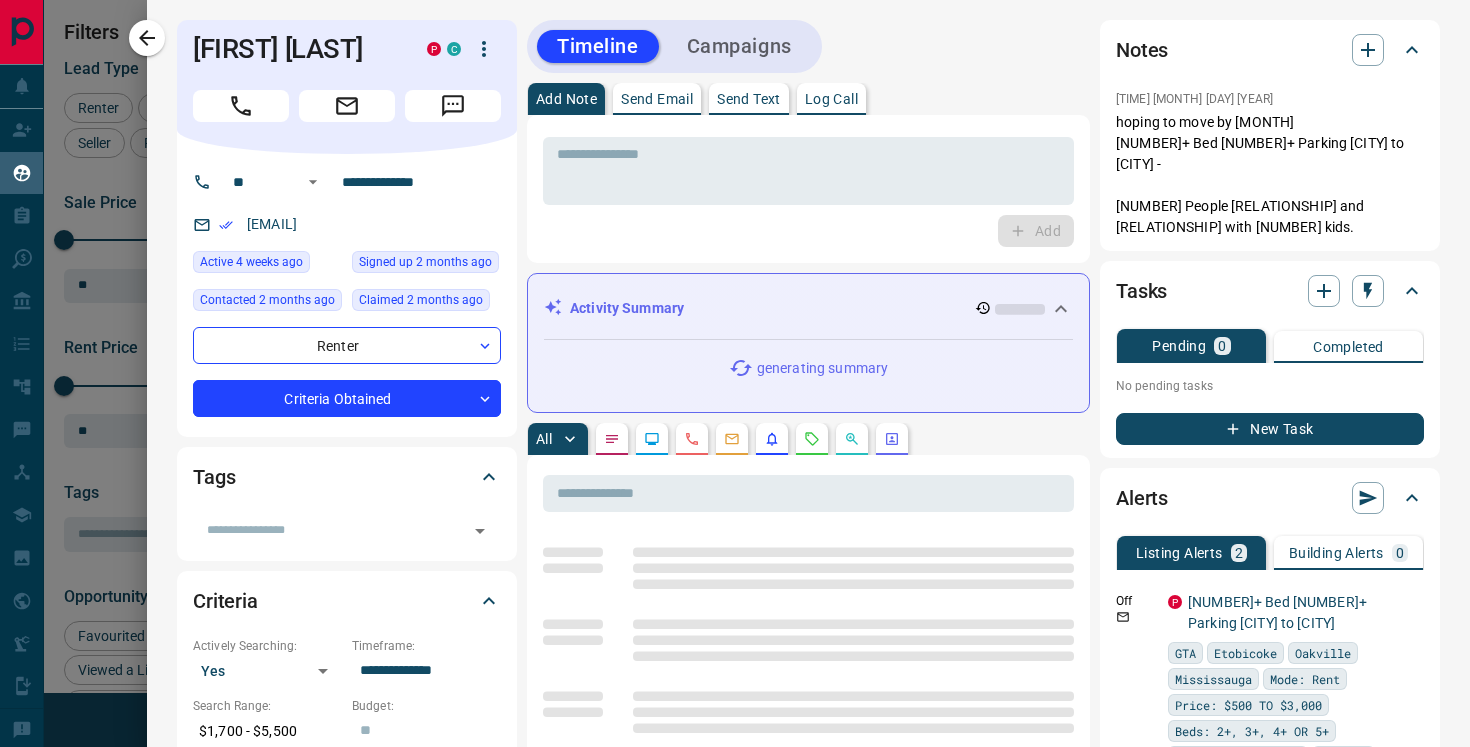 click 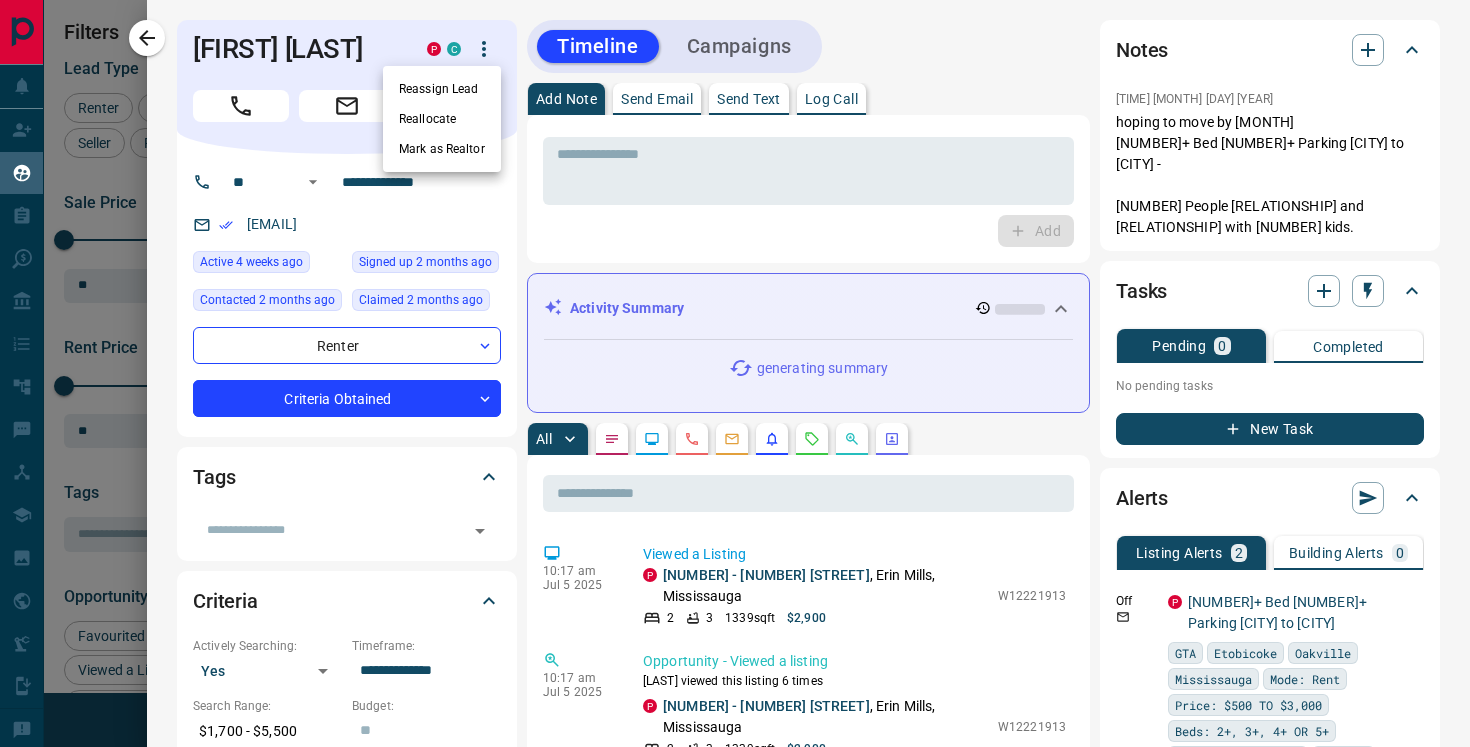 click at bounding box center (735, 373) 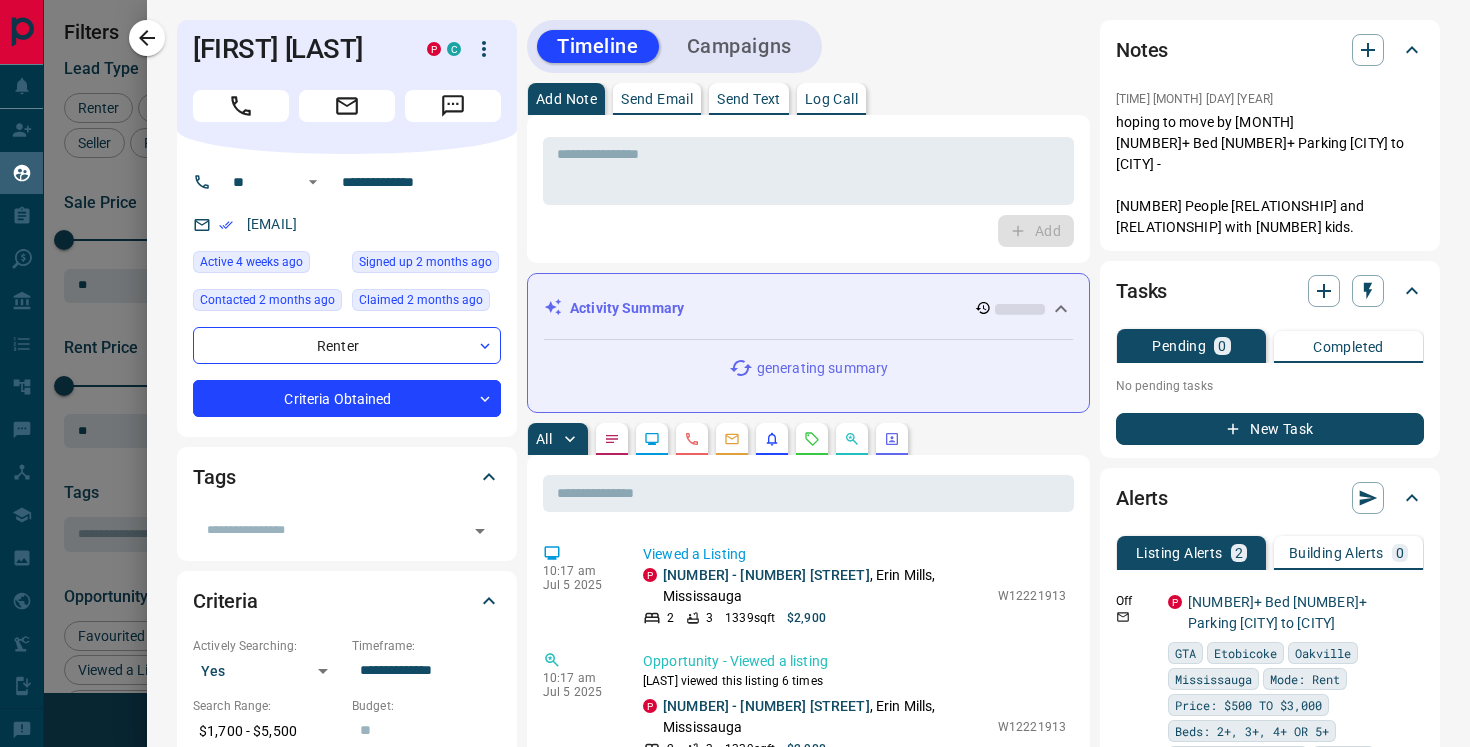 click 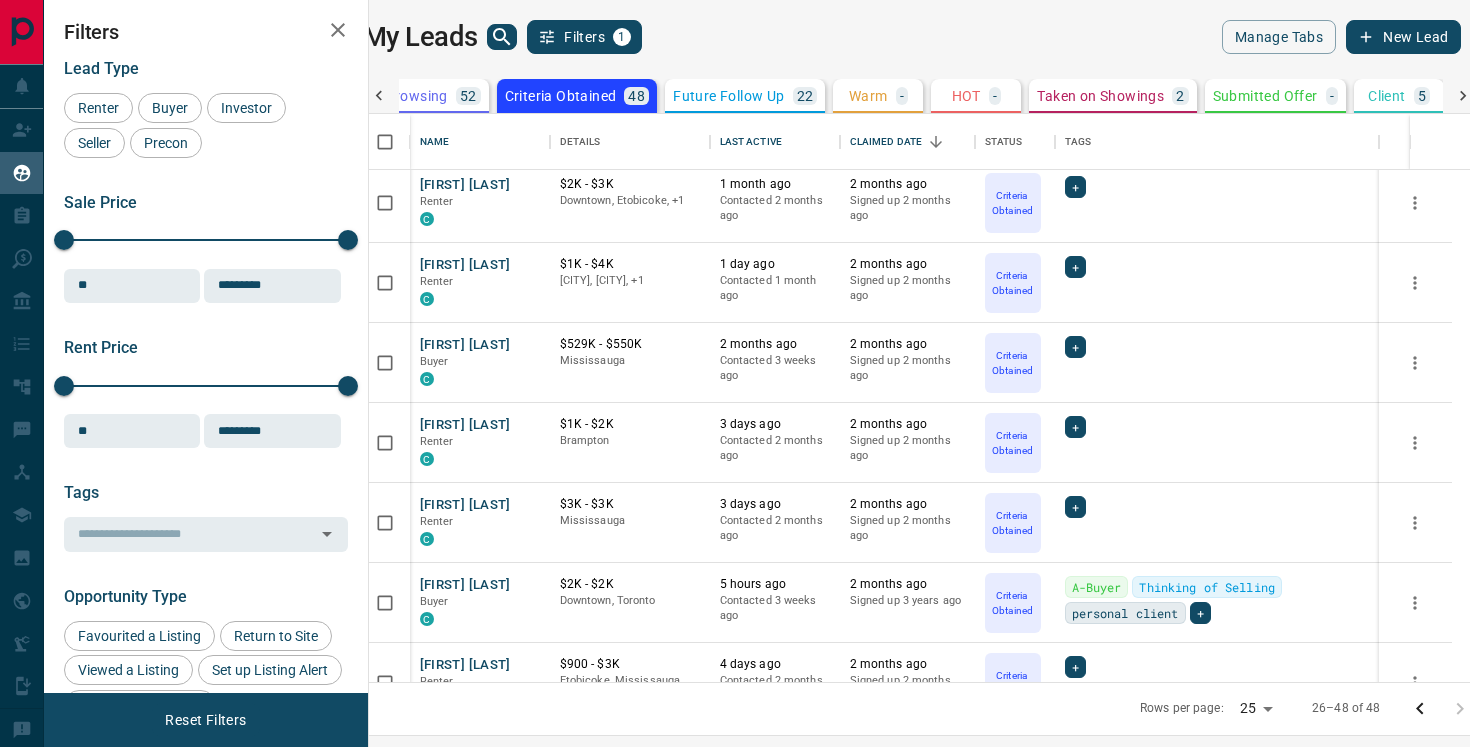 scroll, scrollTop: 0, scrollLeft: 0, axis: both 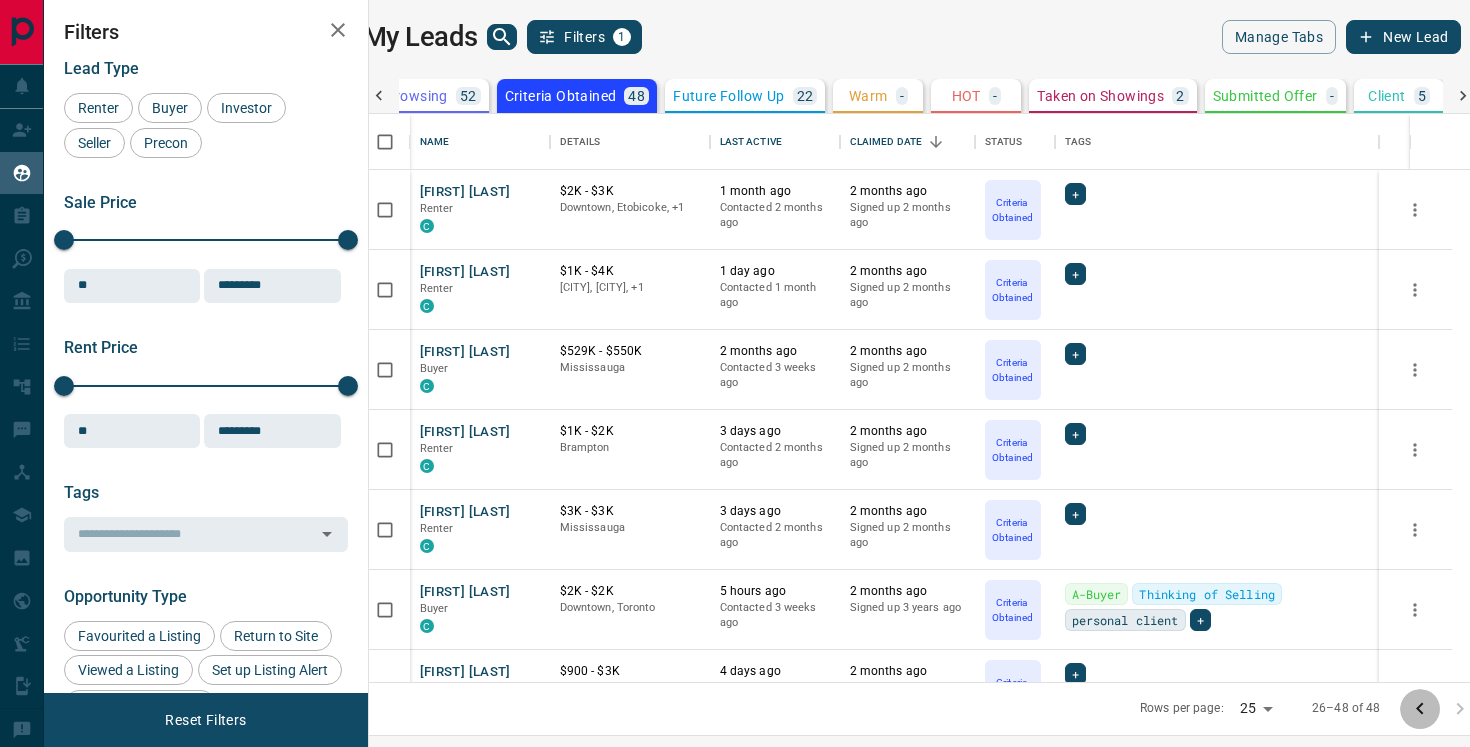 click 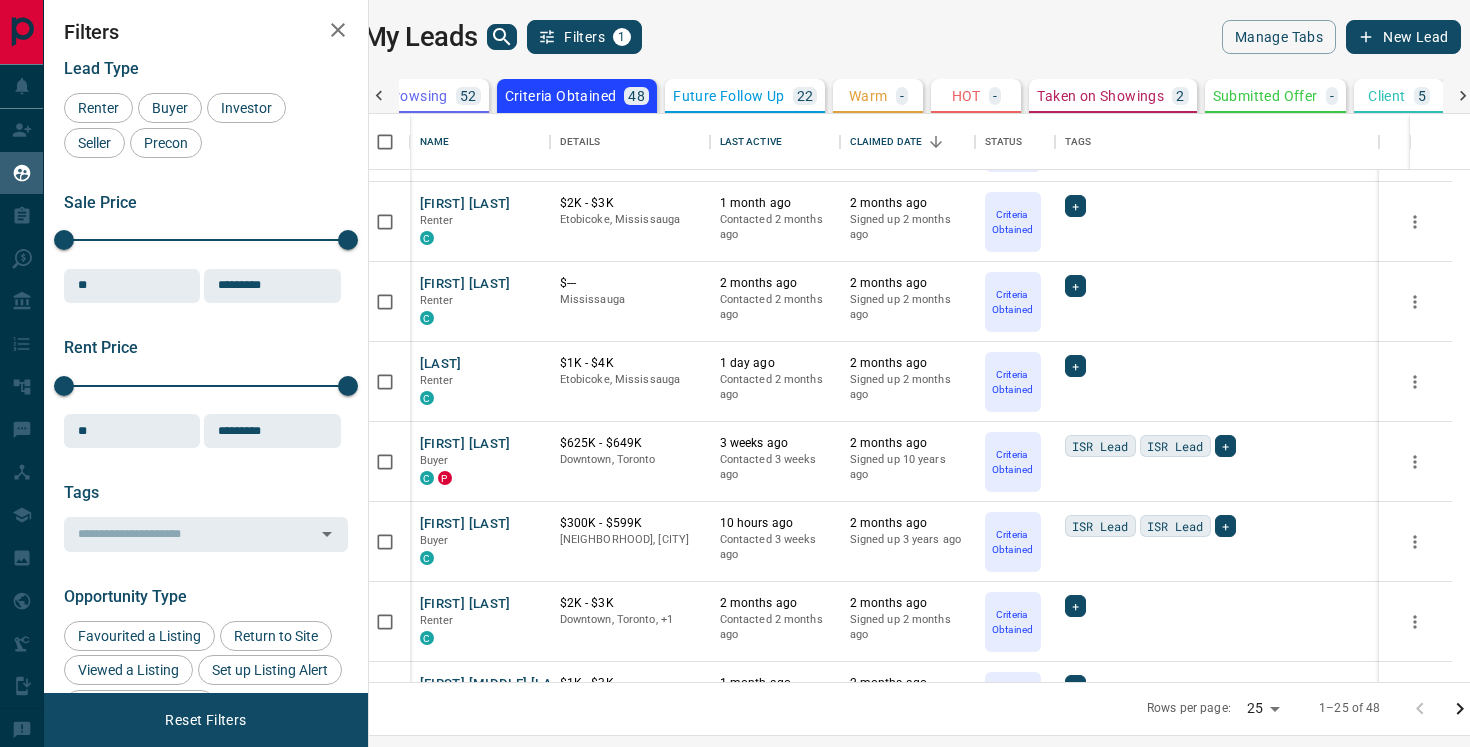 scroll, scrollTop: 1488, scrollLeft: 0, axis: vertical 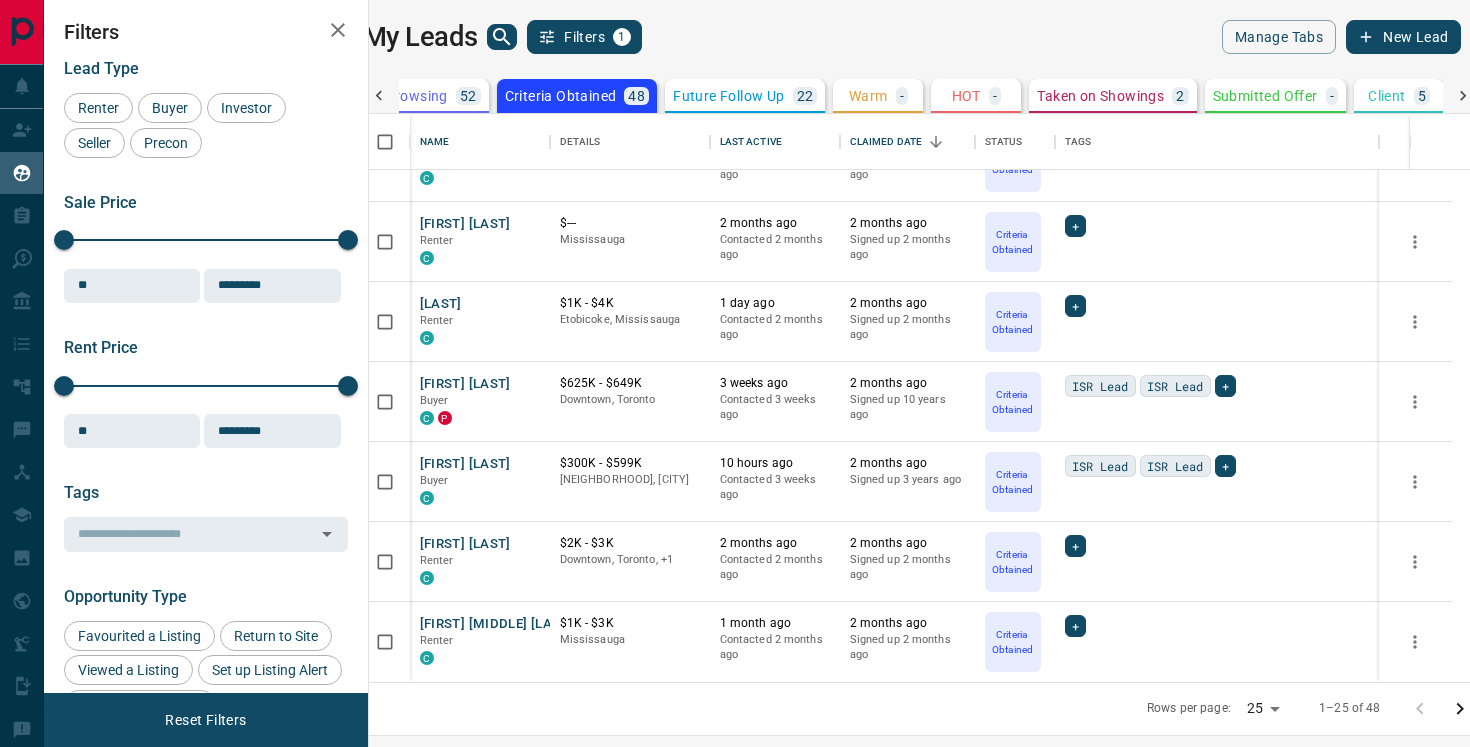 click on "Taken on Showings" at bounding box center (1100, 96) 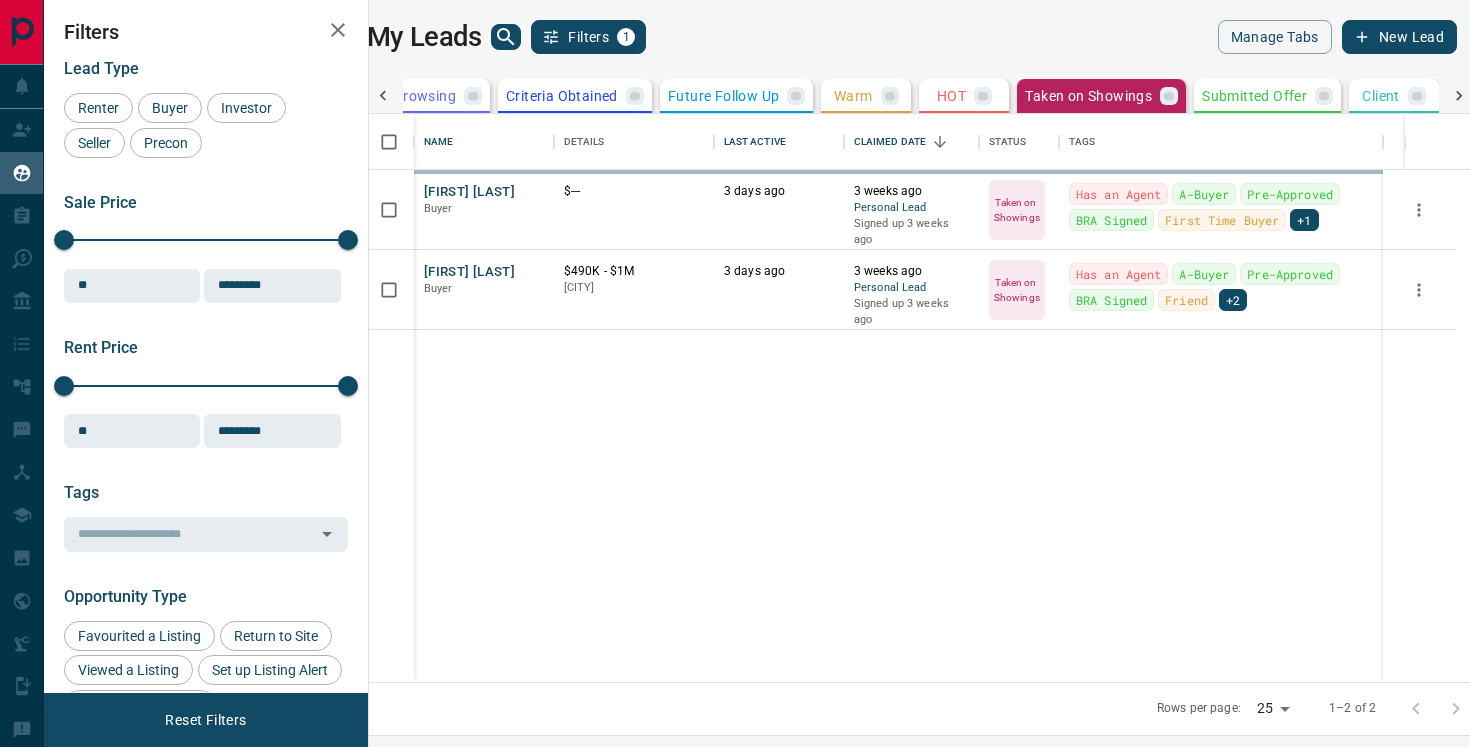 scroll, scrollTop: 0, scrollLeft: 0, axis: both 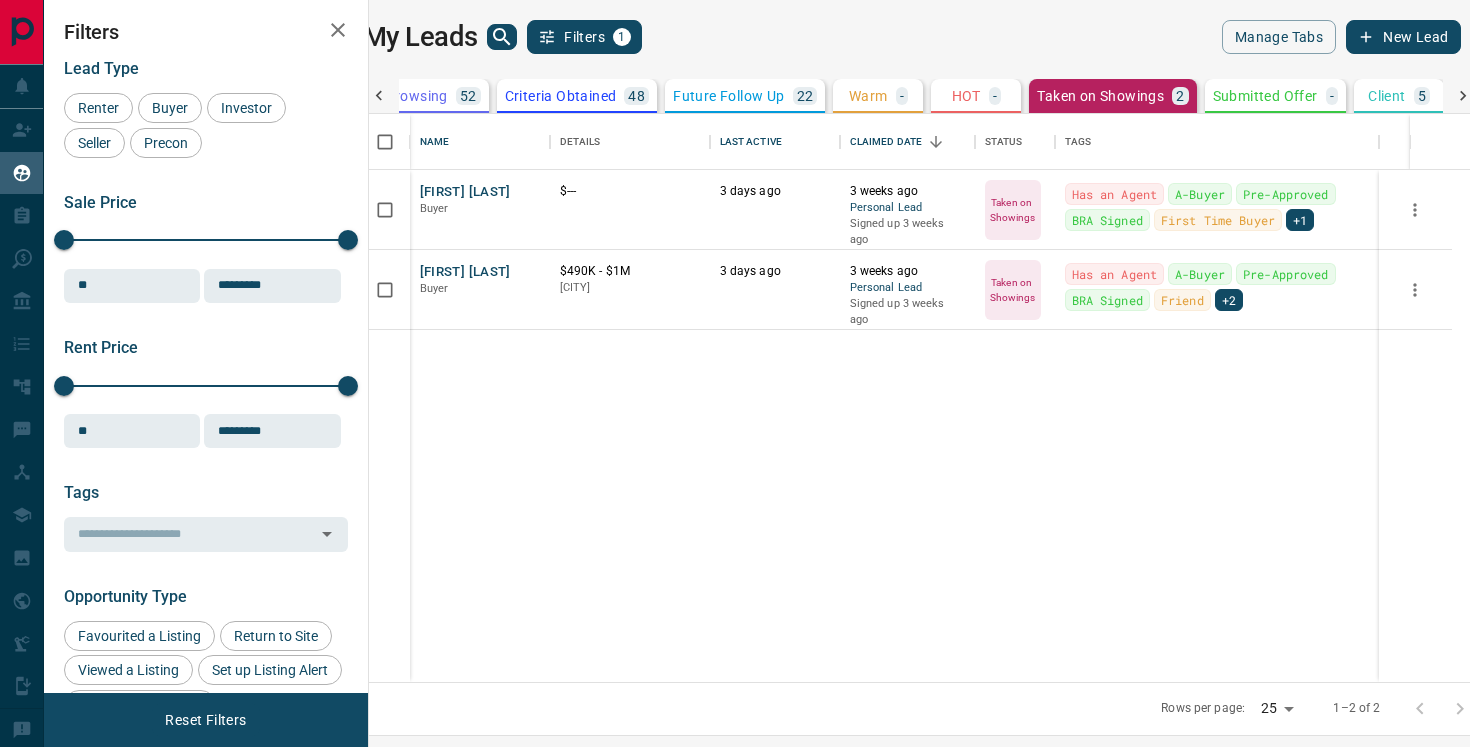 click on "Client" at bounding box center (1386, 96) 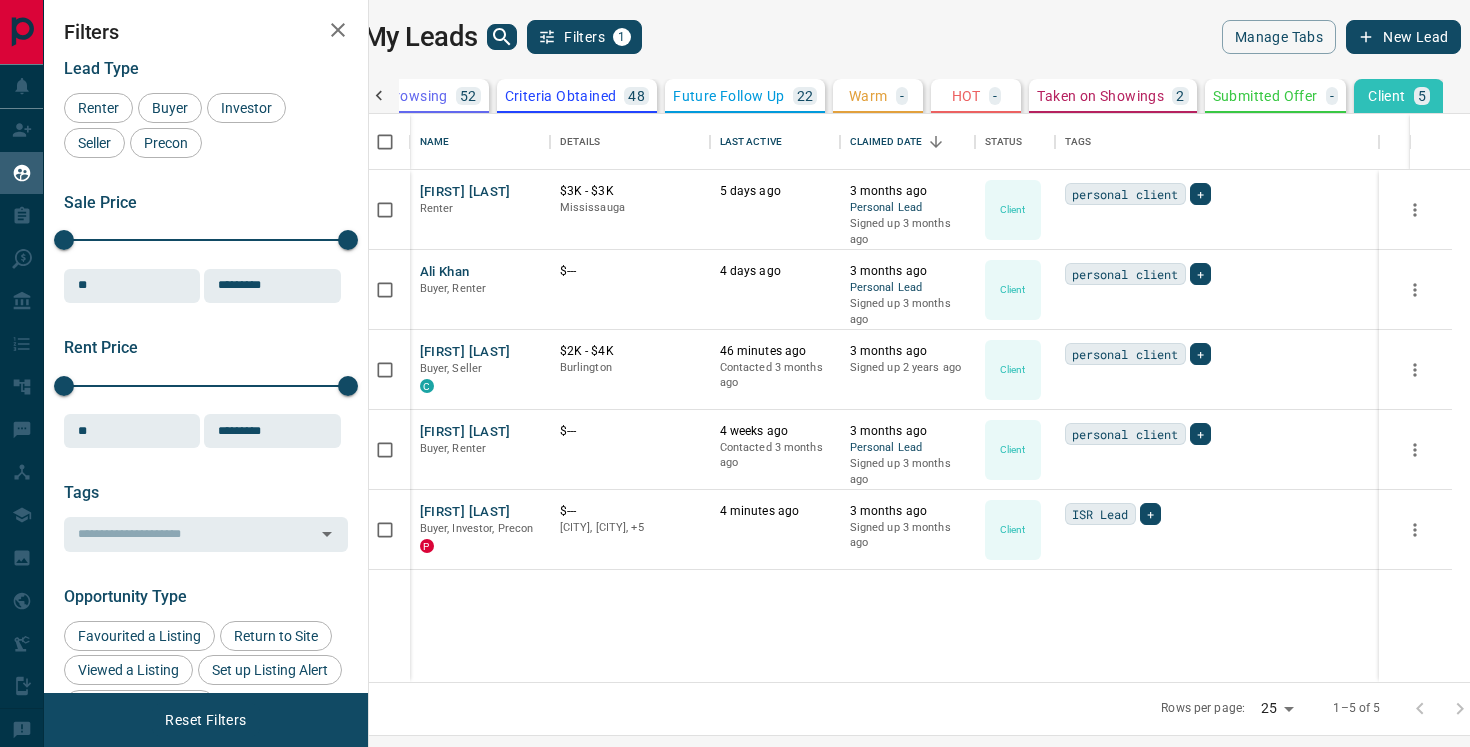 scroll, scrollTop: 0, scrollLeft: 281, axis: horizontal 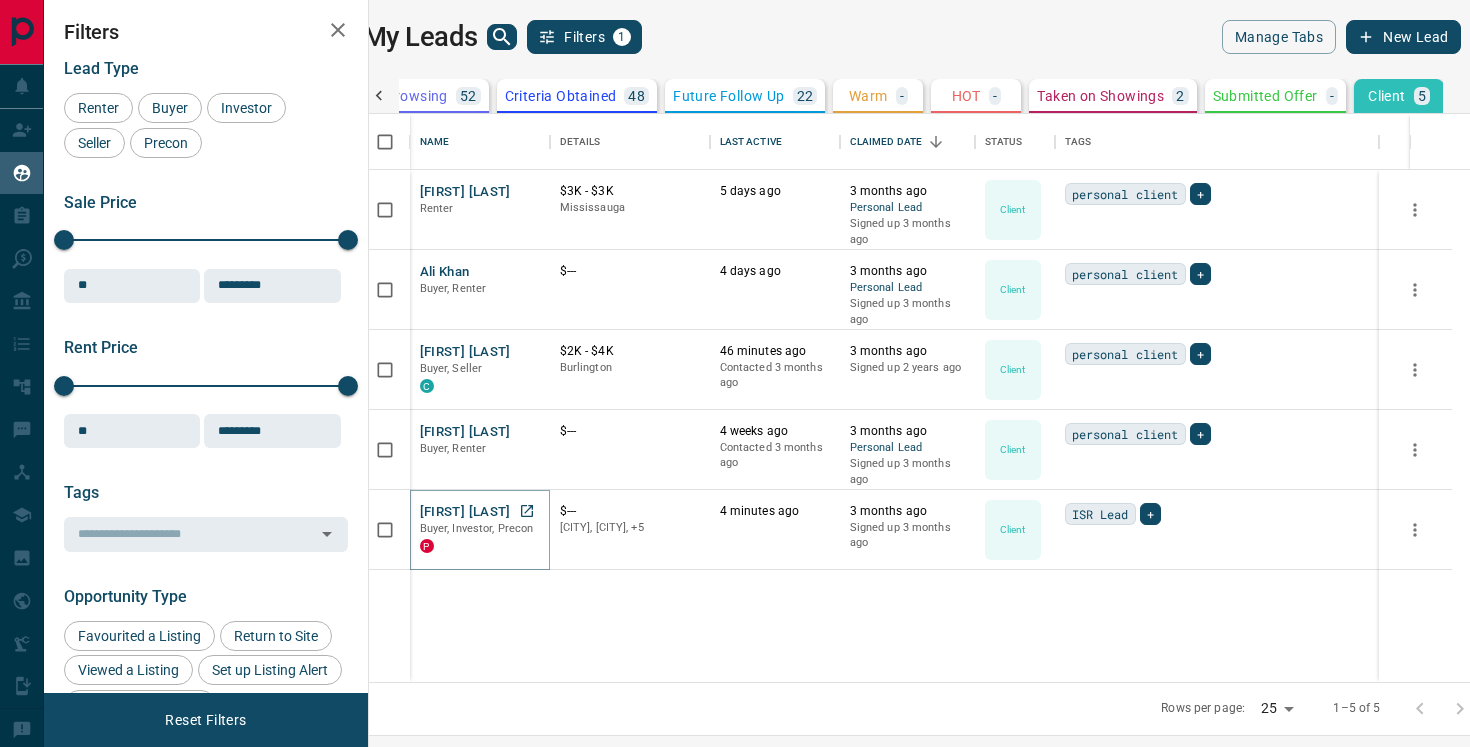 click on "[FIRST] [LAST]" at bounding box center (465, 512) 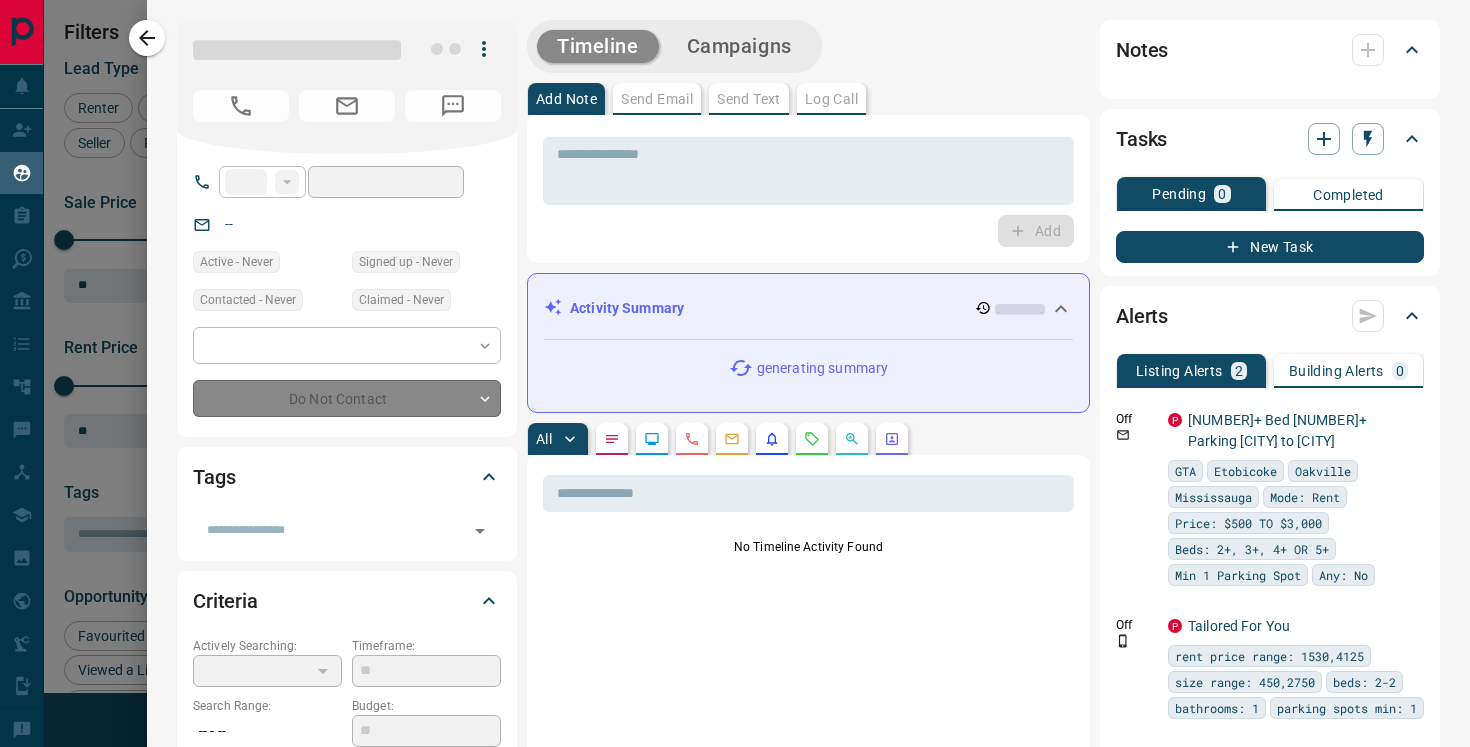 type on "**" 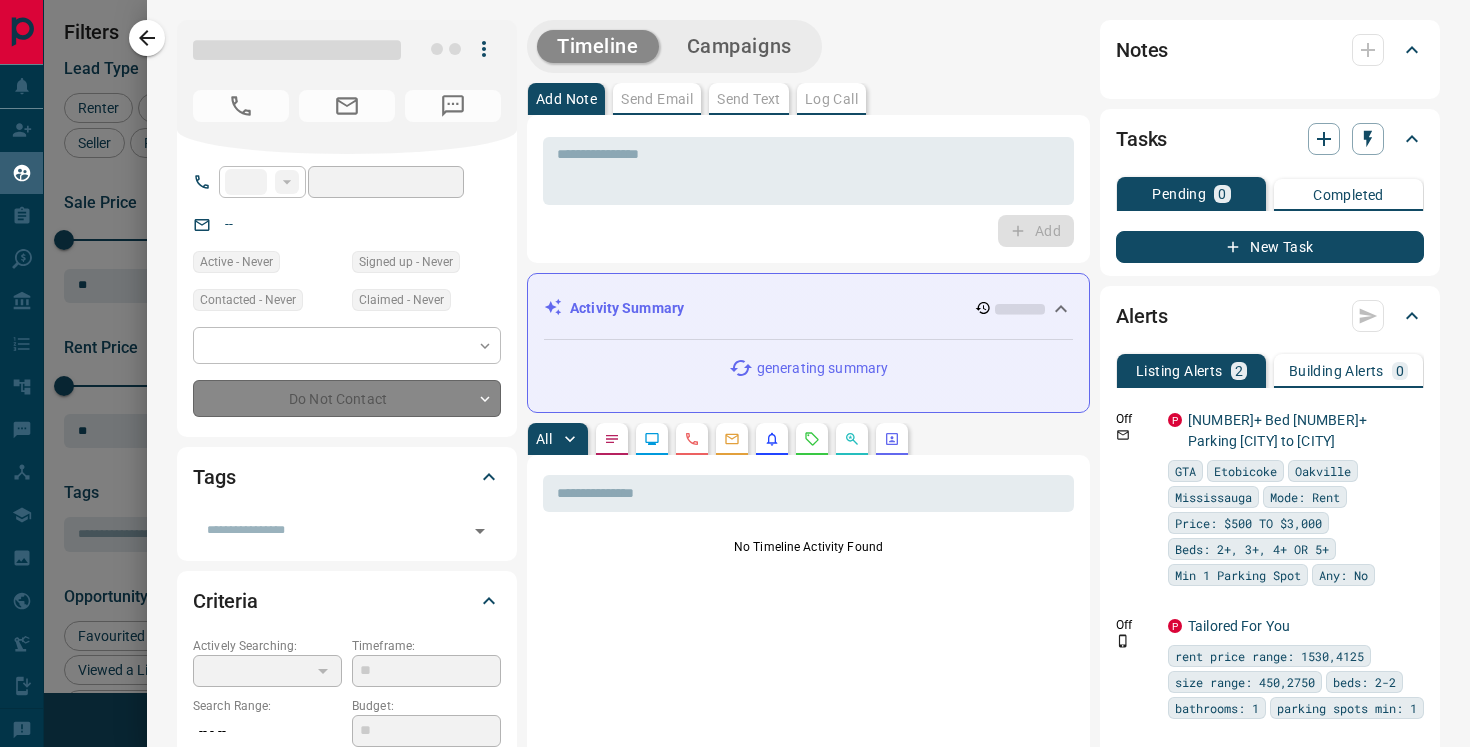 type on "**********" 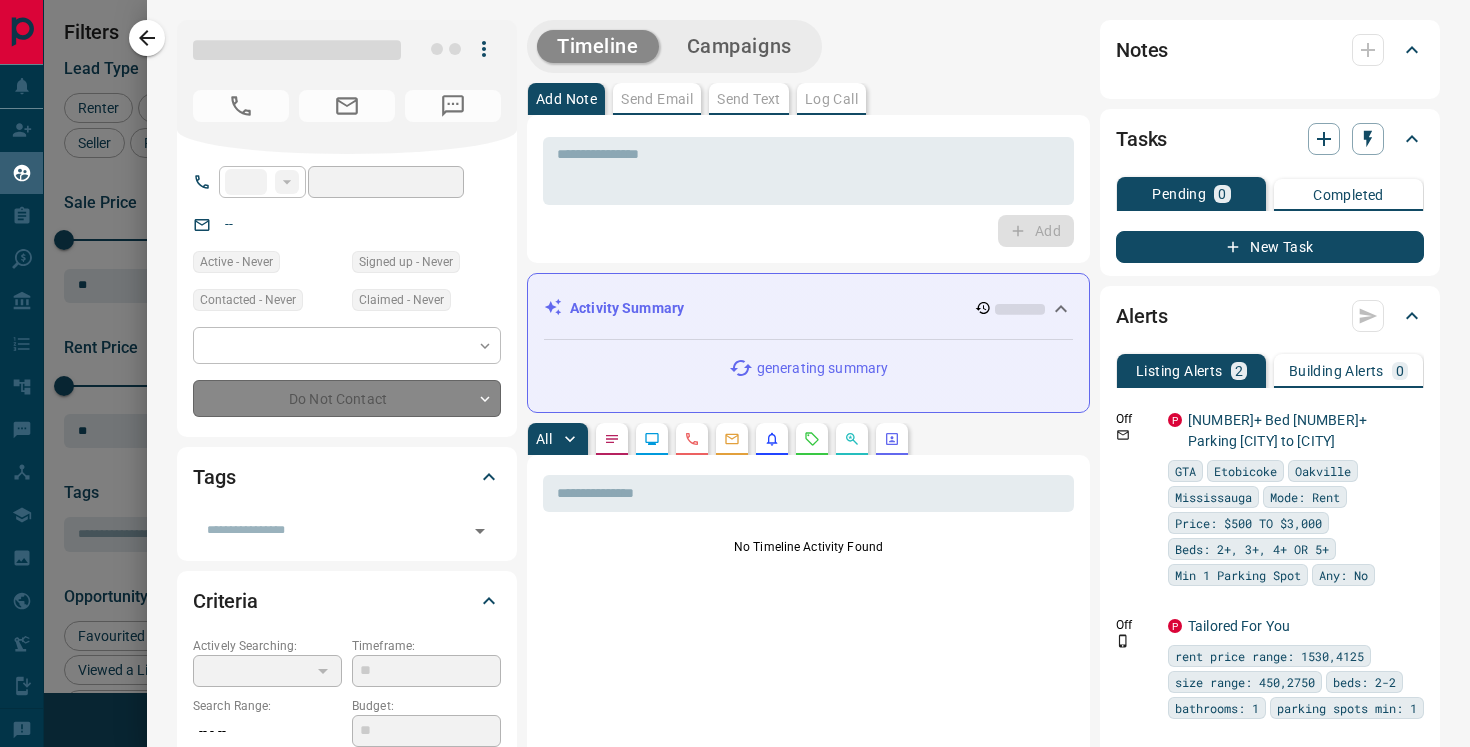 type on "**********" 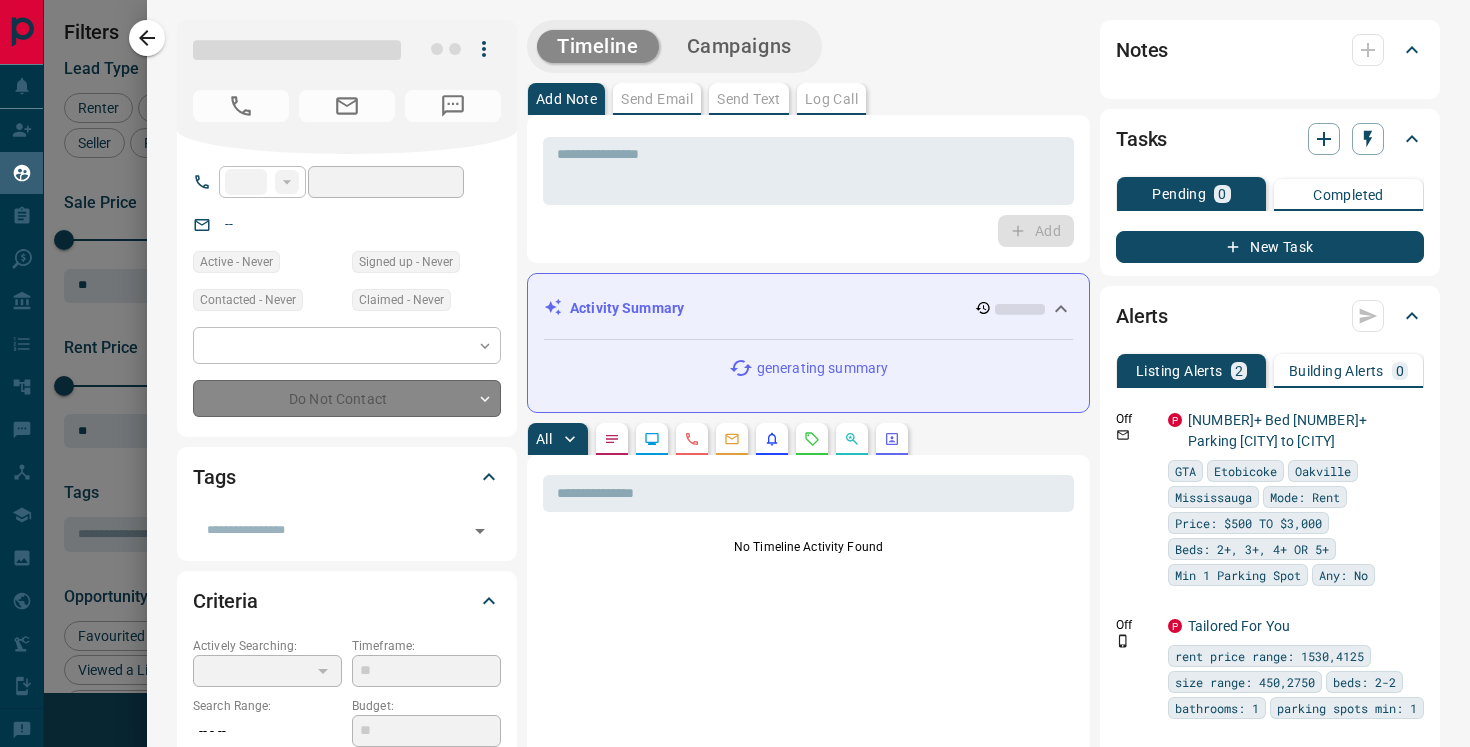 type on "**" 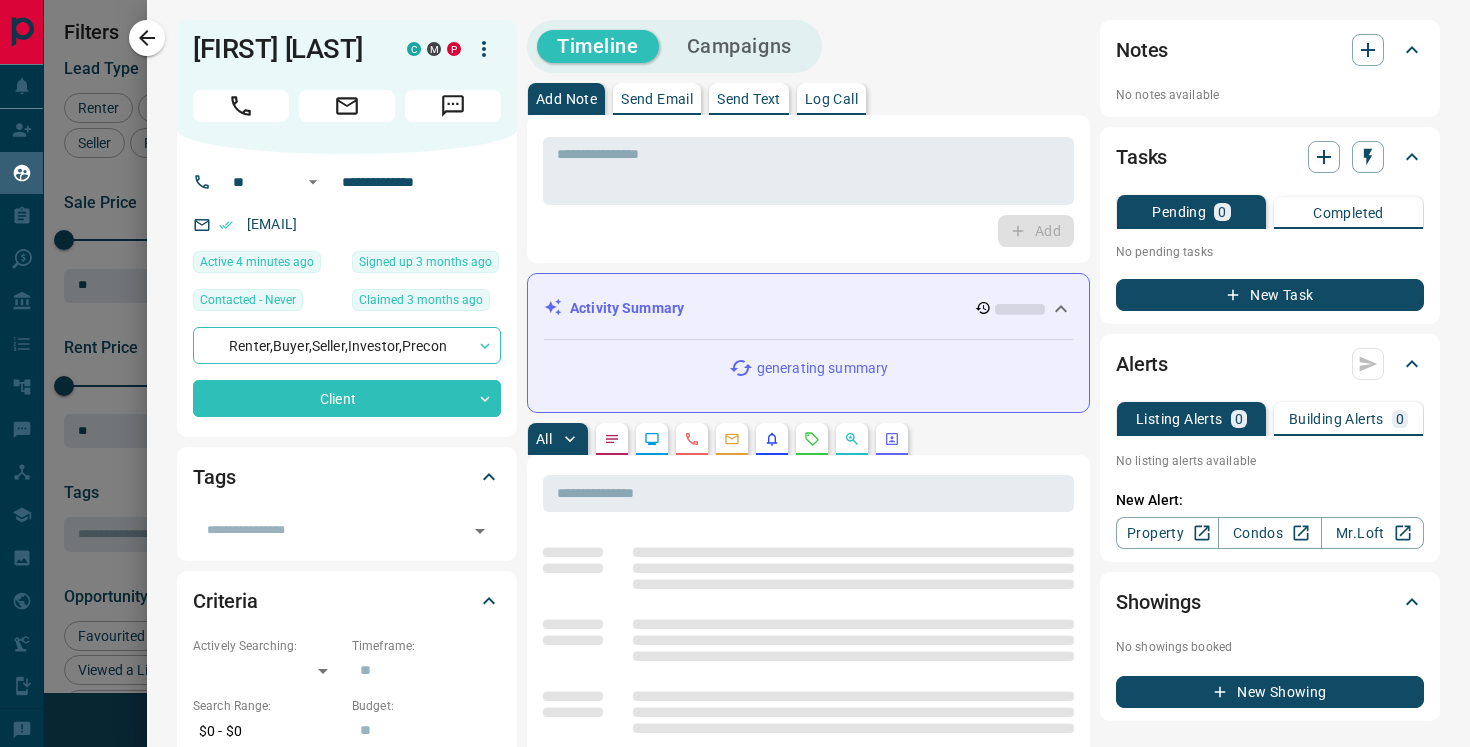 click 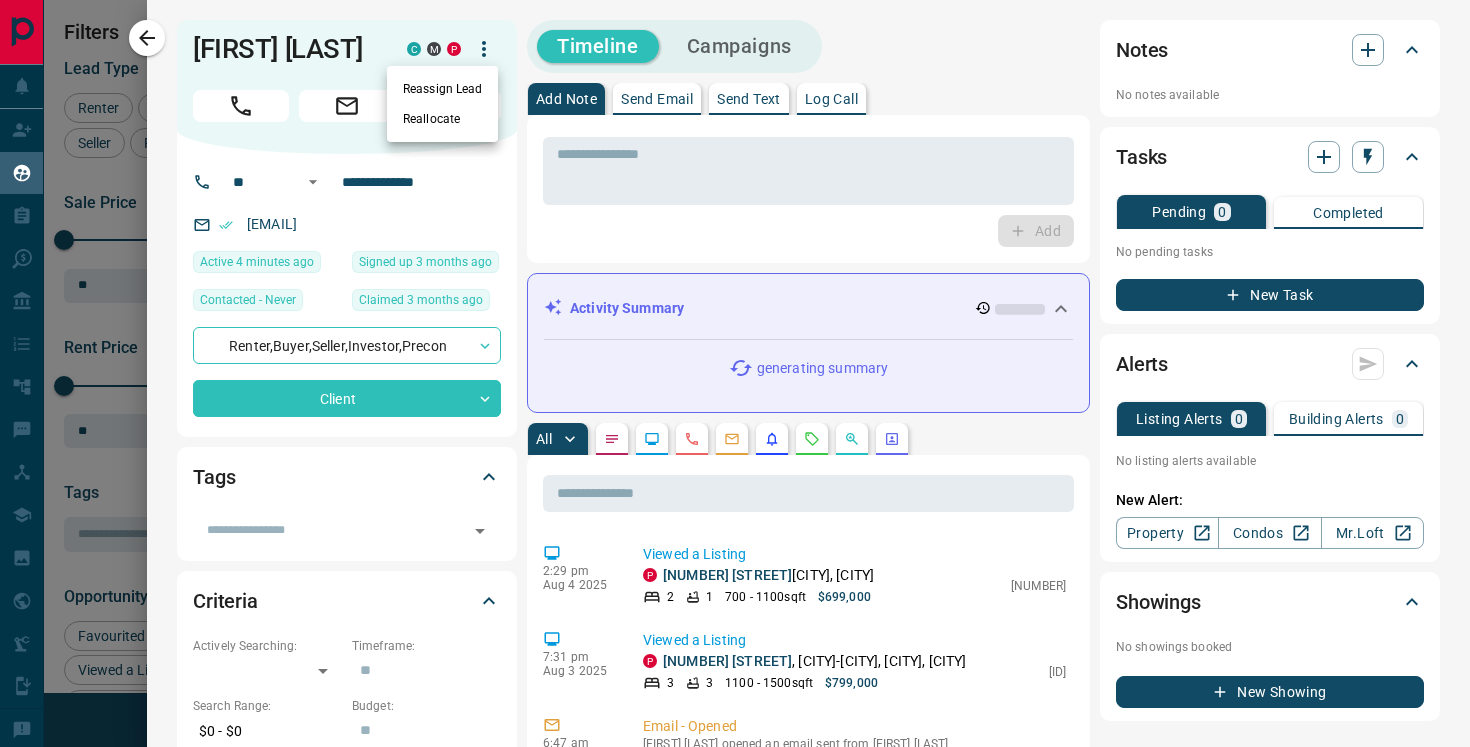 click at bounding box center [735, 373] 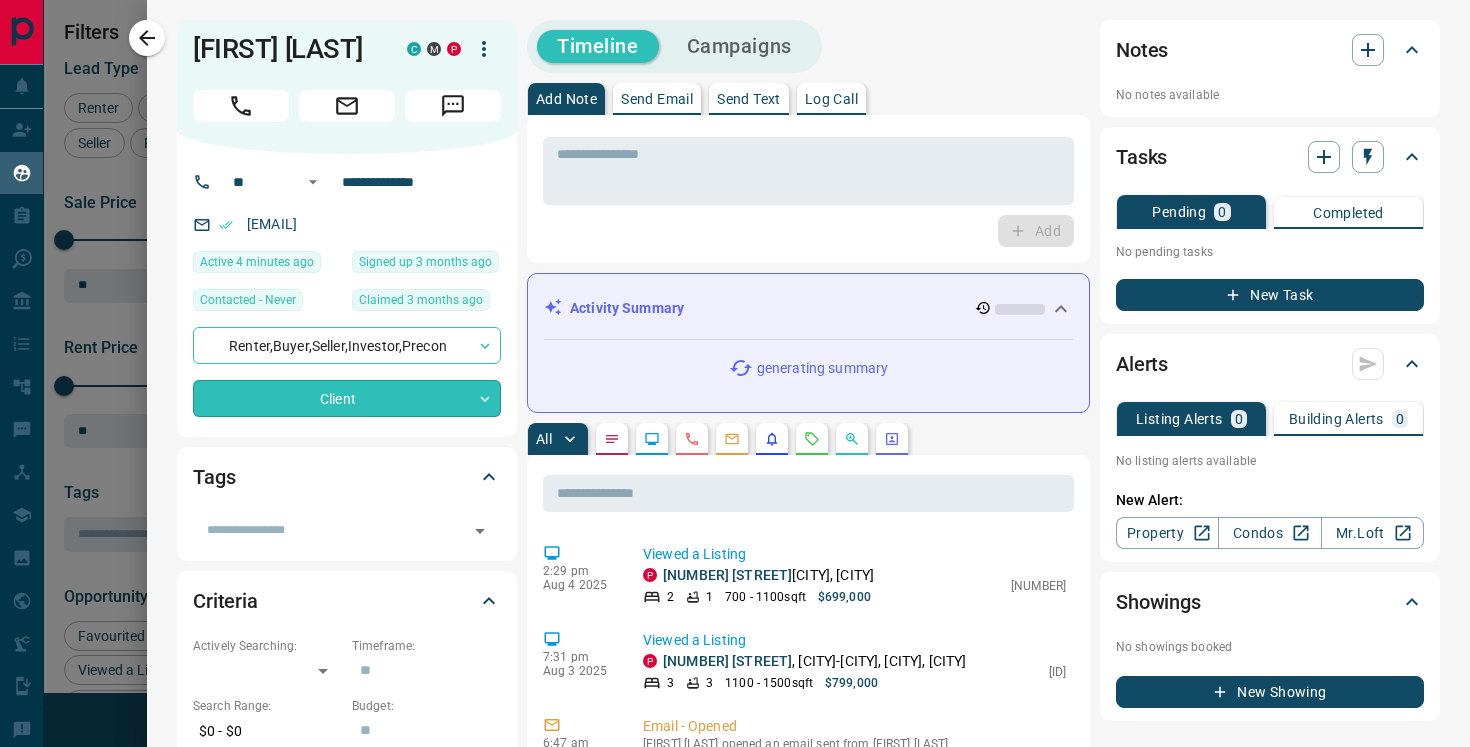 click on "Lead Transfers Claim Leads My Leads Tasks Opportunities Deals Campaigns Automations Messages Broker Bay Training Media Services Agent Resources Precon Worksheet Mobile Apps Disclosure Logout My Leads Filters 1 Manage Tabs New Lead All 593 TBD 427 Do Not Contact - Not Responsive 8 Bogus 29 Just Browsing 52 Criteria Obtained 48 Future Follow Up 22 Warm - HOT - Taken on Showings 2 Submitted Offer - Client 5 Name Details Last Active Claimed Date Status Tags [FIRST] [LAST] Renter $3K - $3K [CITY] 5 days ago 3 months ago Personal Lead Signed up 3 months ago Client personal client + [FIRST] [LAST] Buyer, Renter $--- 4 days ago 3 months ago Personal Lead Signed up 3 months ago Client personal client + [FIRST] [LAST] Buyer, Seller C $2K - $4K [CITY] 46 minutes ago Contacted 3 months ago 3 months ago Signed up 2 years ago Client personal client + [FIRST] [LAST] P $--- 4 minutes ago" at bounding box center [735, 361] 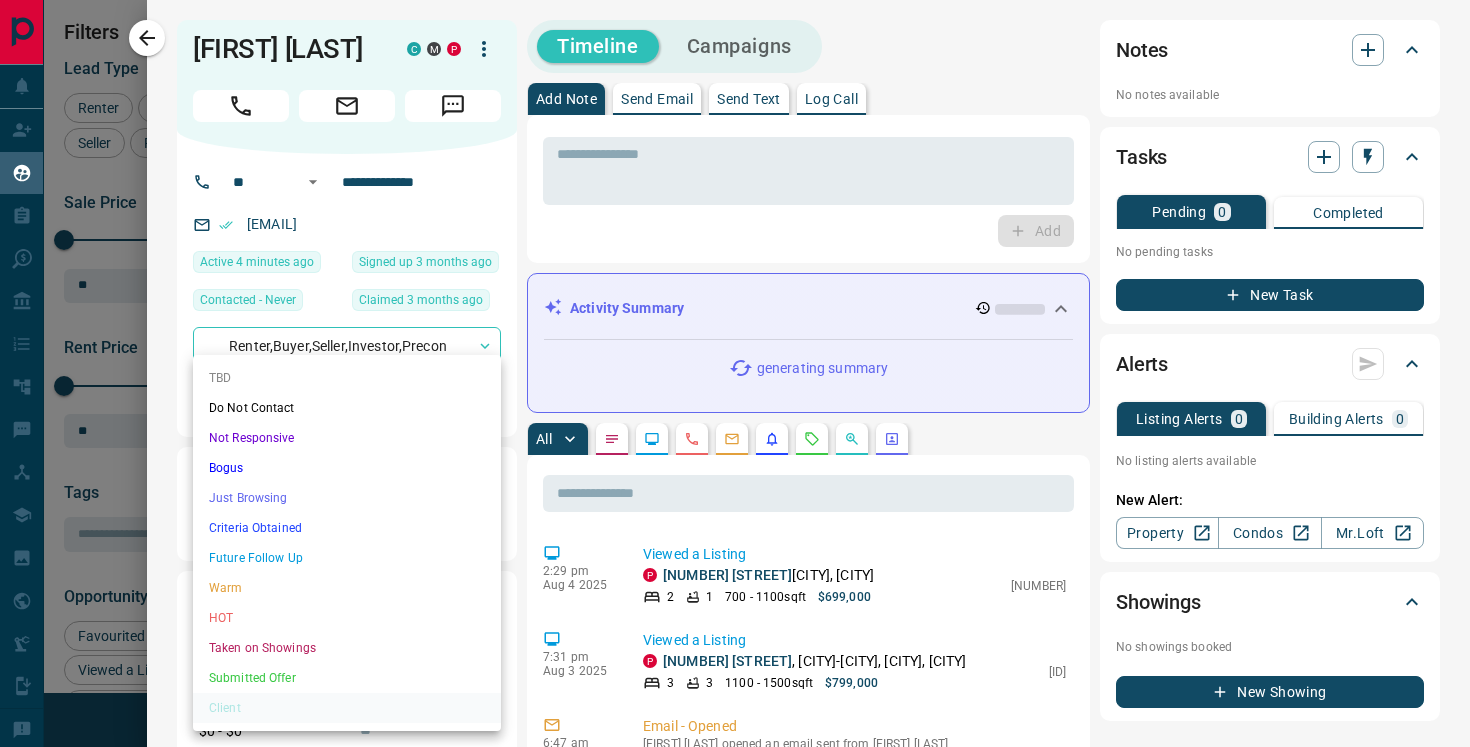 click at bounding box center [735, 373] 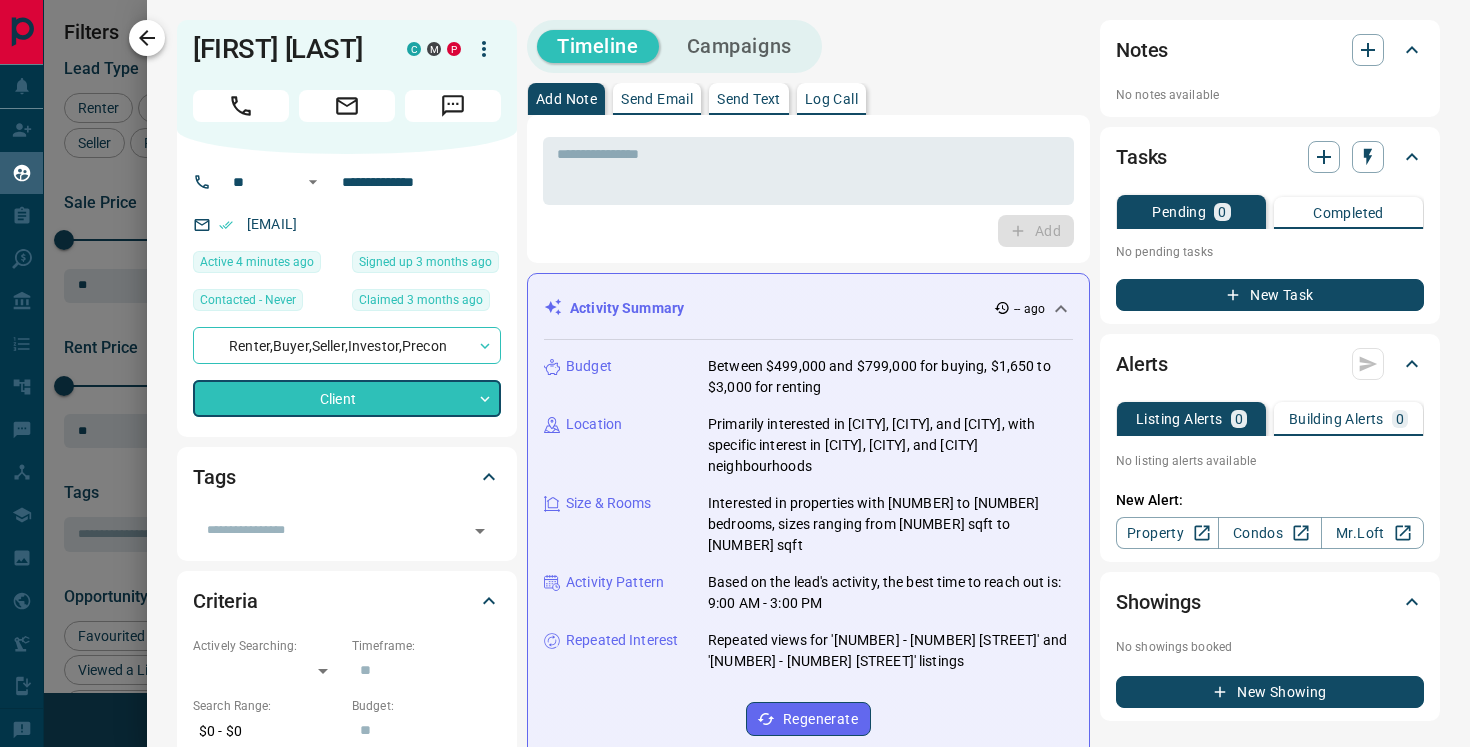 click 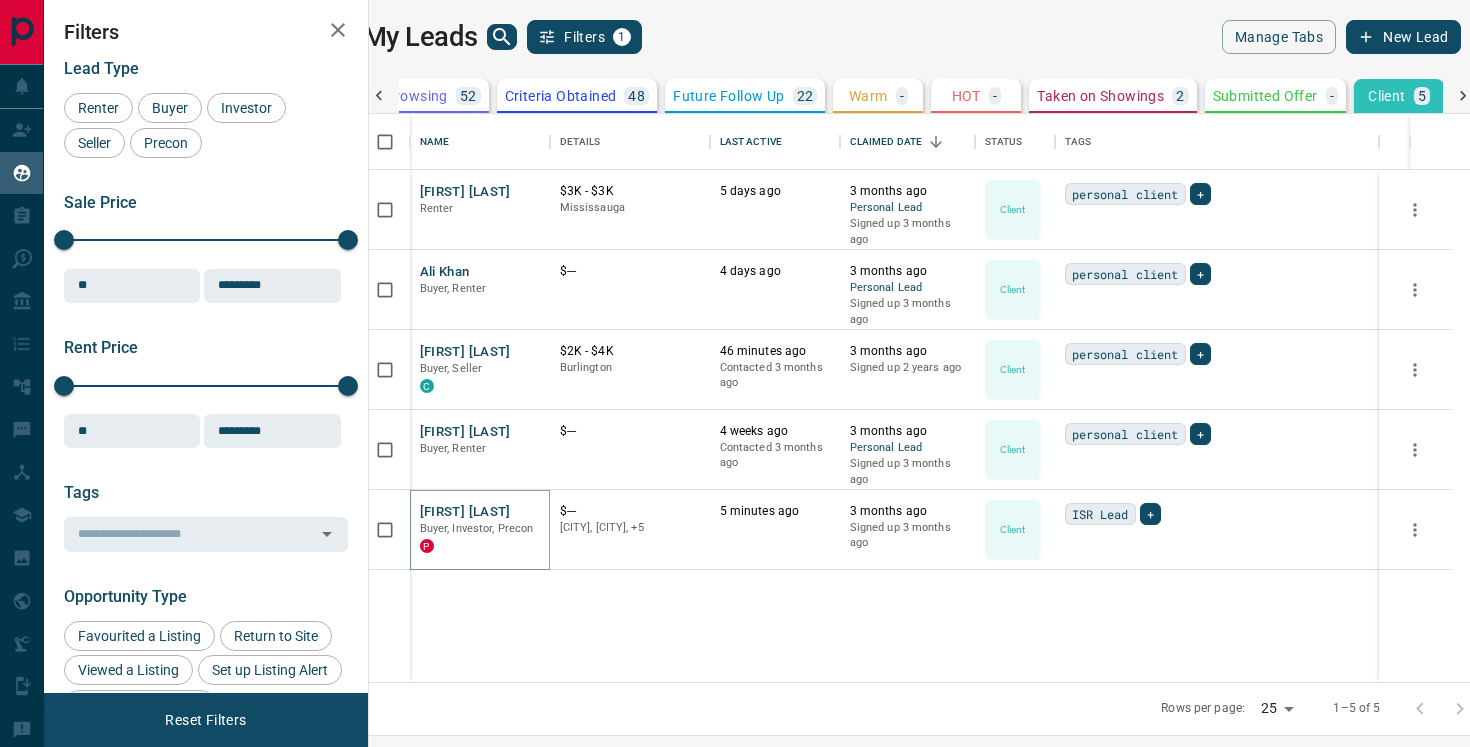 scroll, scrollTop: 0, scrollLeft: 281, axis: horizontal 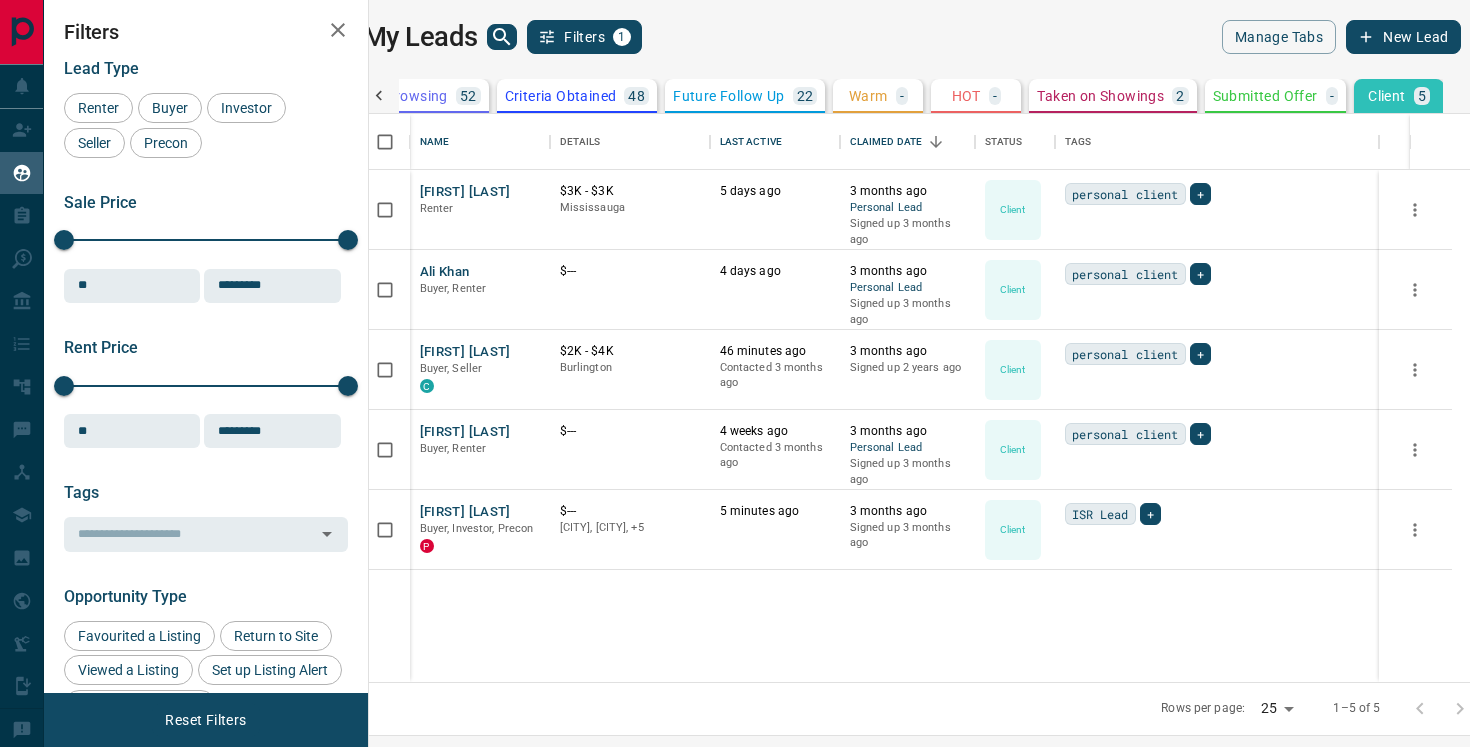 click on "My Leads Filters 1" at bounding box center (637, 37) 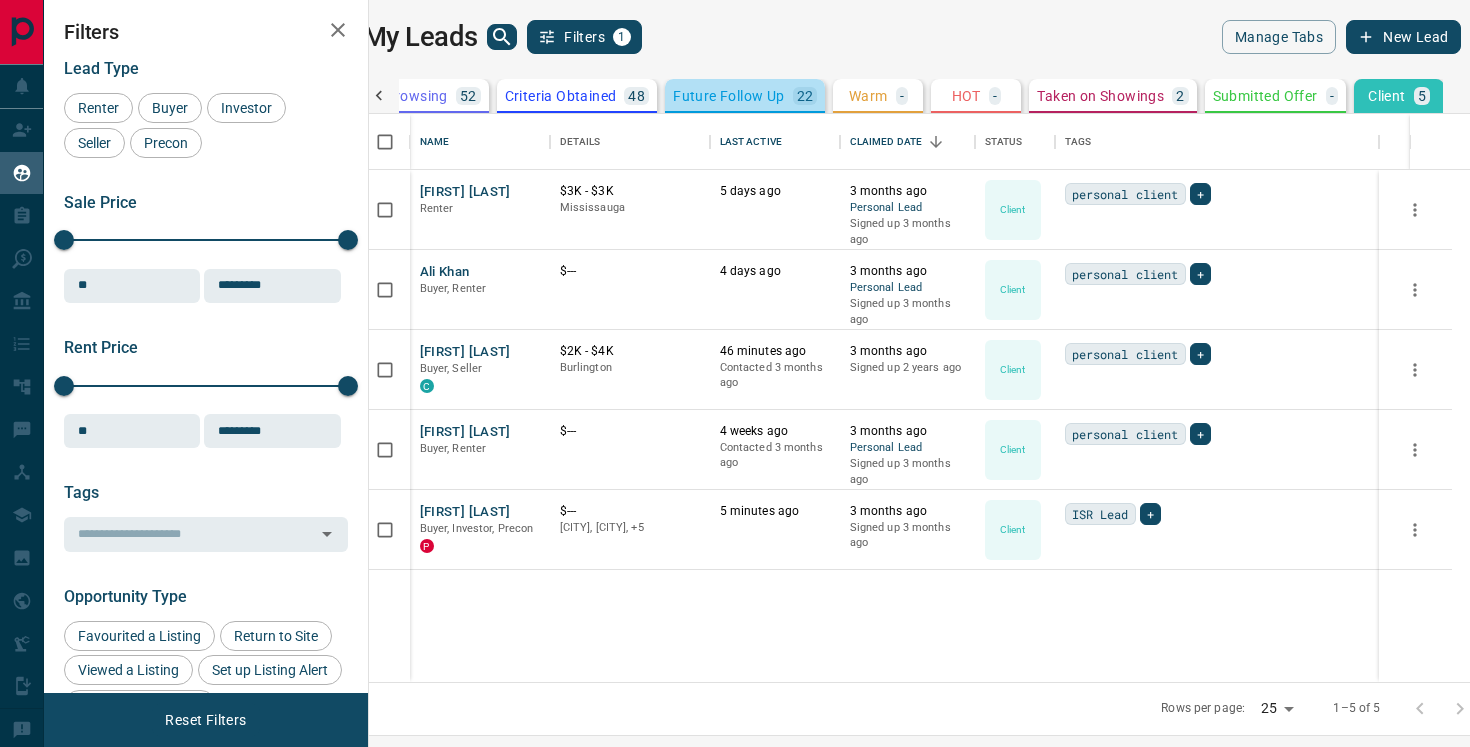 click on "Future Follow Up" at bounding box center [728, 96] 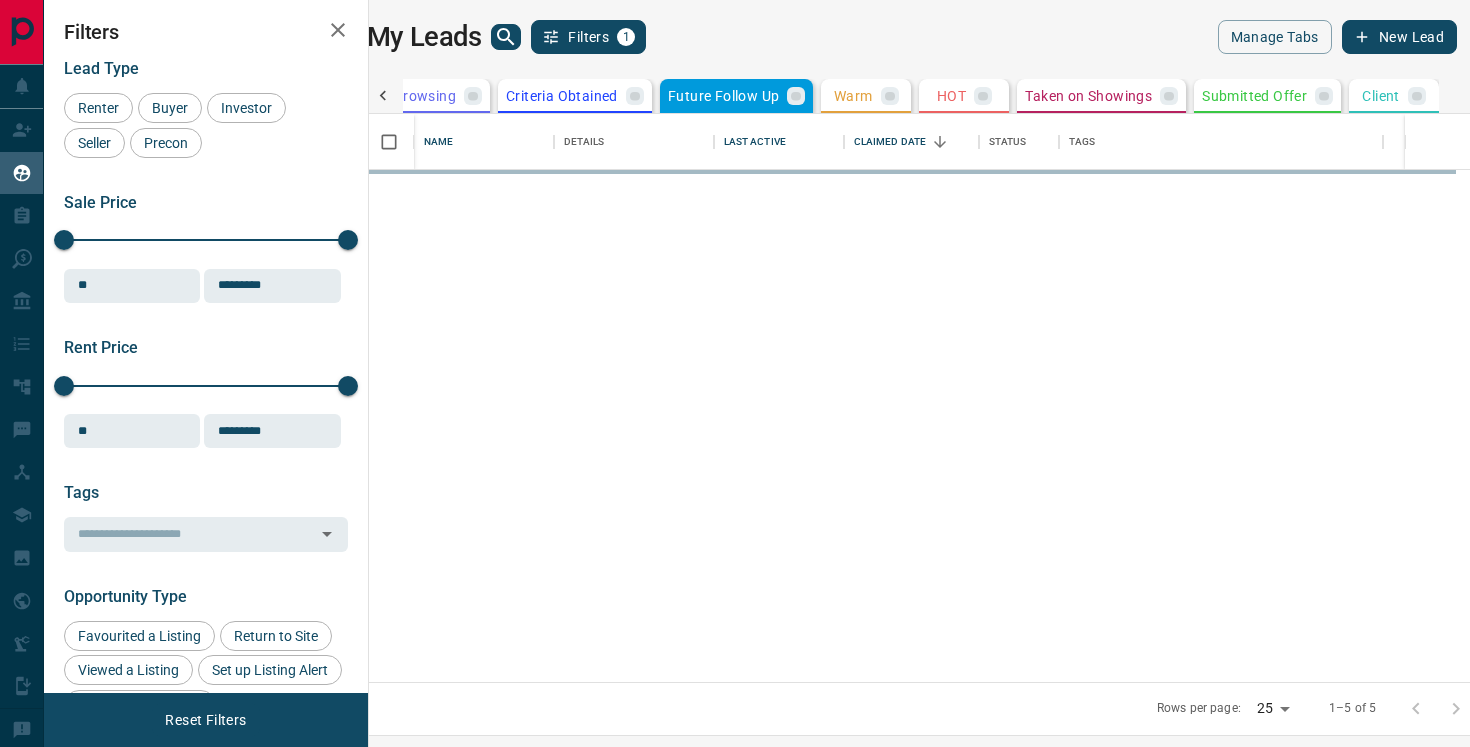 scroll, scrollTop: 0, scrollLeft: 269, axis: horizontal 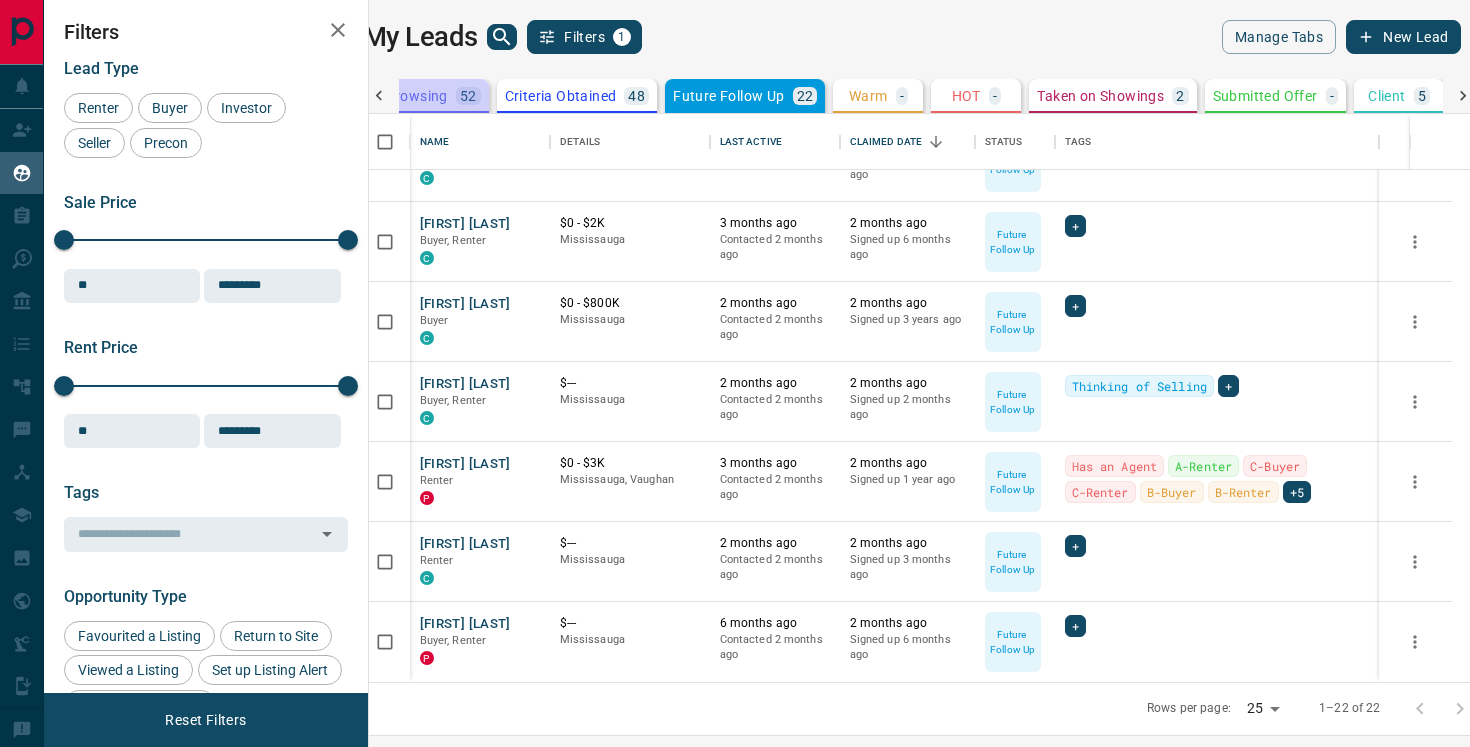 click on "Just Browsing" at bounding box center [400, 96] 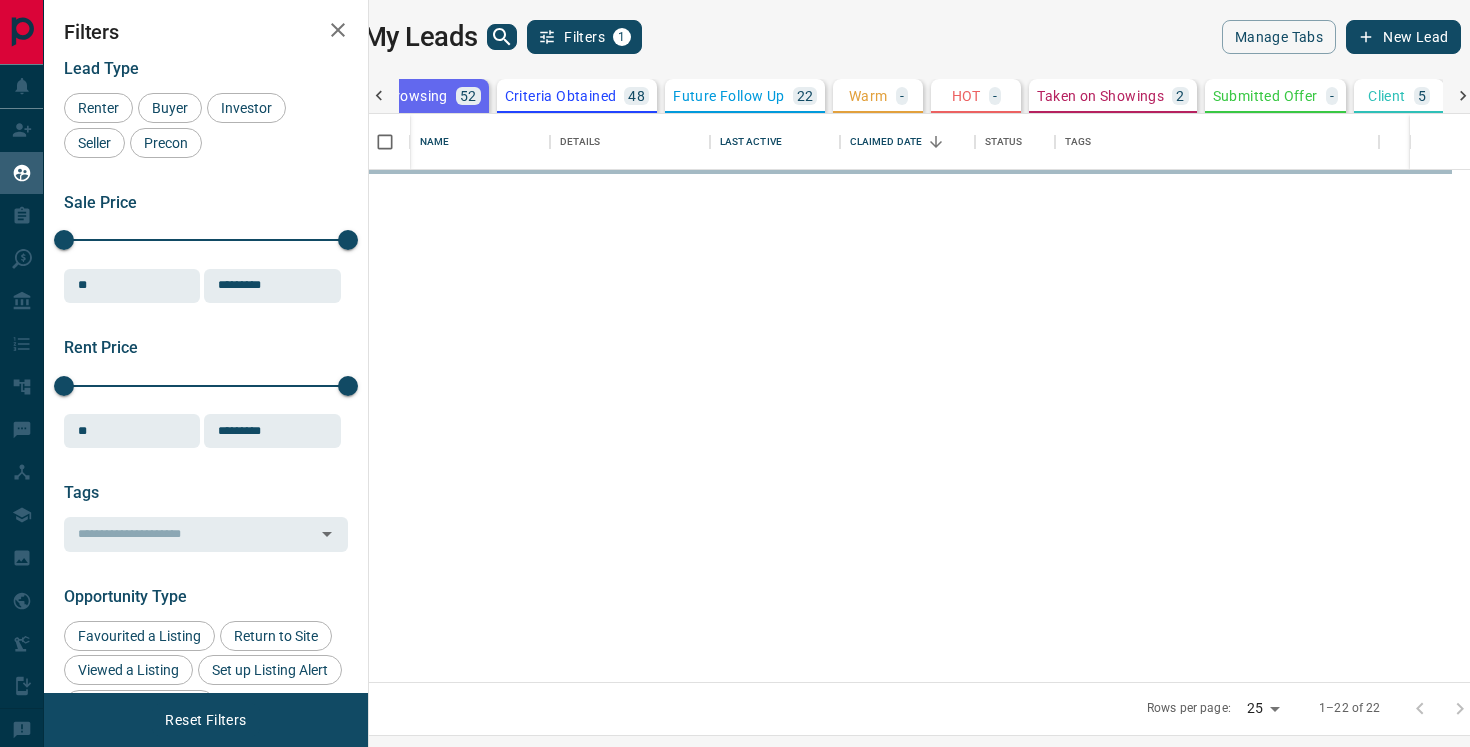 scroll, scrollTop: 0, scrollLeft: 0, axis: both 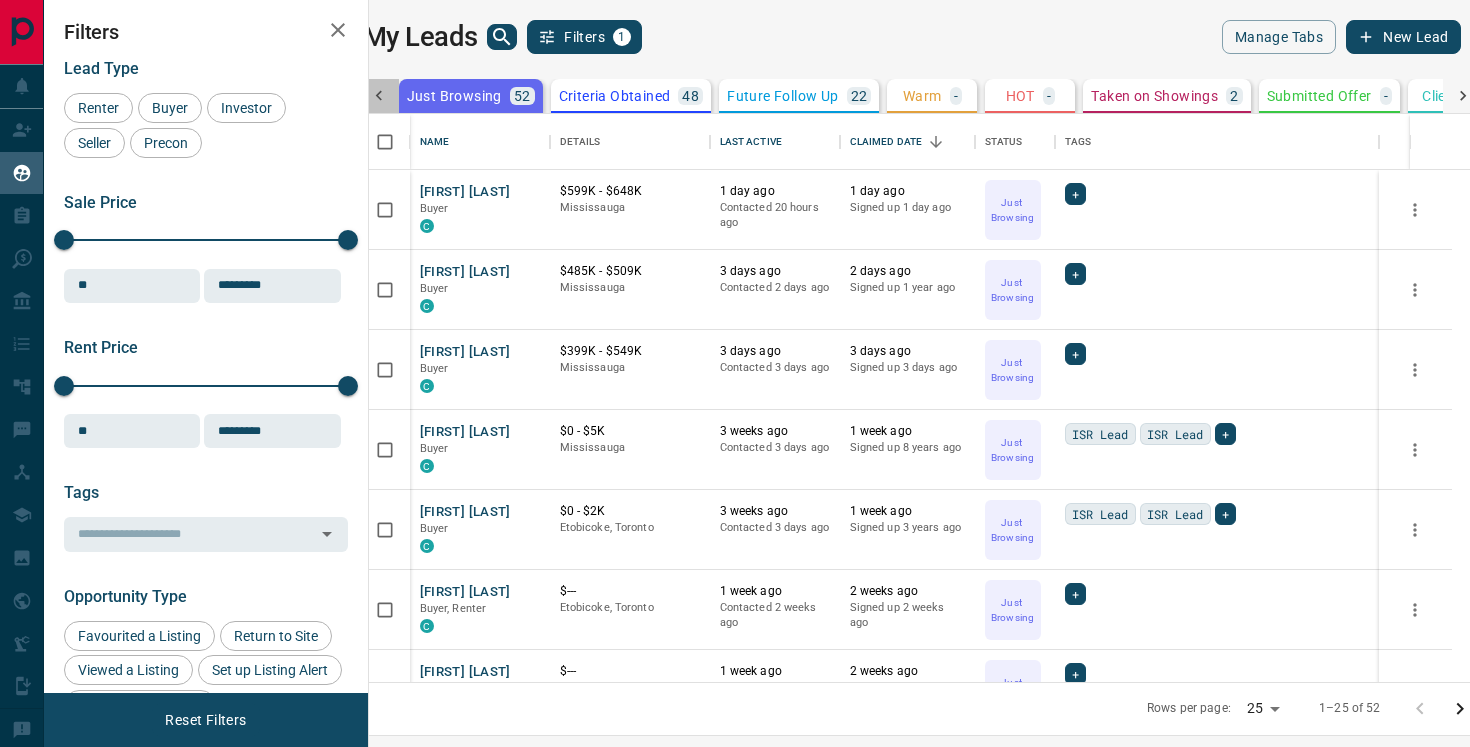 click 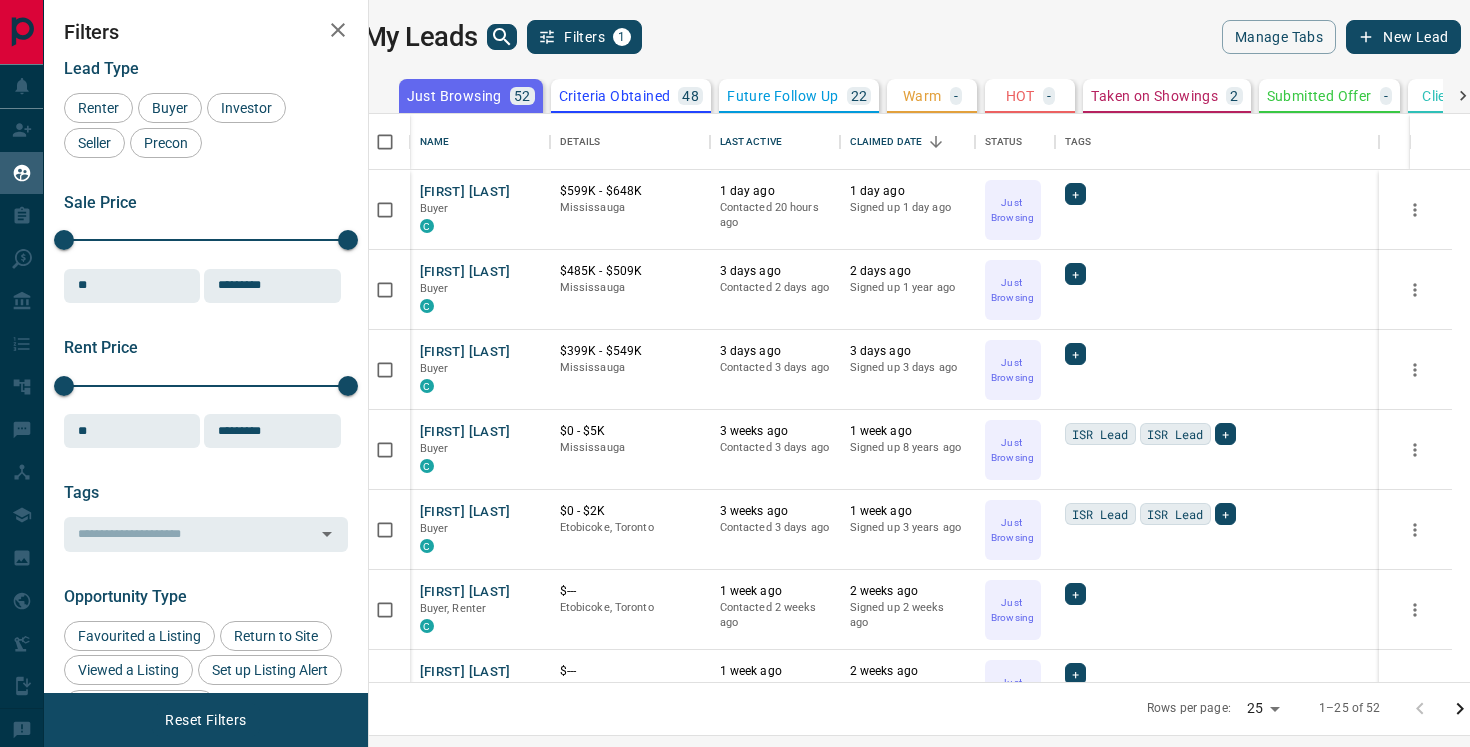 scroll, scrollTop: 0, scrollLeft: 0, axis: both 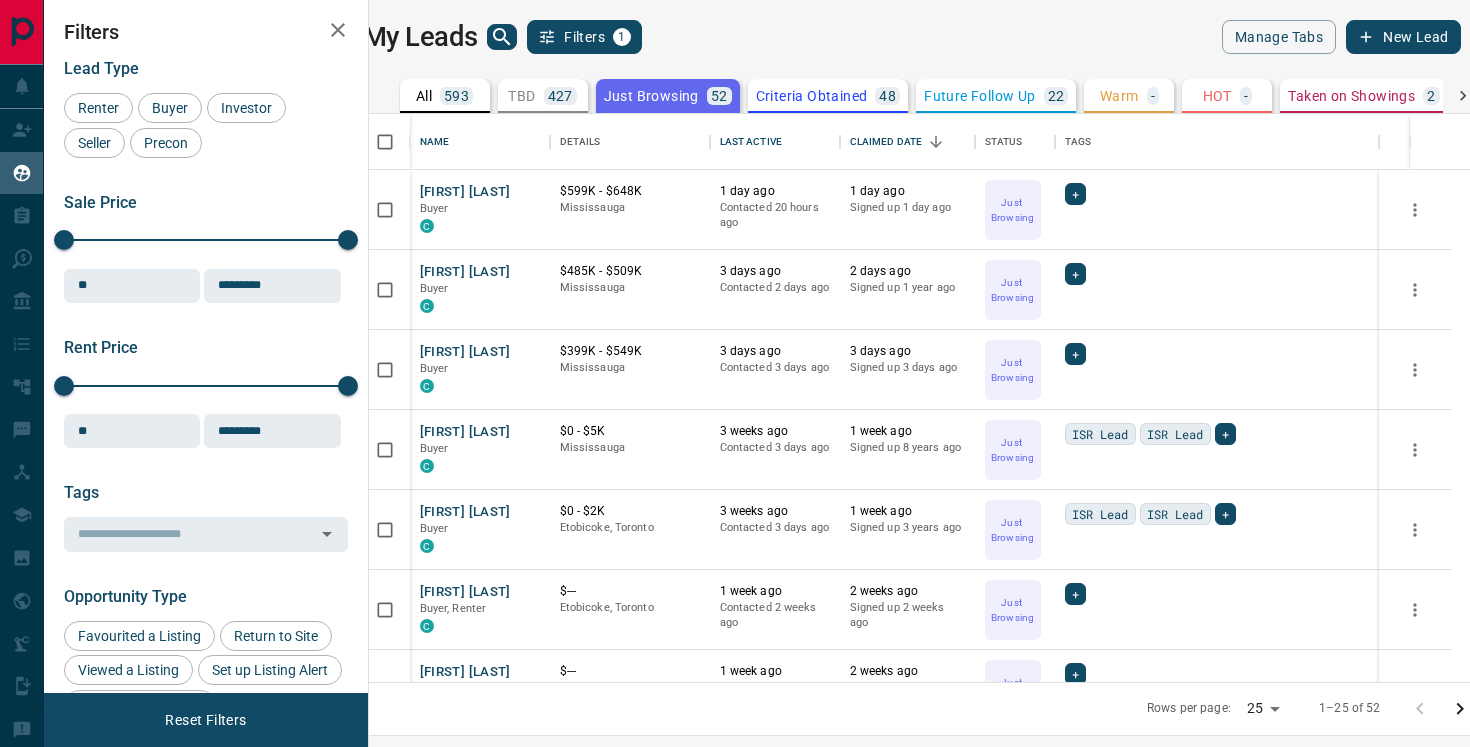 click on "TBD" at bounding box center [521, 96] 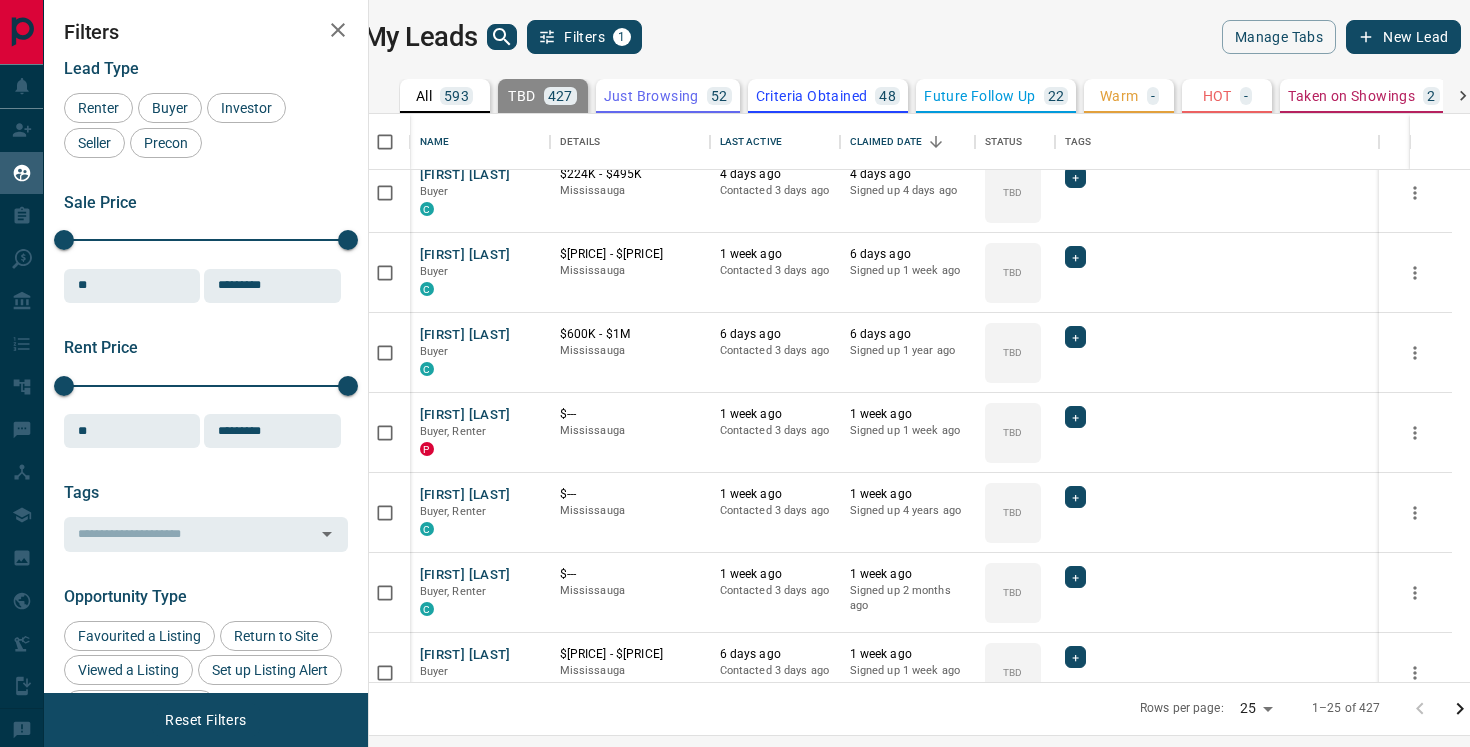 scroll, scrollTop: 1488, scrollLeft: 0, axis: vertical 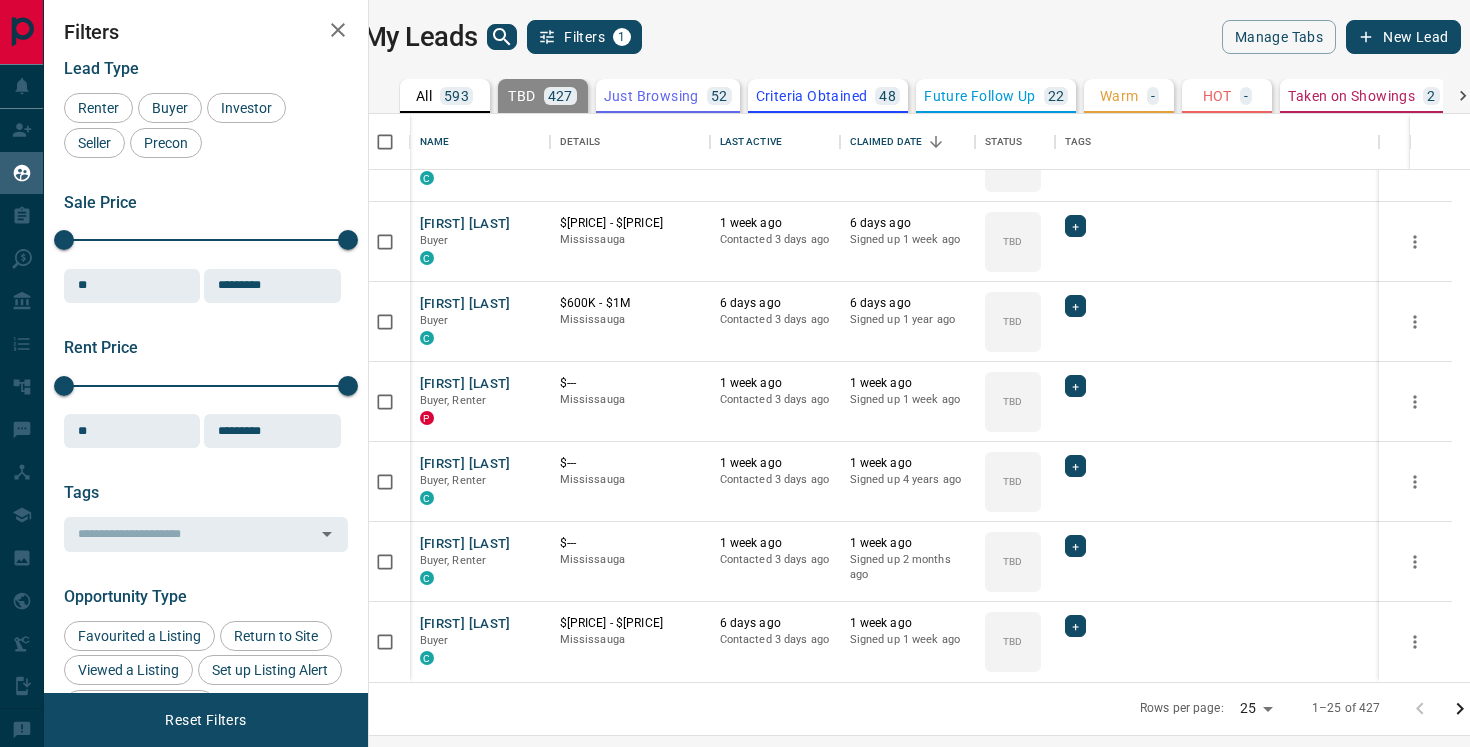 click on "My Leads Filters 1 Manage Tabs New Lead" at bounding box center [912, 37] 